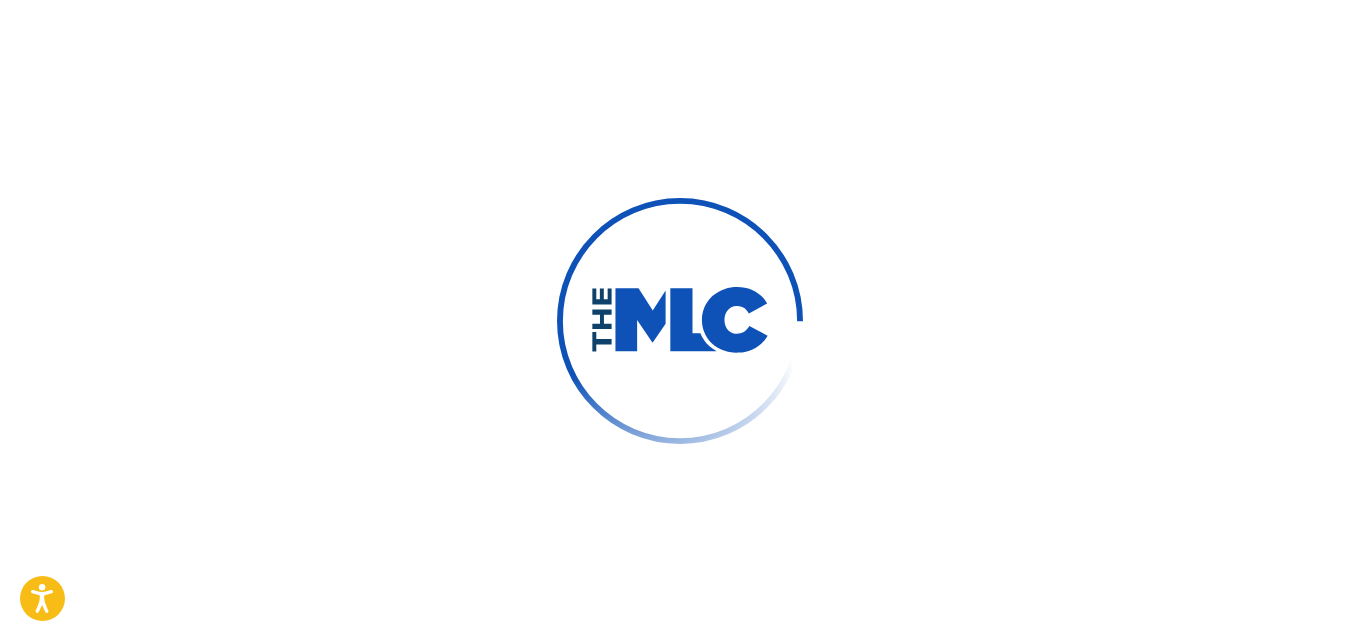 scroll, scrollTop: 0, scrollLeft: 0, axis: both 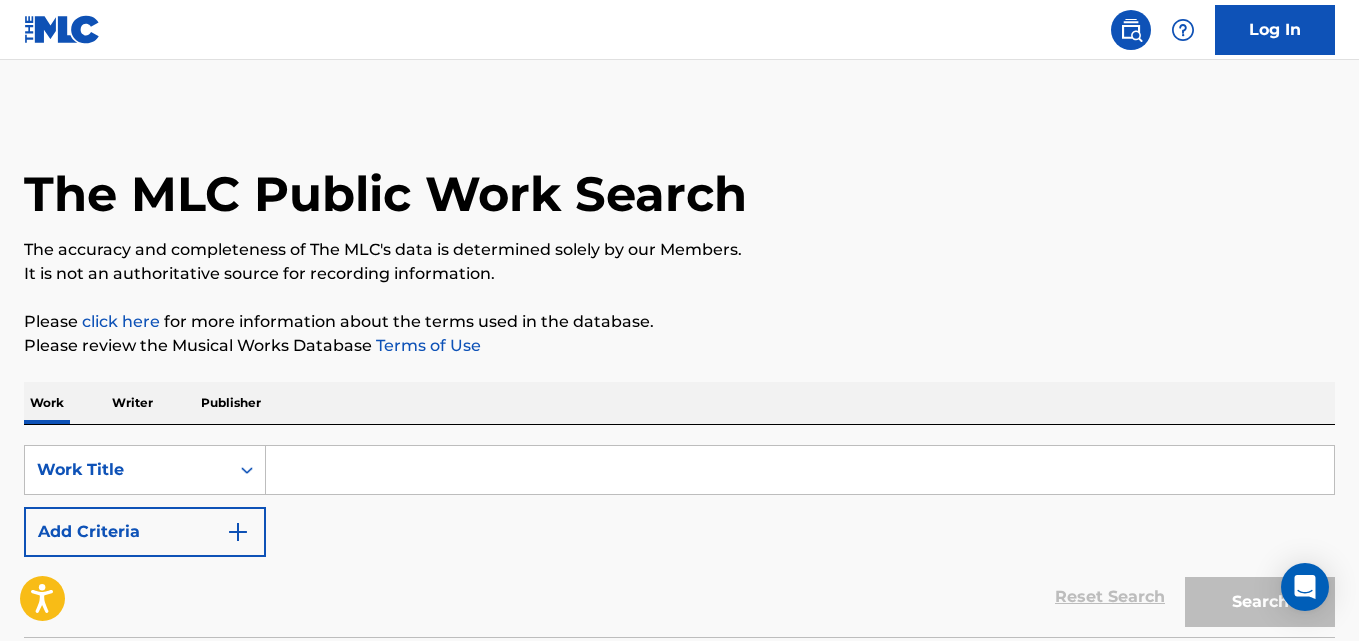 click at bounding box center [238, 532] 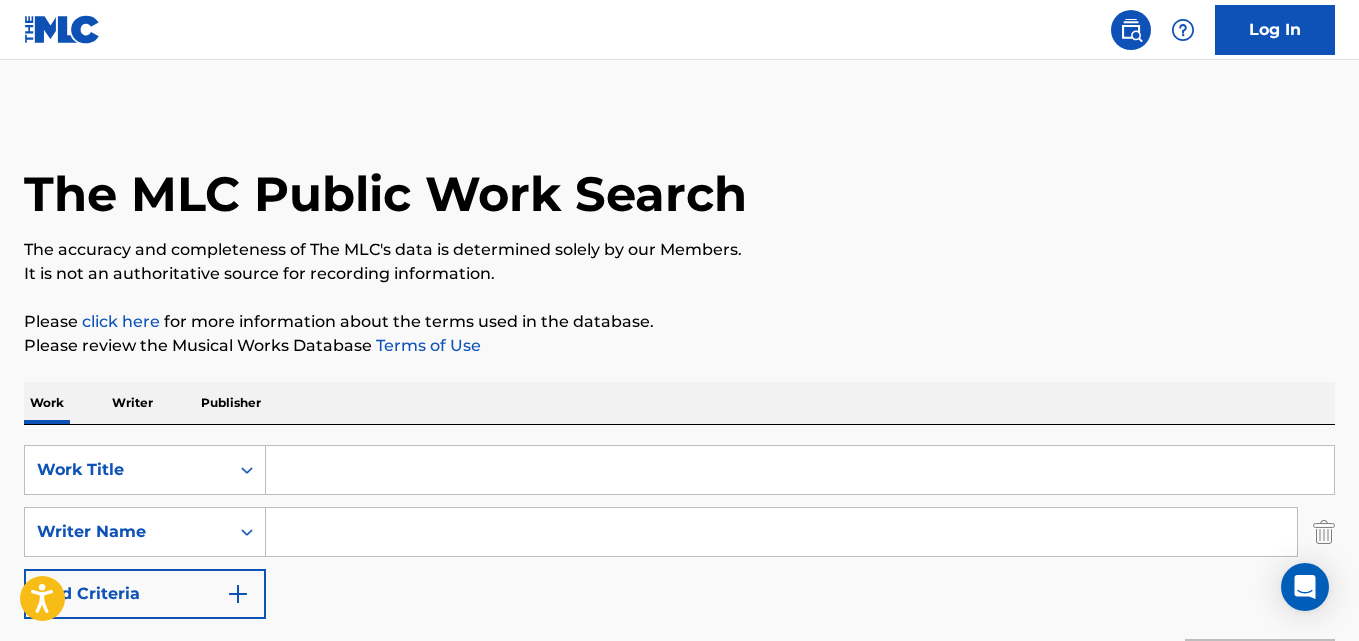 click at bounding box center [781, 532] 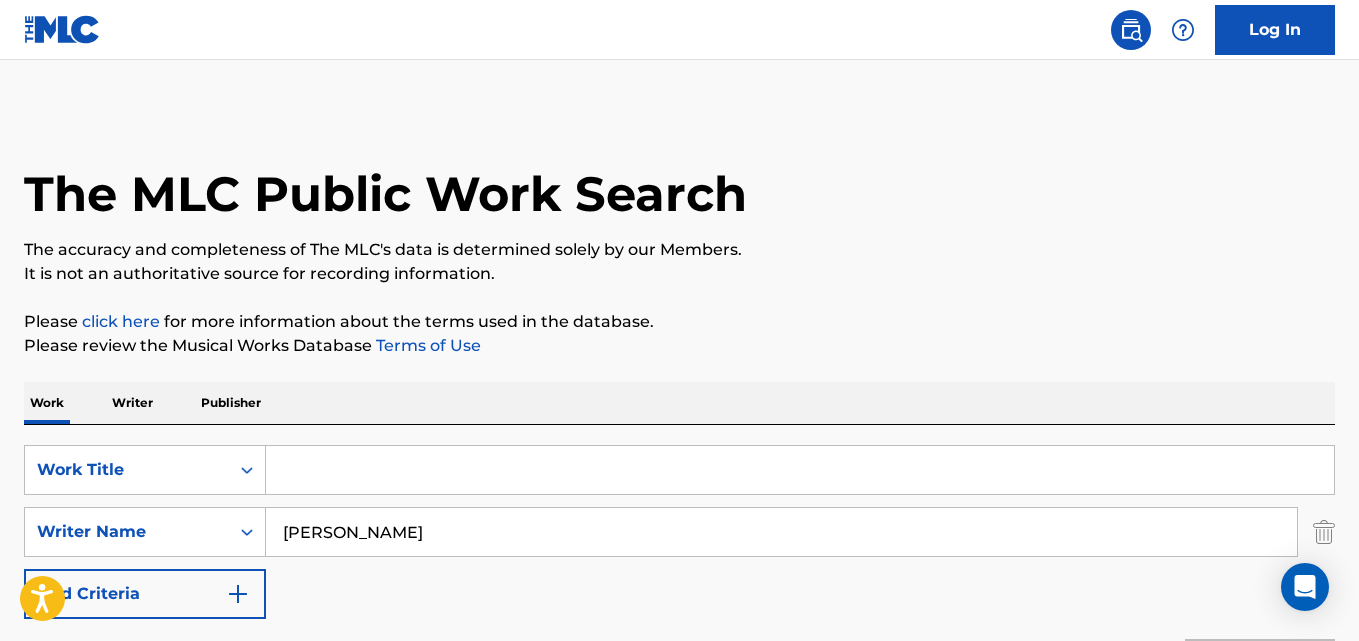 type on "[PERSON_NAME]" 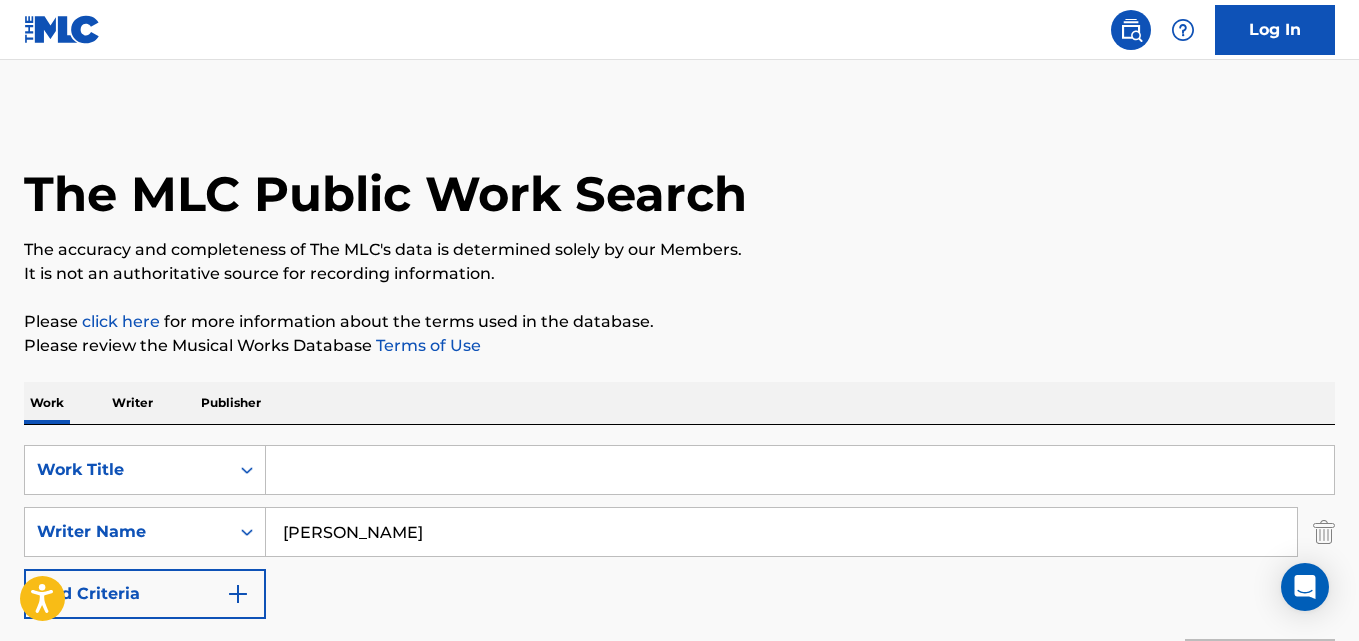 drag, startPoint x: 350, startPoint y: 469, endPoint x: 409, endPoint y: 487, distance: 61.68468 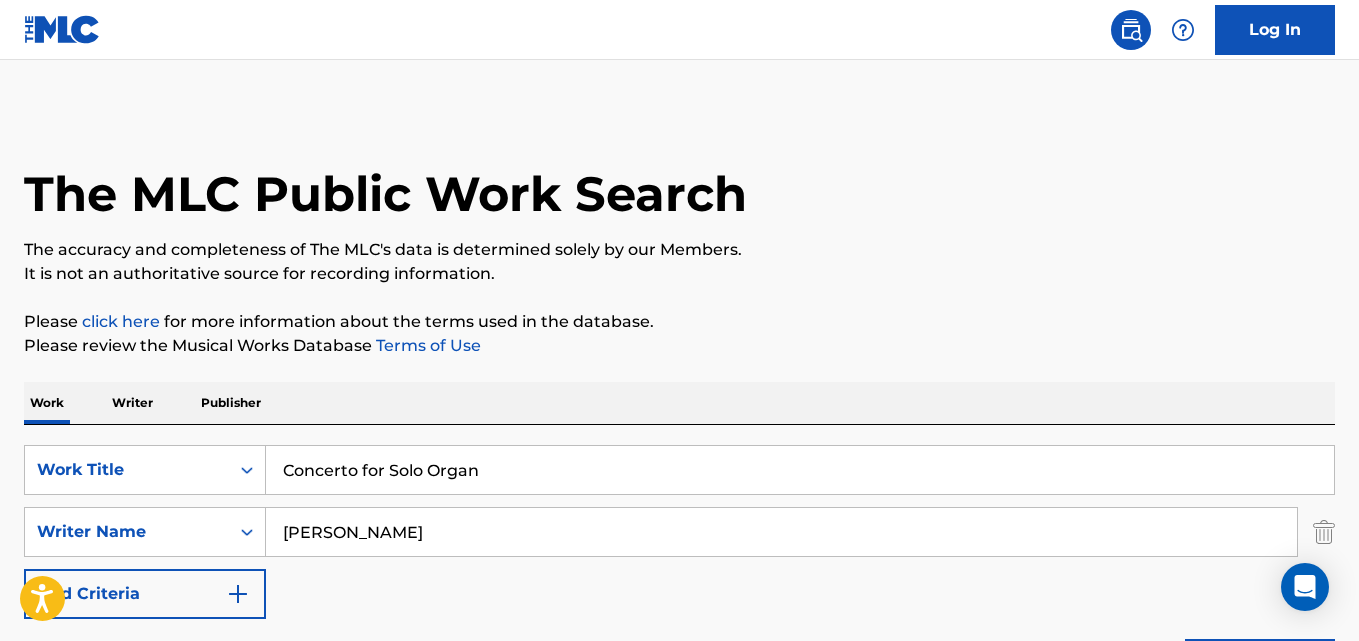 type on "Concerto for Solo Organ" 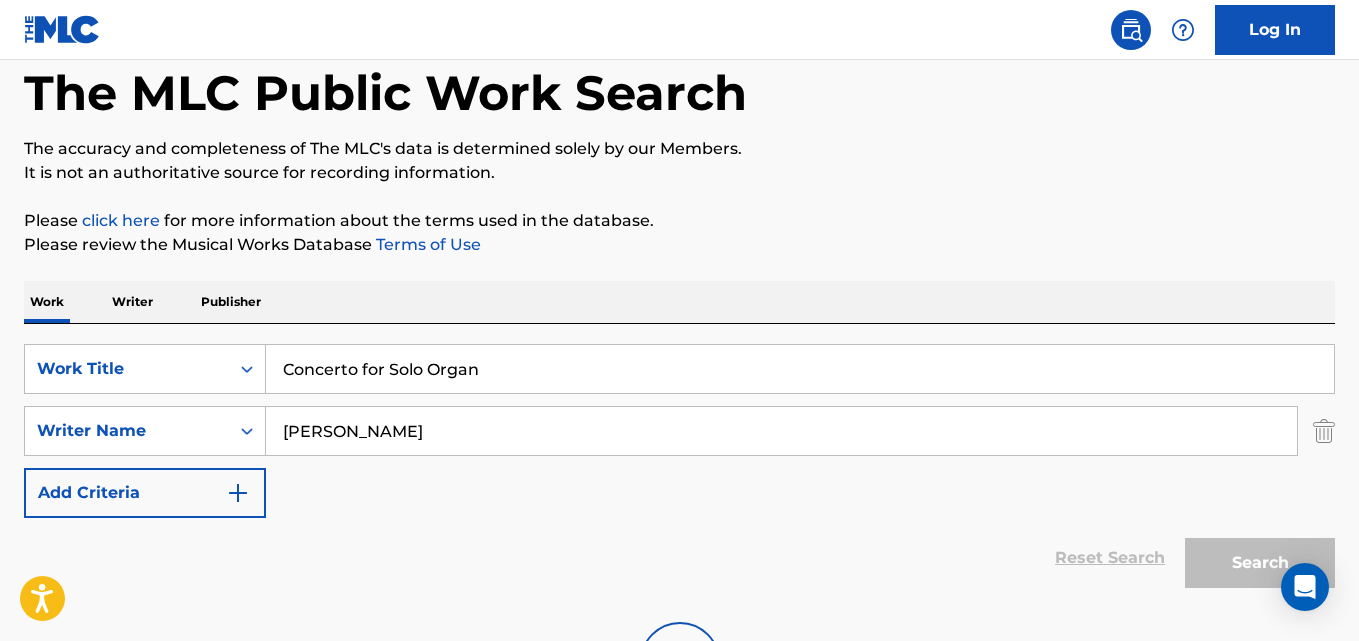 scroll, scrollTop: 200, scrollLeft: 0, axis: vertical 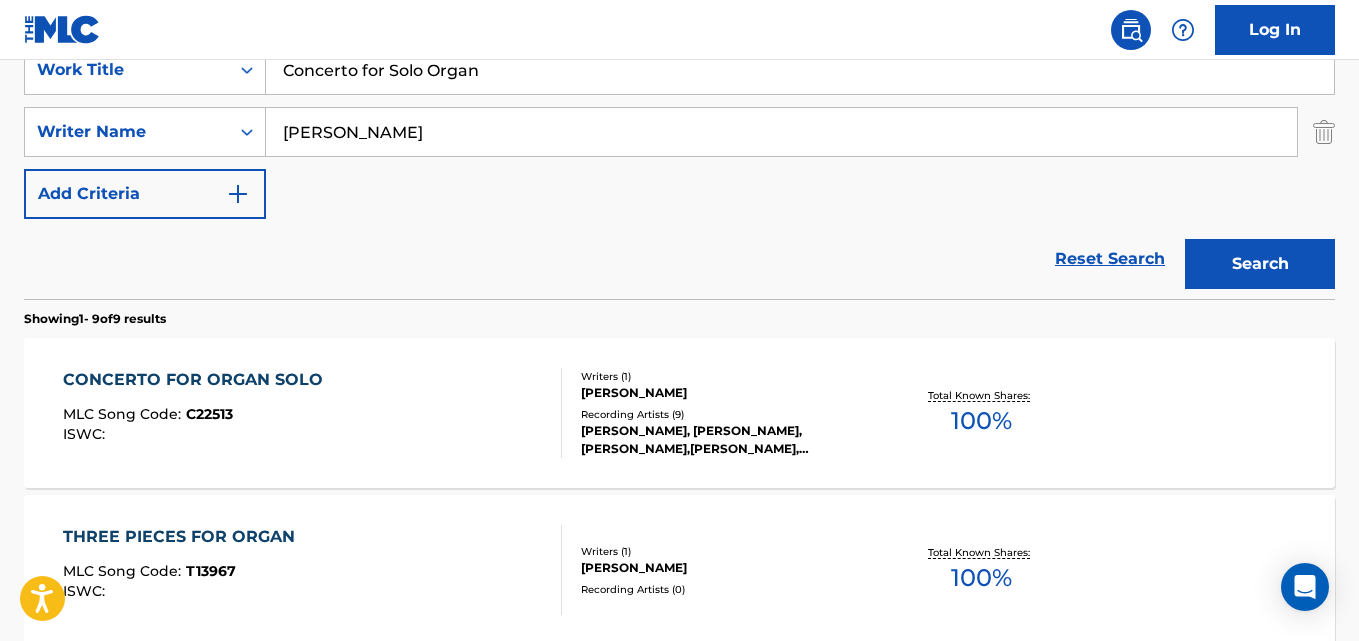 click on "CONCERTO FOR ORGAN SOLO" at bounding box center [198, 380] 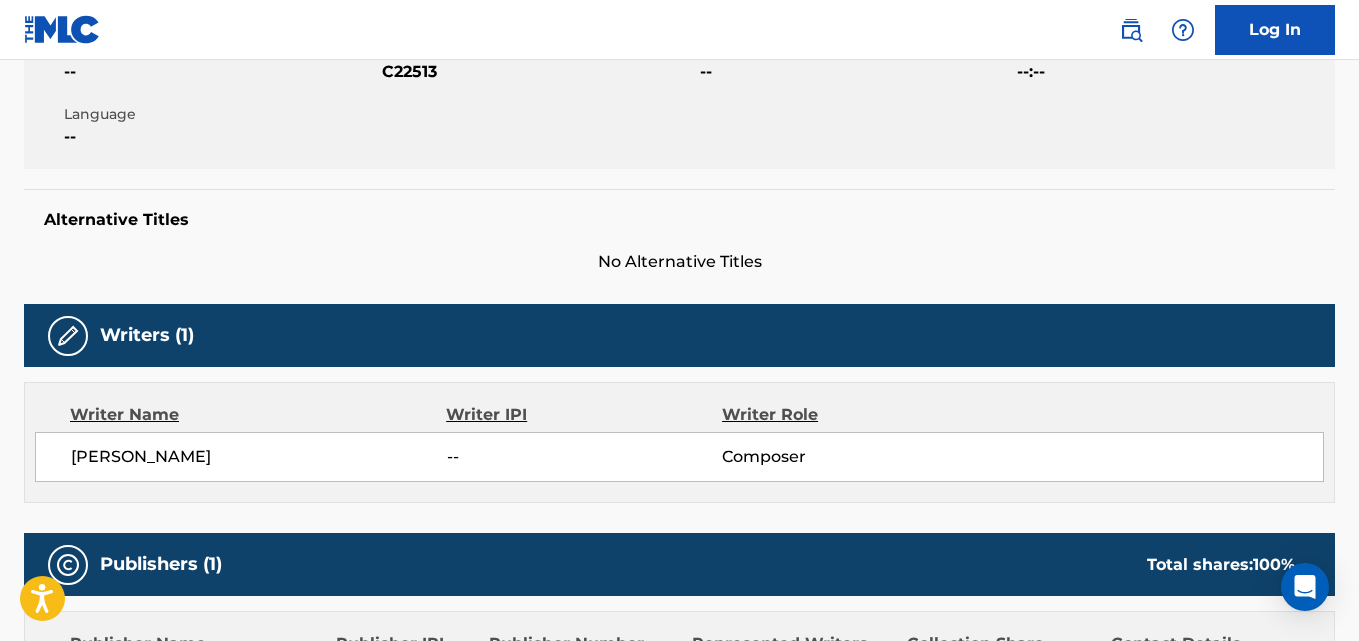 scroll, scrollTop: 0, scrollLeft: 0, axis: both 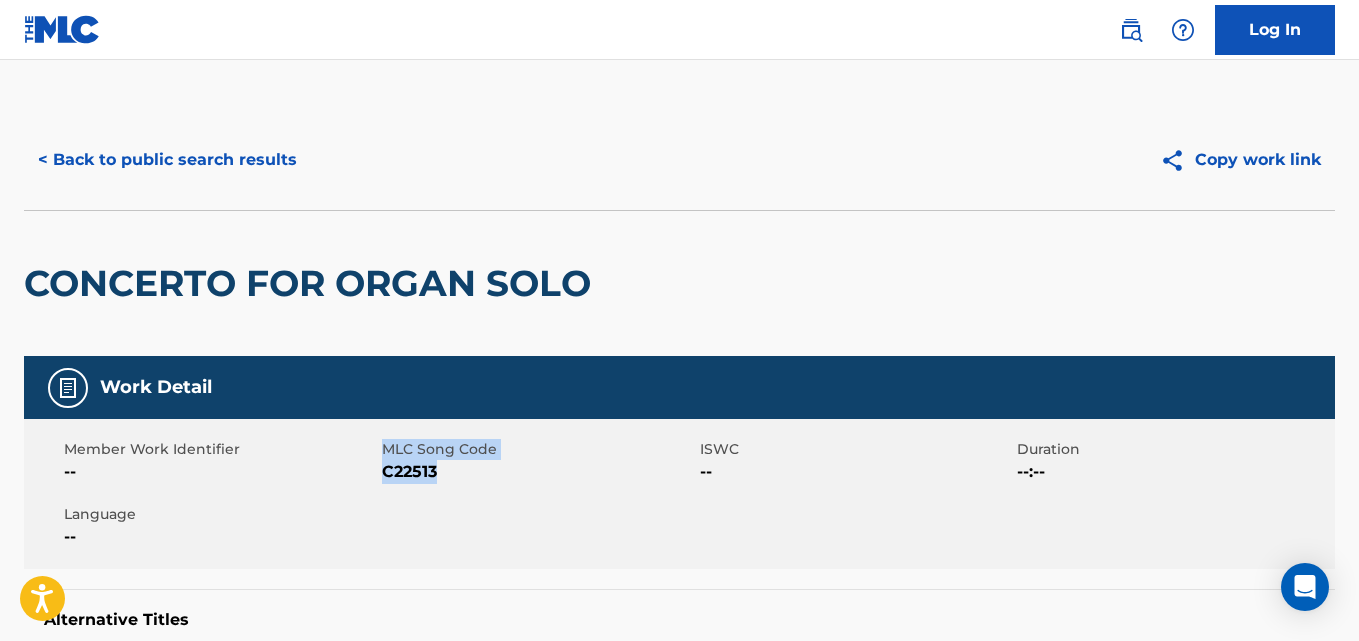 drag, startPoint x: 398, startPoint y: 468, endPoint x: 377, endPoint y: 472, distance: 21.377558 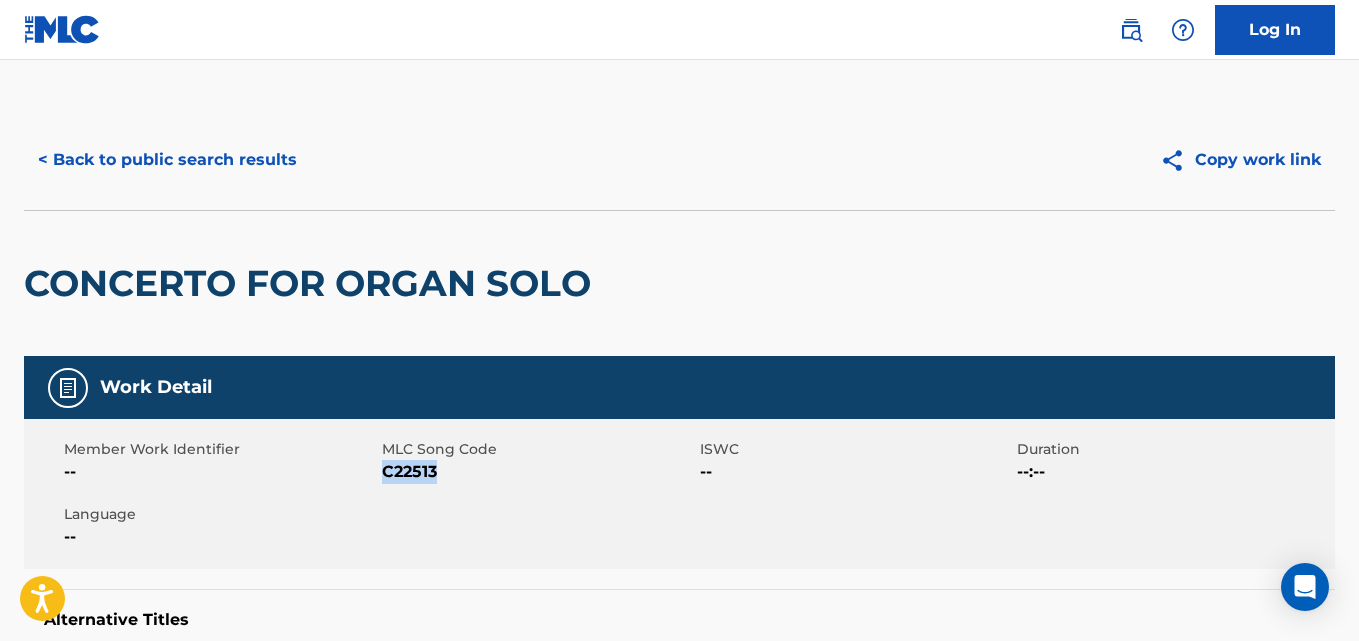 click on "C22513" at bounding box center (538, 472) 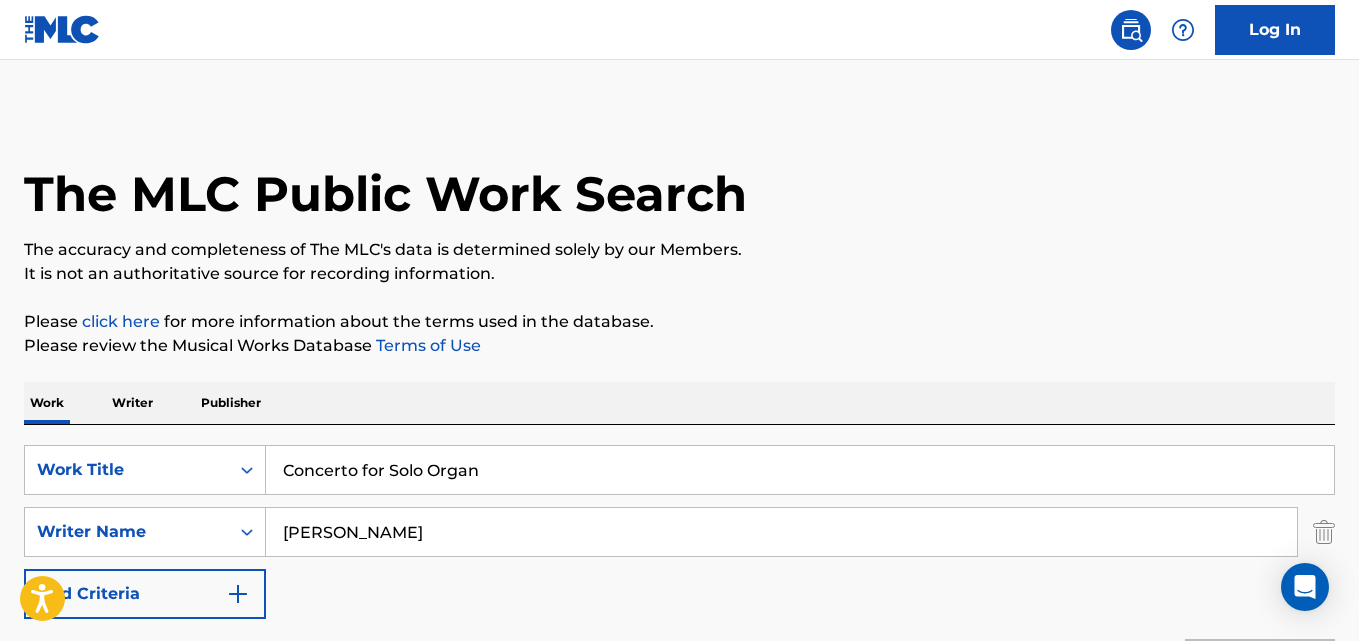 scroll, scrollTop: 400, scrollLeft: 0, axis: vertical 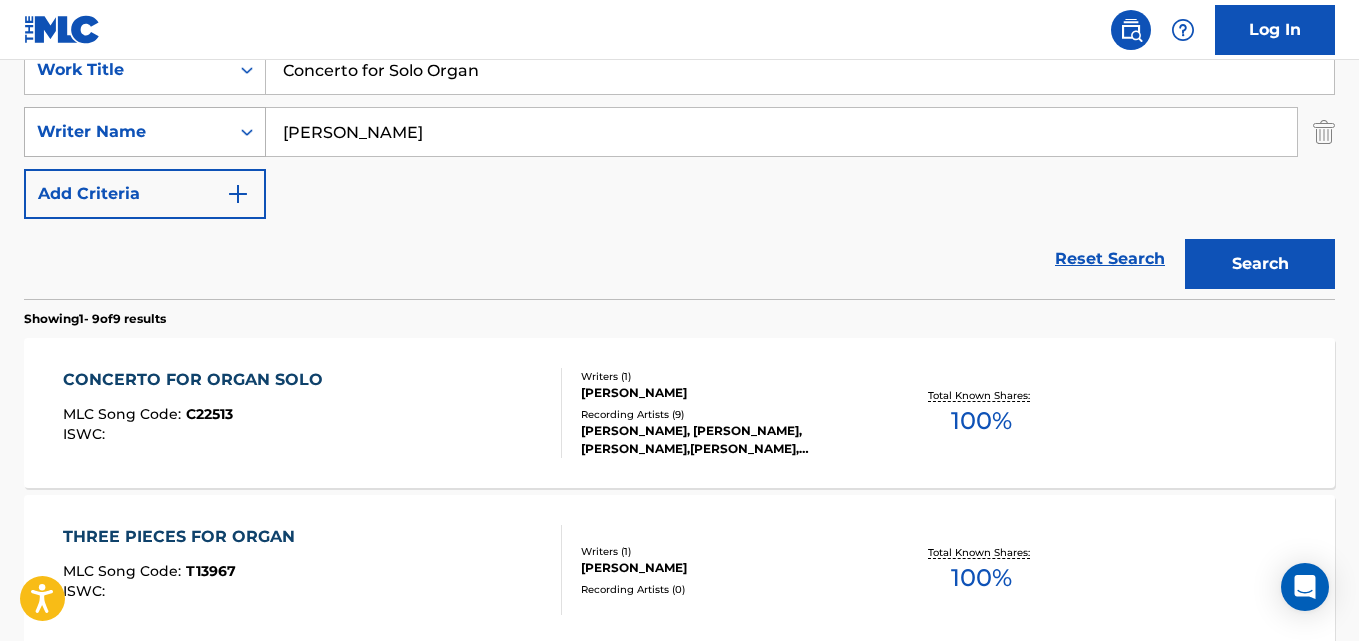drag, startPoint x: 464, startPoint y: 133, endPoint x: 56, endPoint y: 123, distance: 408.12253 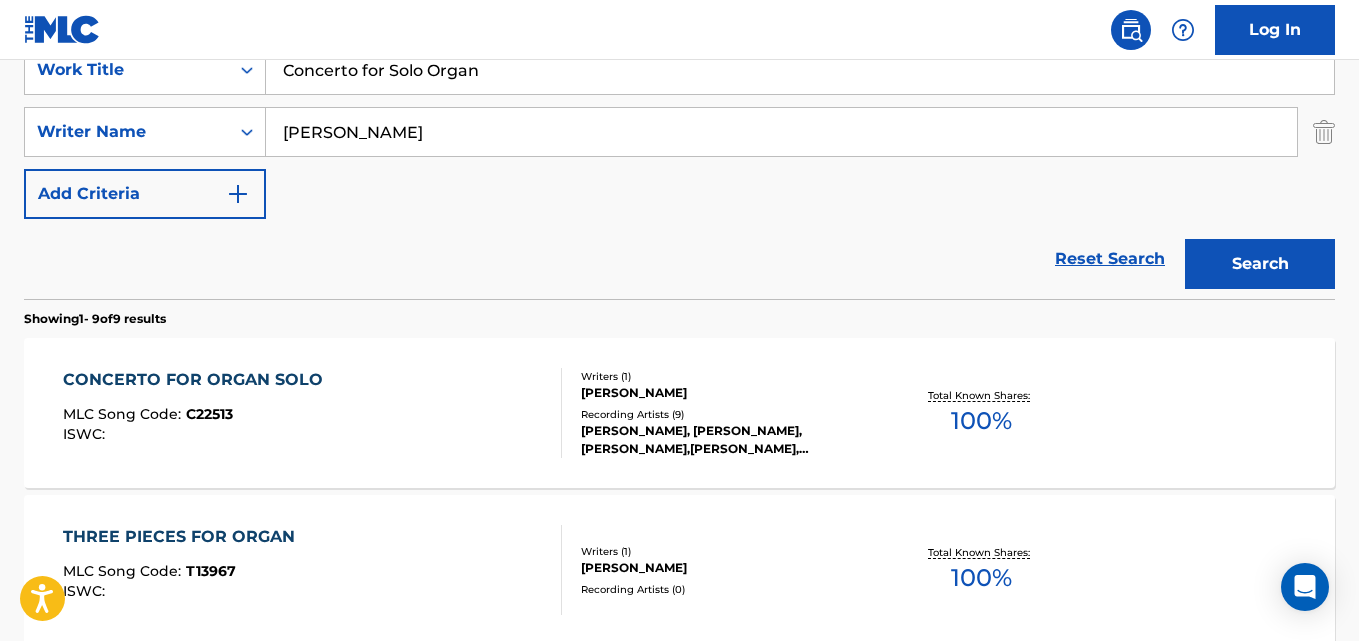 paste on "[PERSON_NAME]" 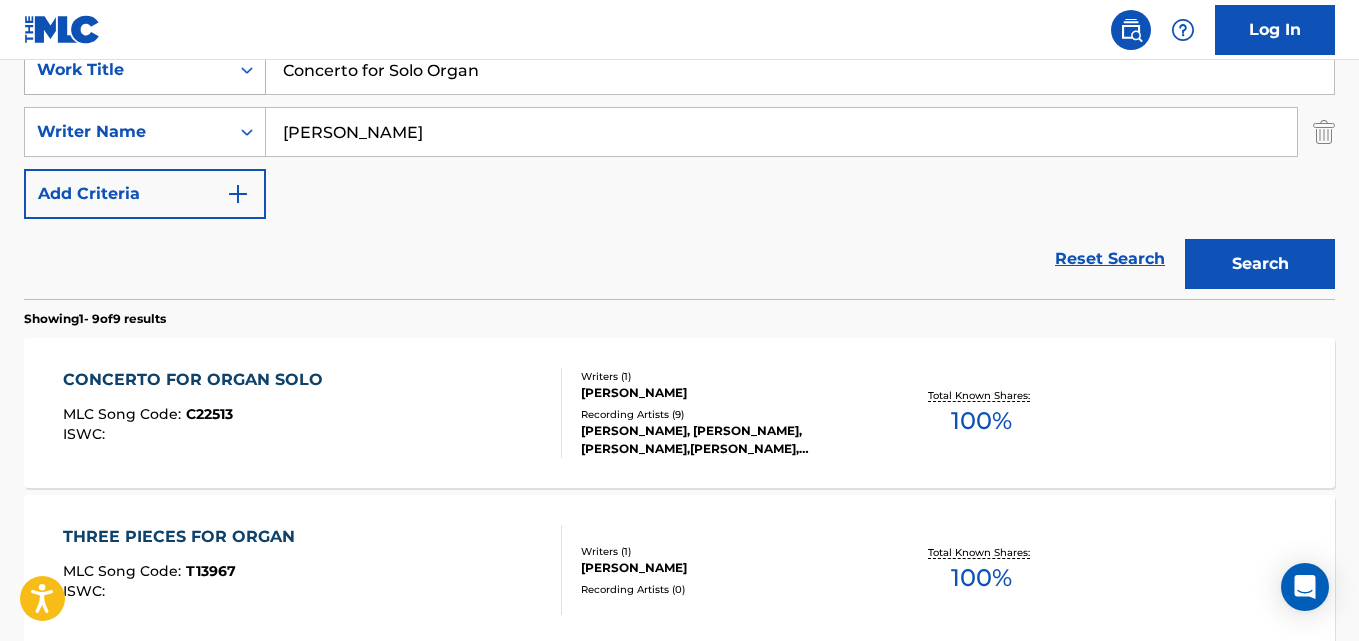 drag, startPoint x: 464, startPoint y: 76, endPoint x: 68, endPoint y: 83, distance: 396.06186 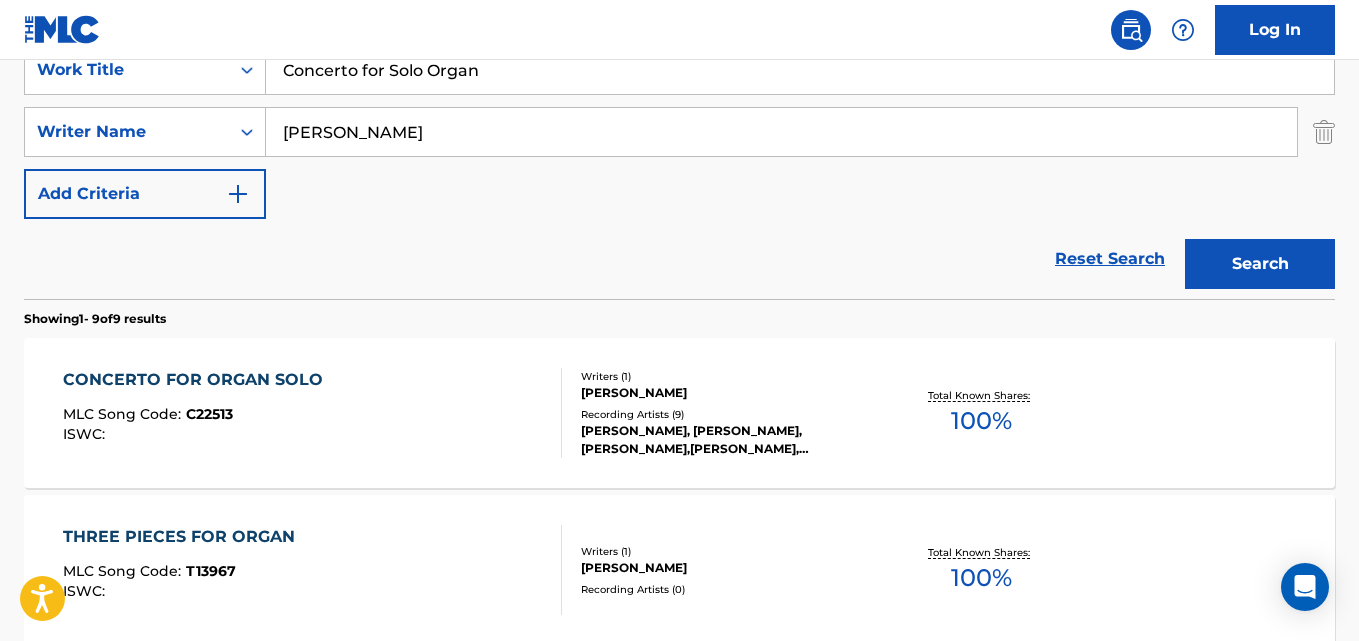 paste on "Ondas" 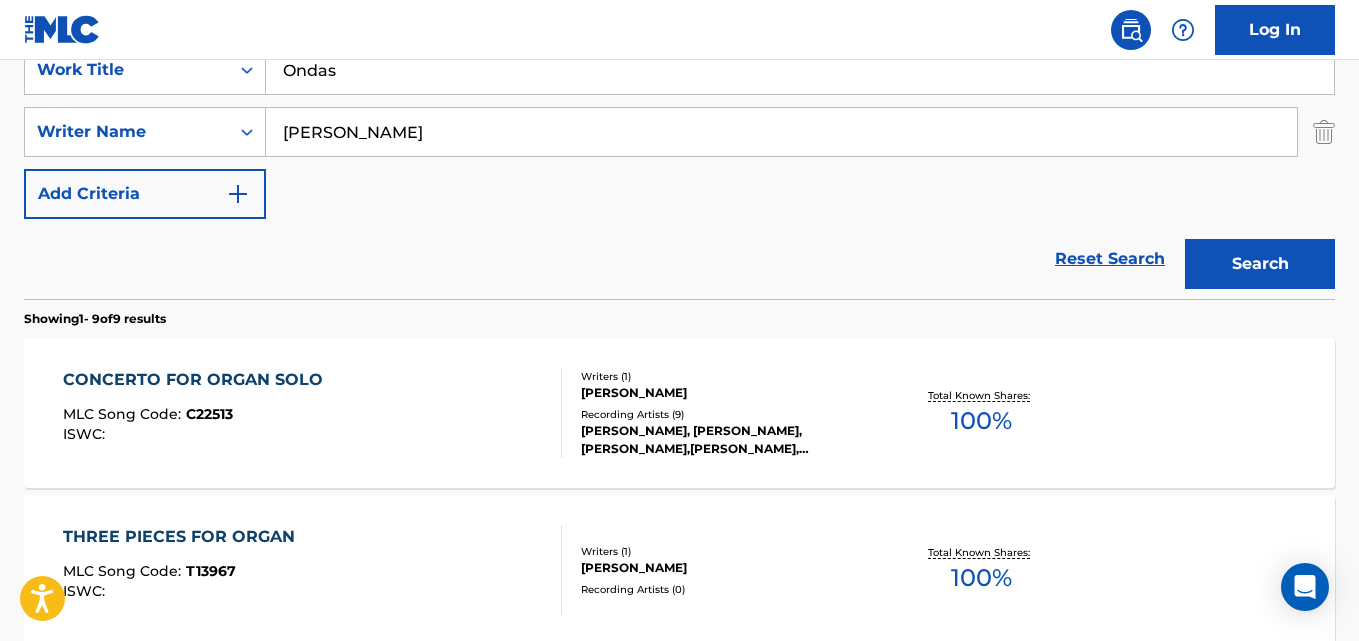 click on "Search" at bounding box center [1260, 264] 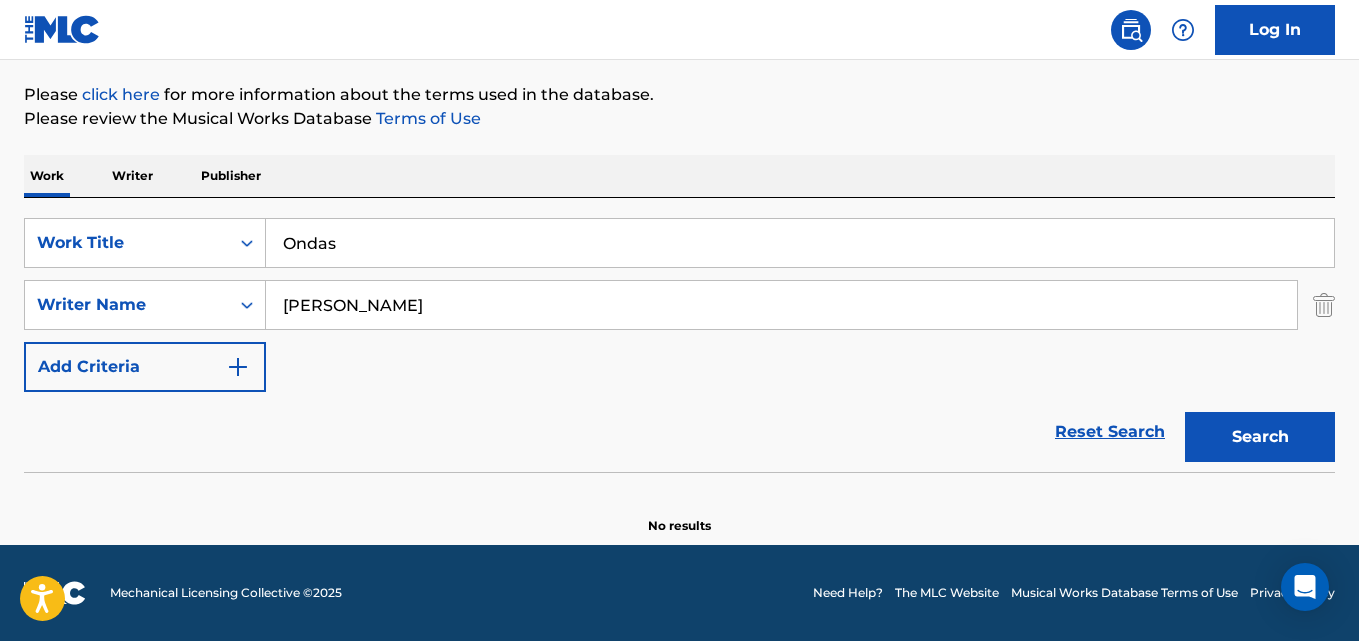 scroll, scrollTop: 227, scrollLeft: 0, axis: vertical 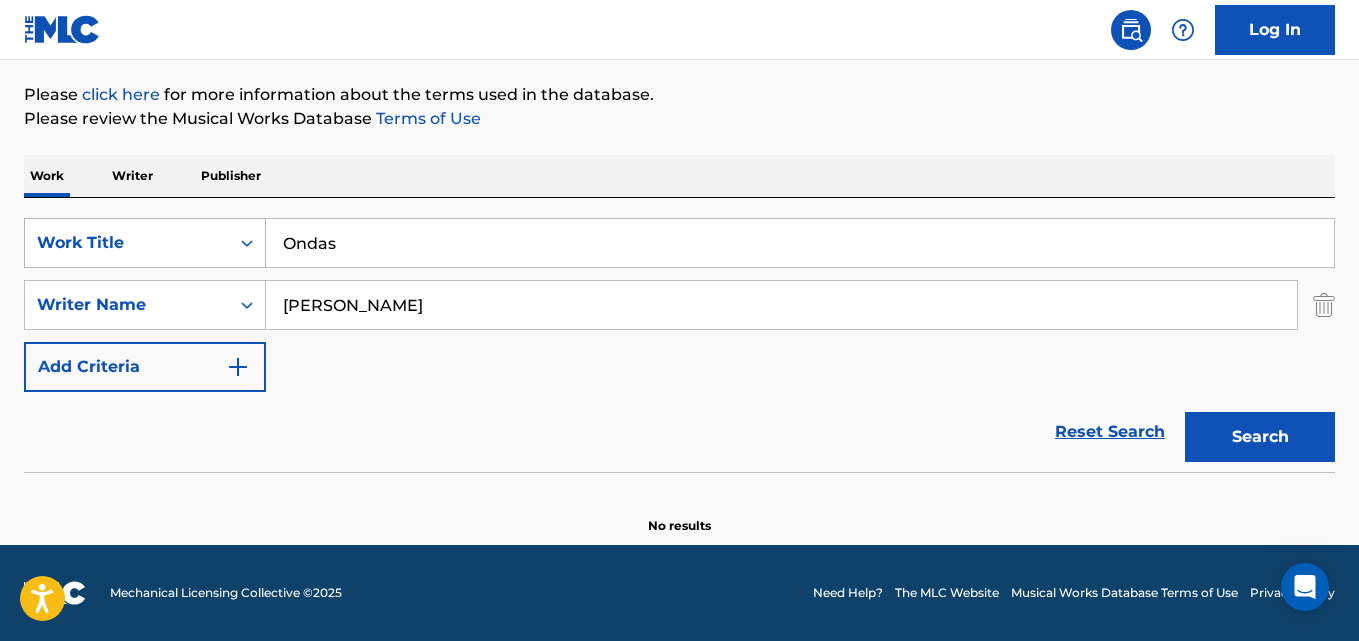 drag, startPoint x: 368, startPoint y: 241, endPoint x: 116, endPoint y: 252, distance: 252.23996 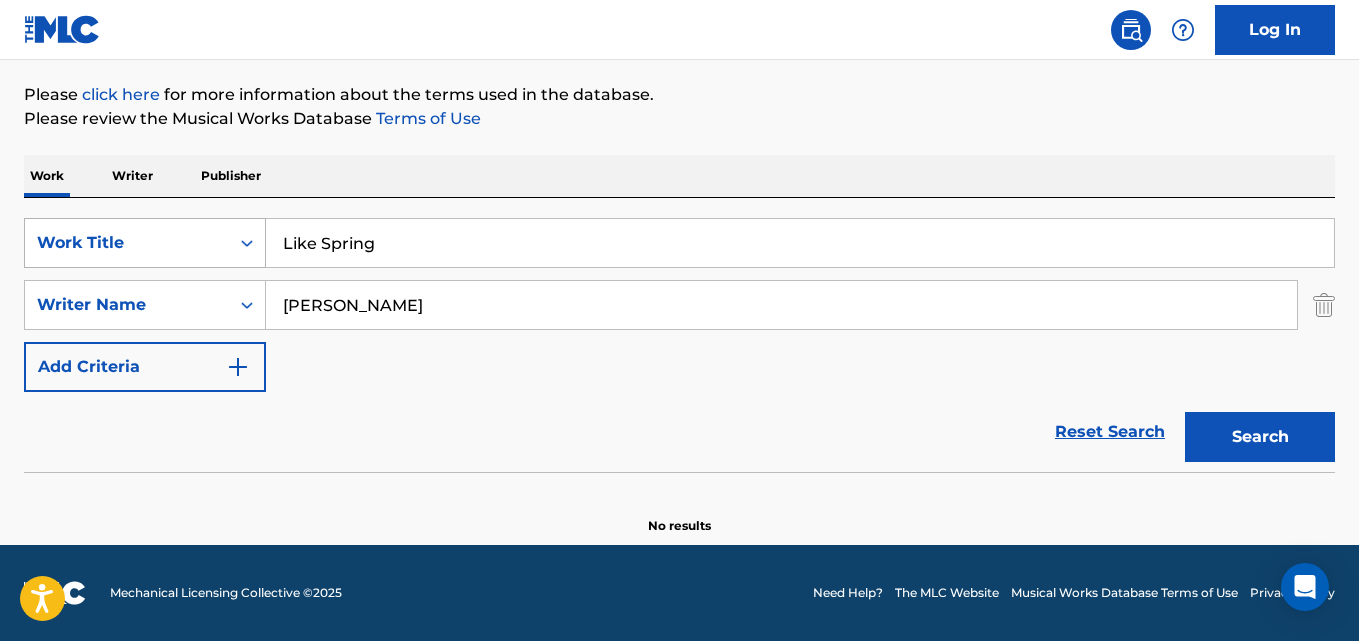 type on "Like Spring" 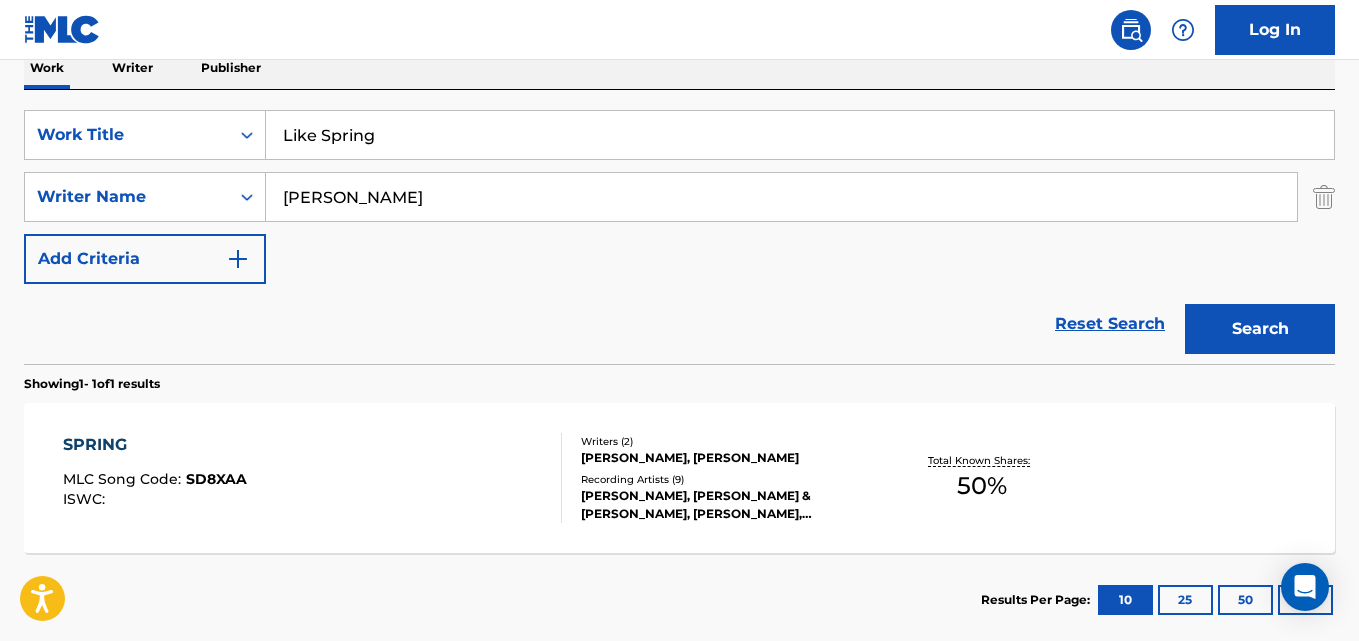 scroll, scrollTop: 300, scrollLeft: 0, axis: vertical 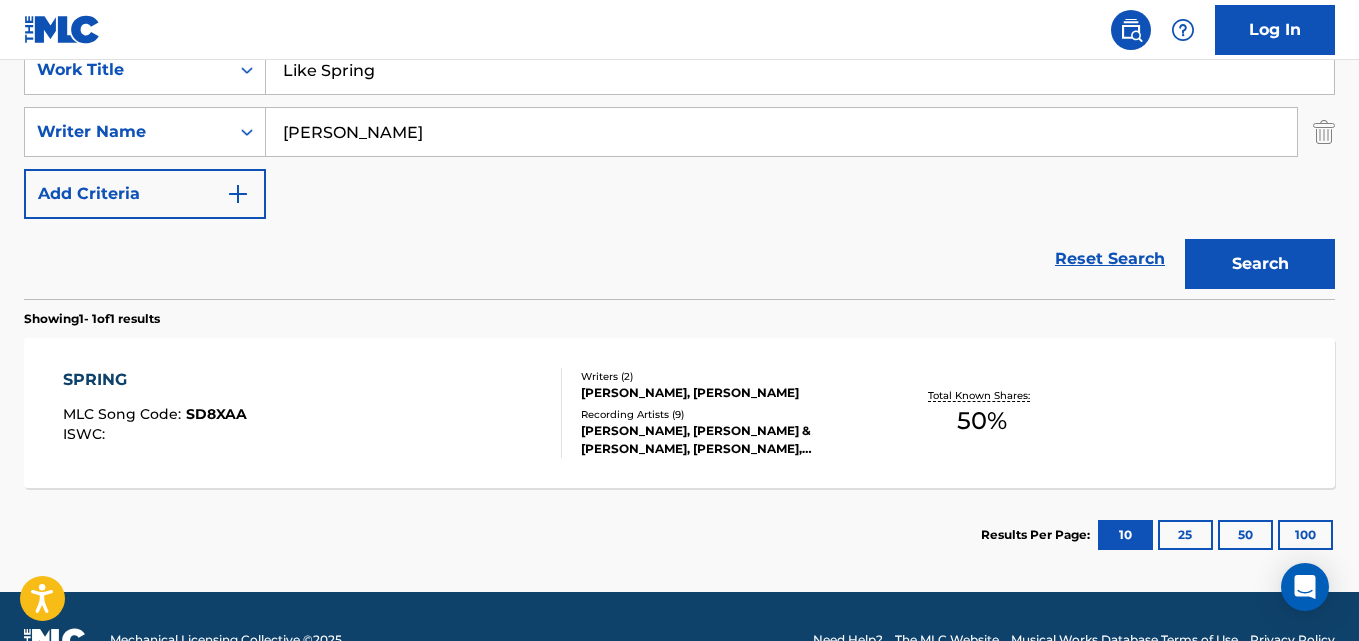 click on "SPRING MLC Song Code : SD8XAA ISWC :" at bounding box center (312, 413) 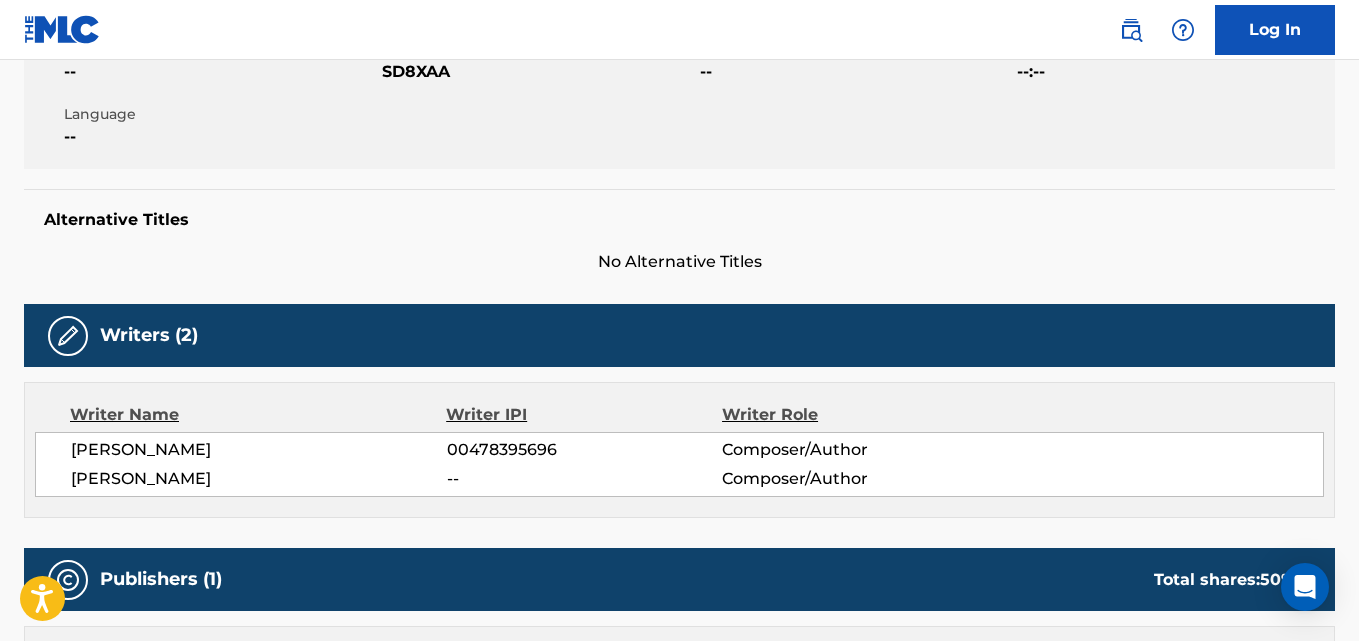 scroll, scrollTop: 0, scrollLeft: 0, axis: both 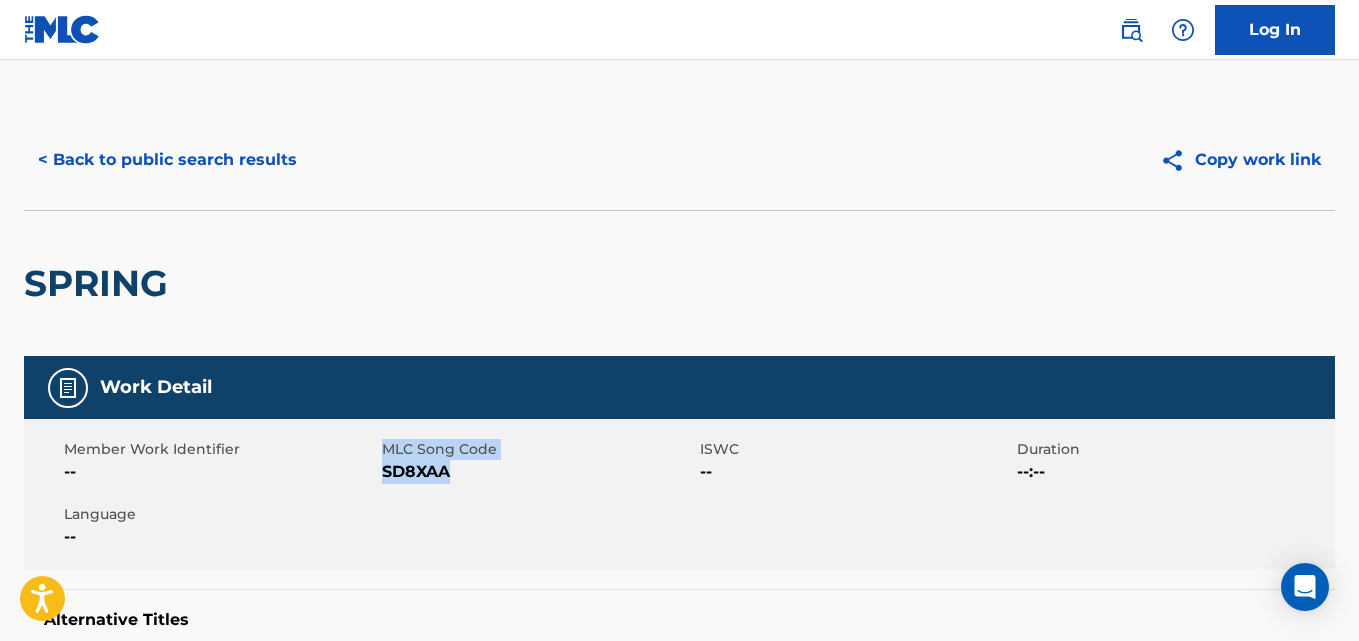 drag, startPoint x: 451, startPoint y: 476, endPoint x: 379, endPoint y: 477, distance: 72.00694 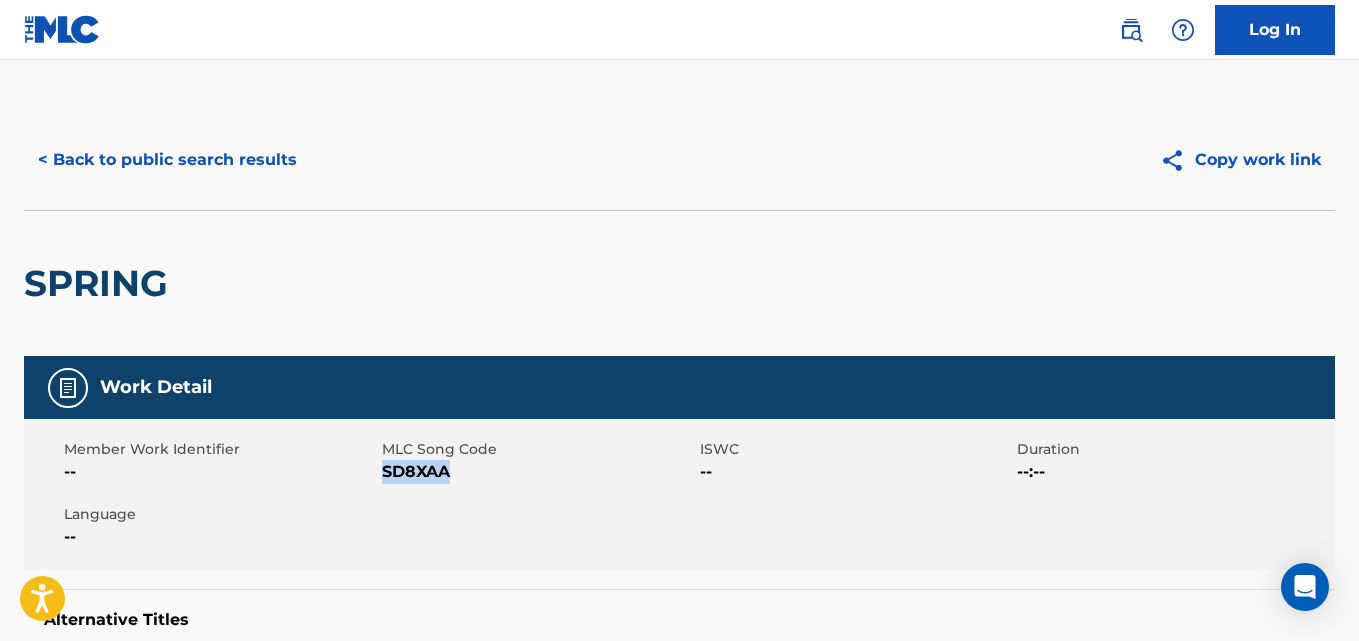 click on "SD8XAA" at bounding box center (538, 472) 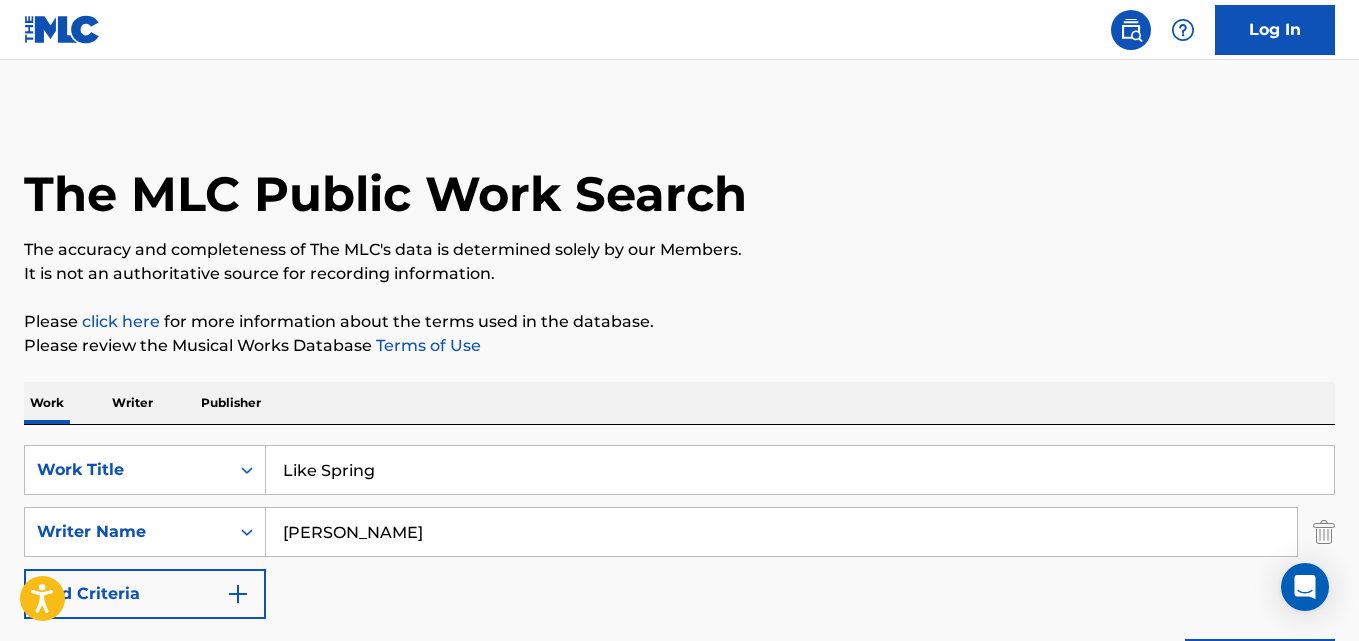 scroll, scrollTop: 333, scrollLeft: 0, axis: vertical 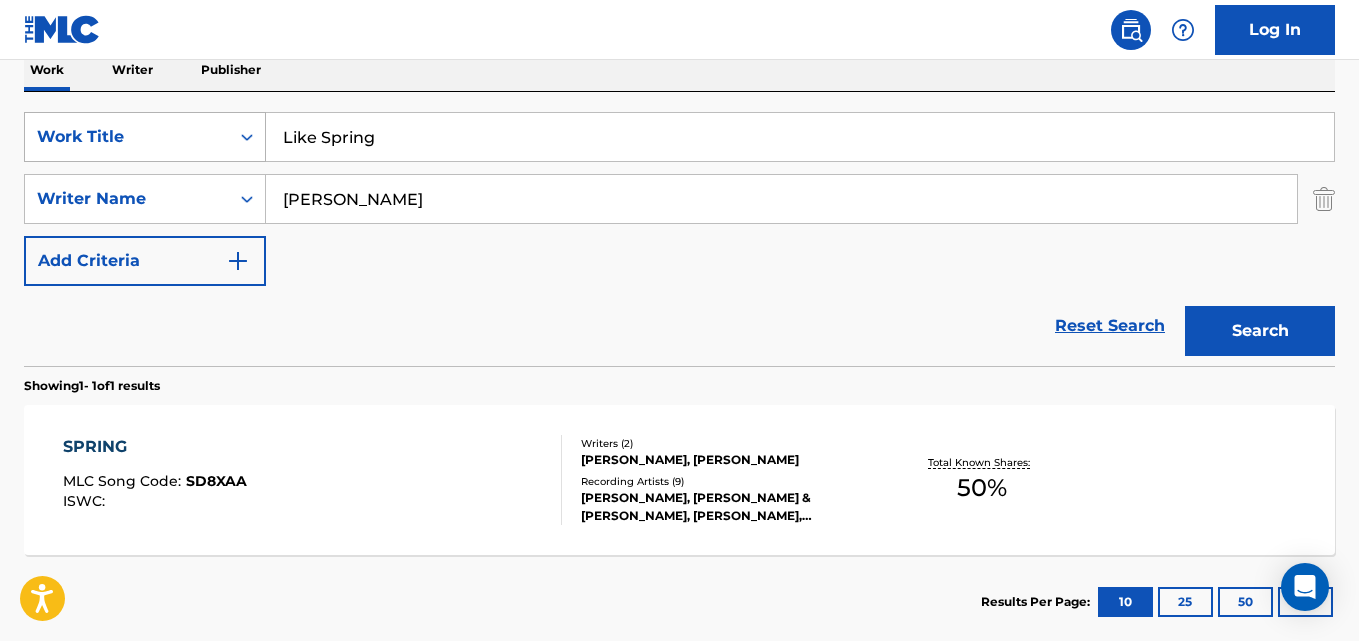 drag, startPoint x: 402, startPoint y: 141, endPoint x: 95, endPoint y: 138, distance: 307.01465 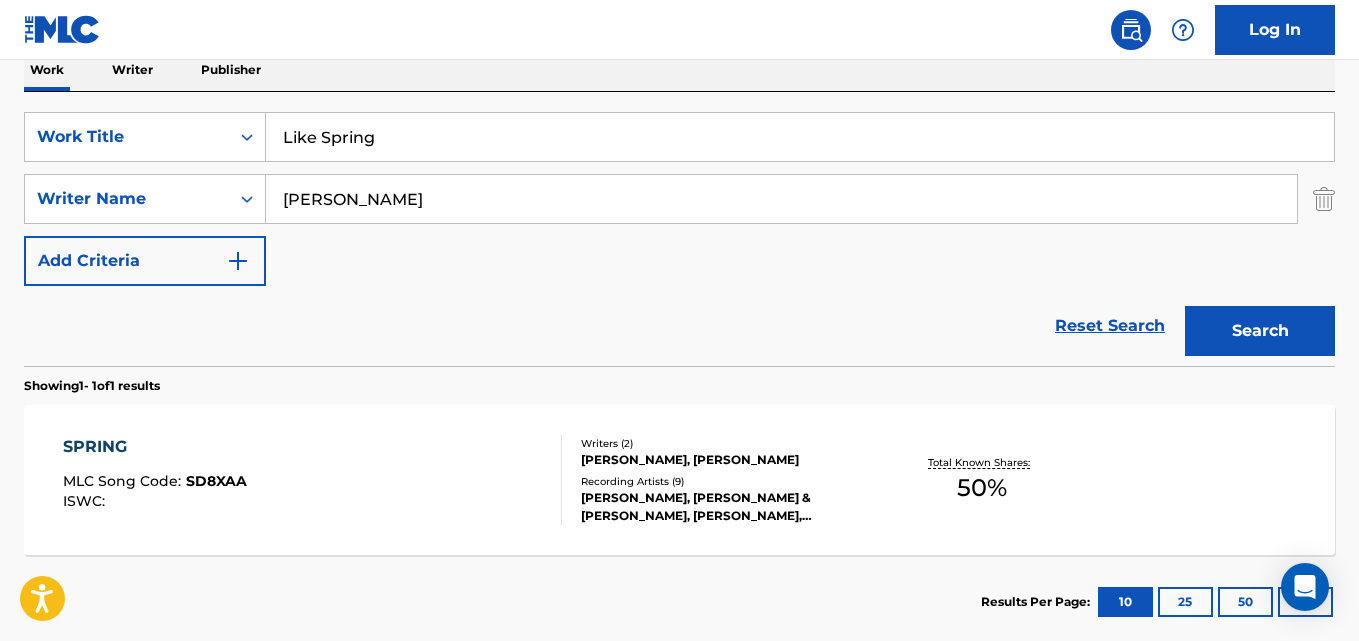 paste on "Sonate Nr. 4: III. Allegro vivace" 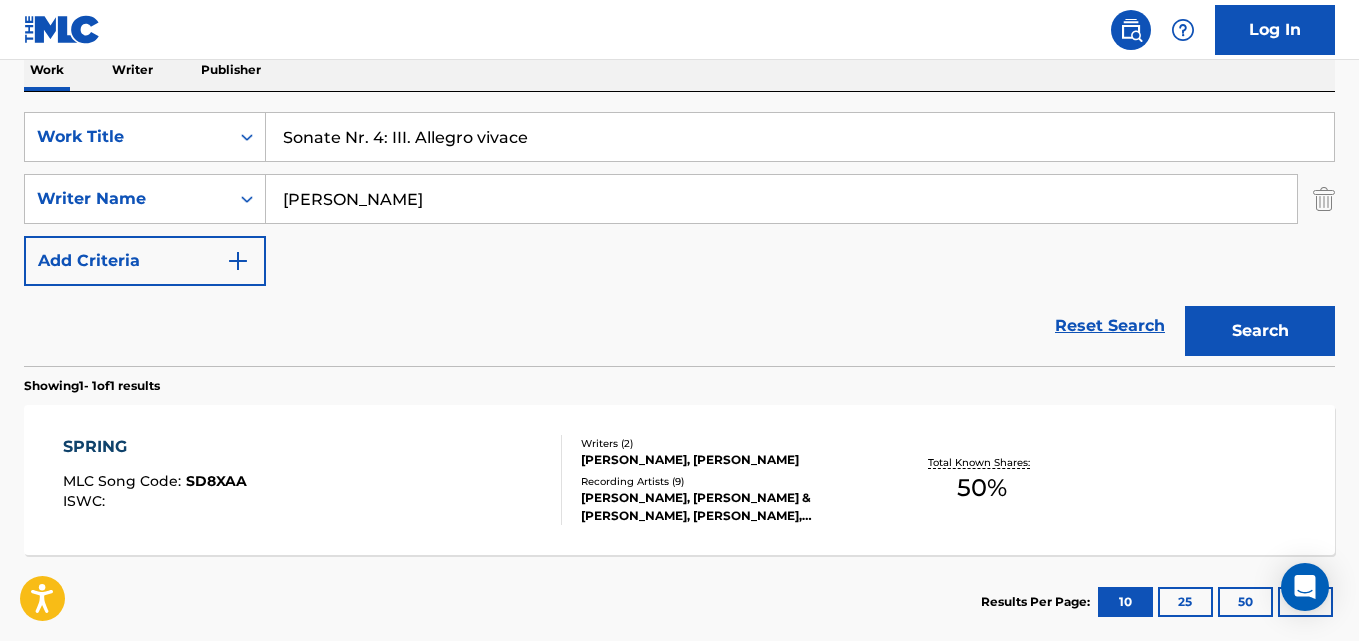 type on "Sonate Nr. 4: III. Allegro vivace" 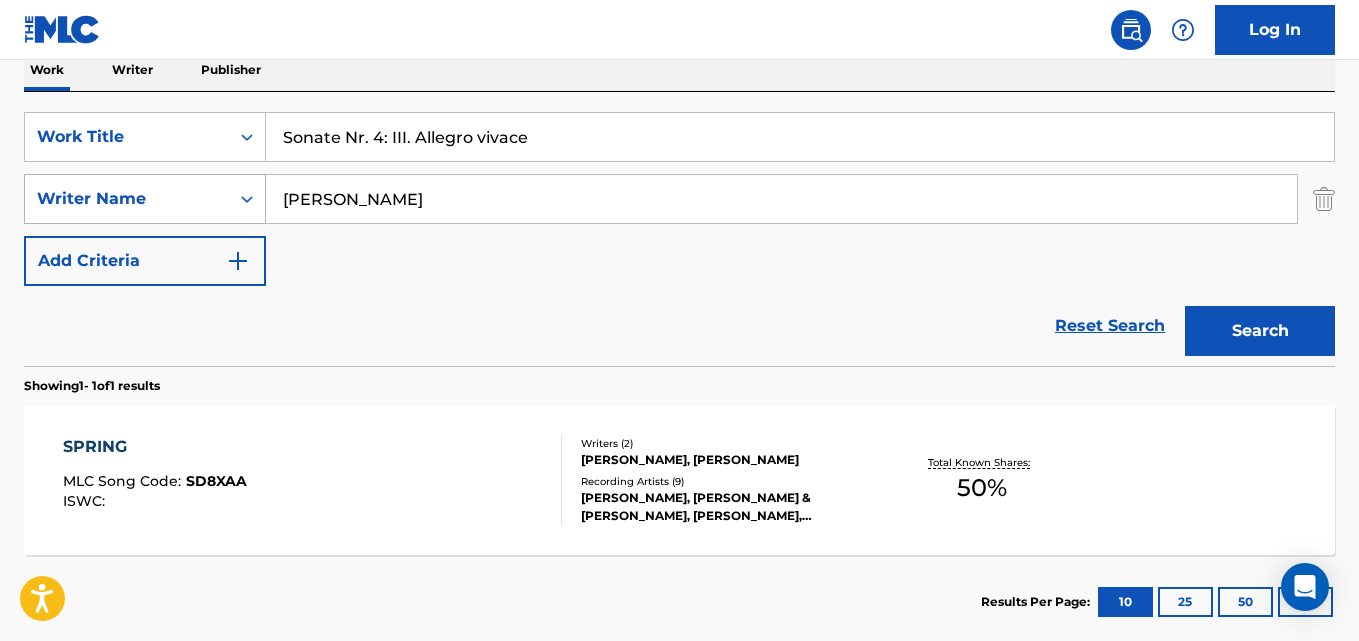 drag, startPoint x: 395, startPoint y: 198, endPoint x: 97, endPoint y: 187, distance: 298.20294 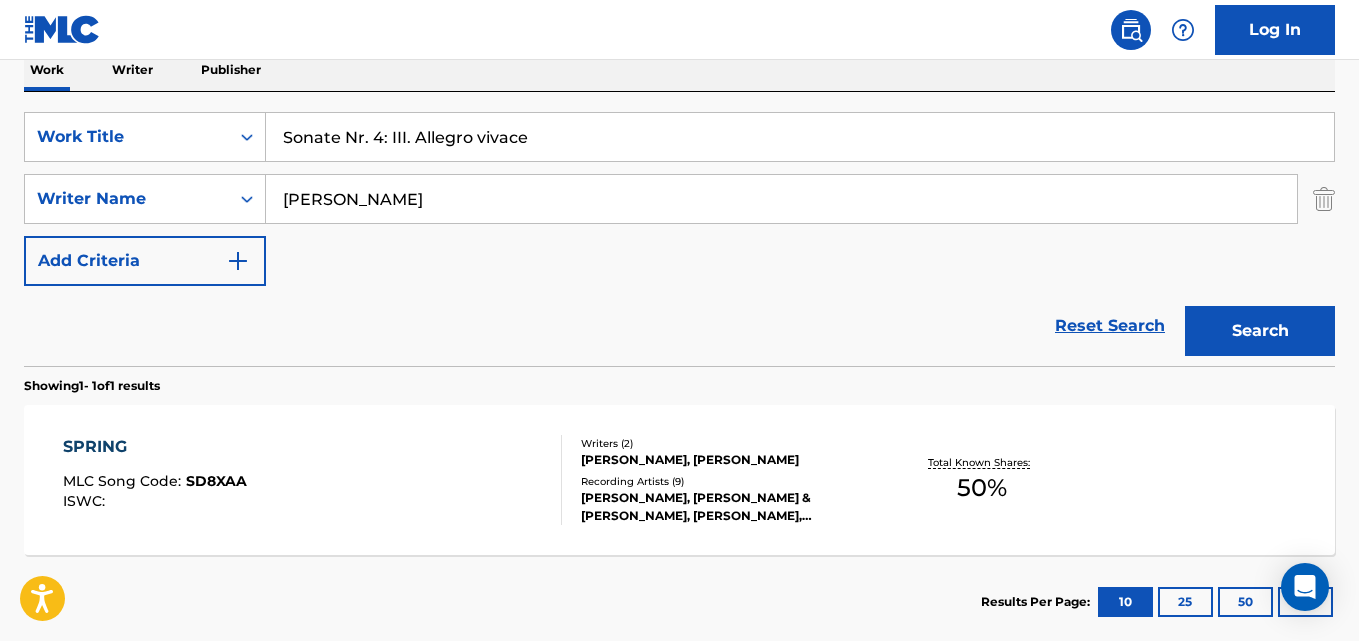 paste on "[PERSON_NAME]" 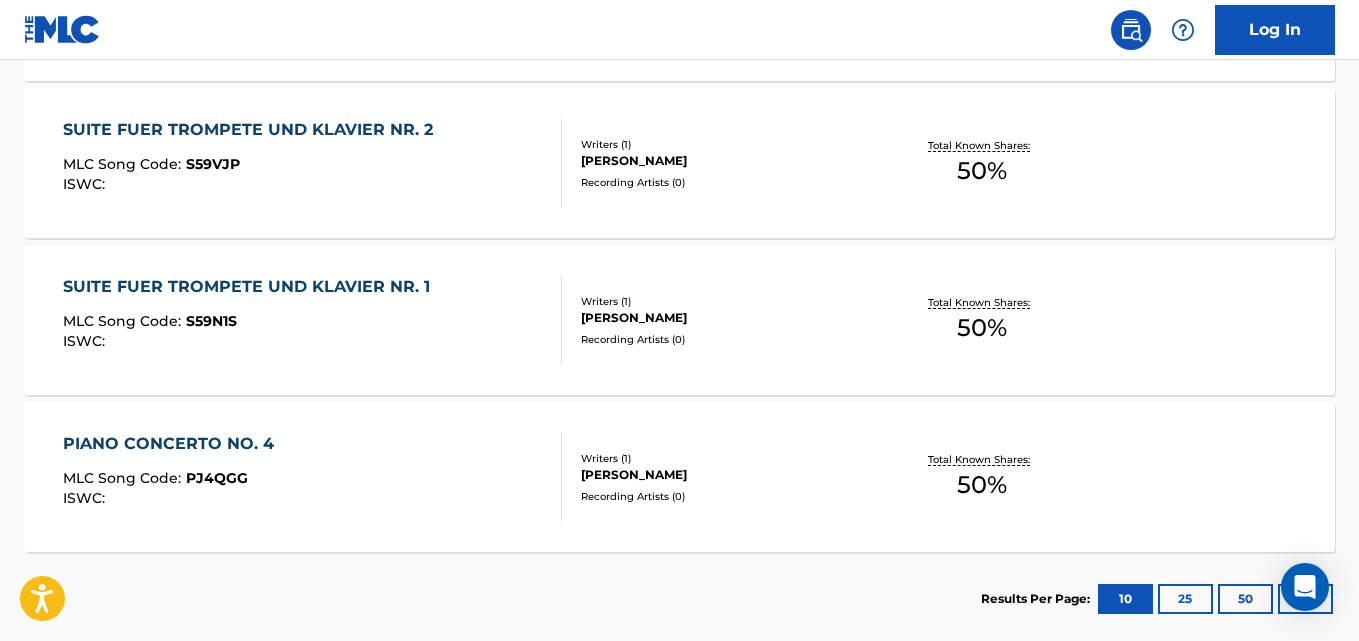 scroll, scrollTop: 1546, scrollLeft: 0, axis: vertical 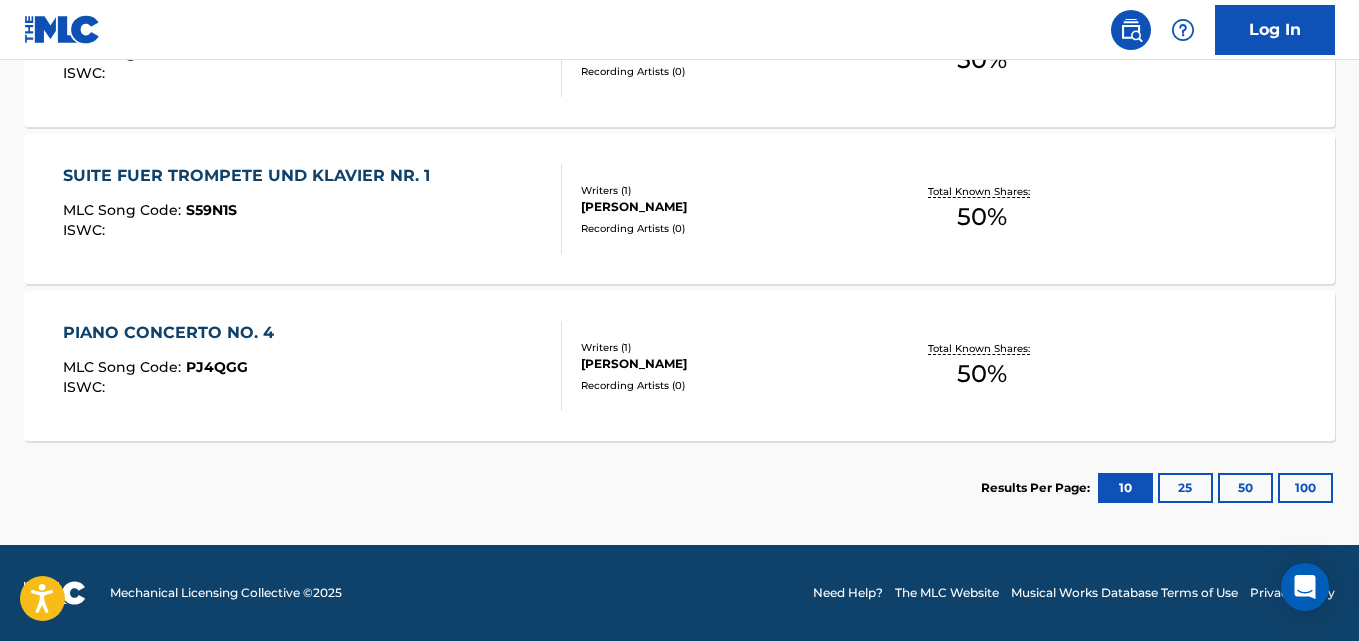 click on "100" at bounding box center (1305, 488) 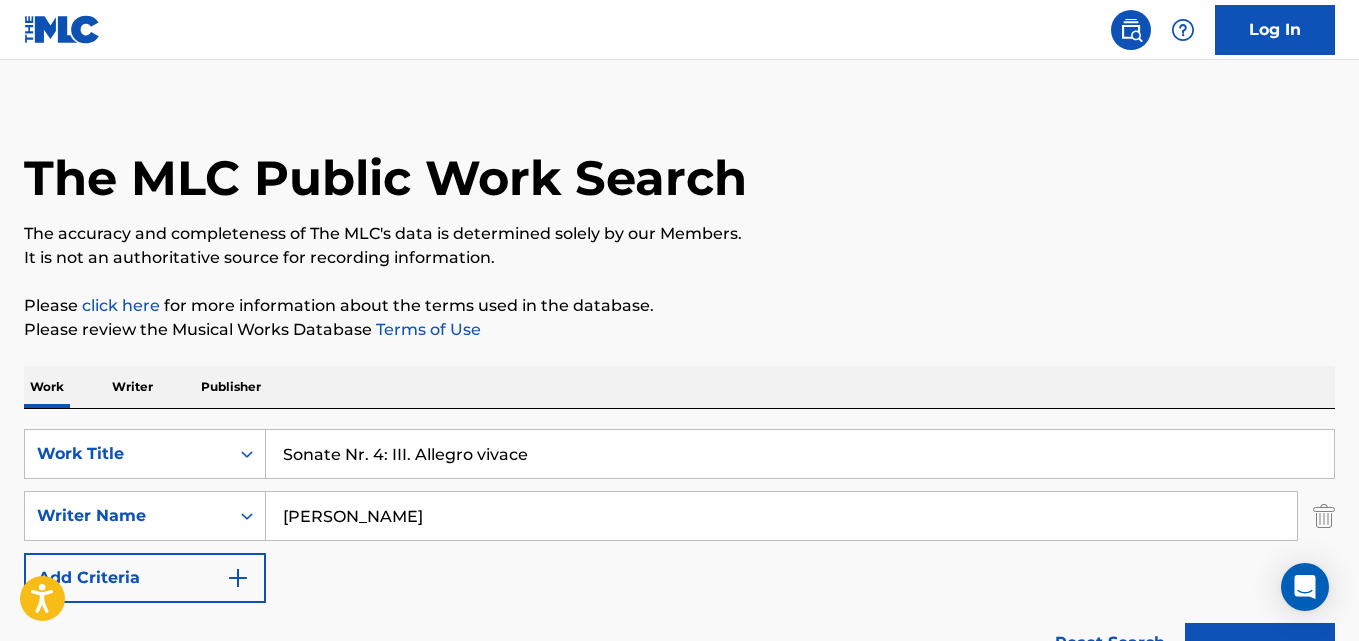 scroll, scrollTop: 0, scrollLeft: 0, axis: both 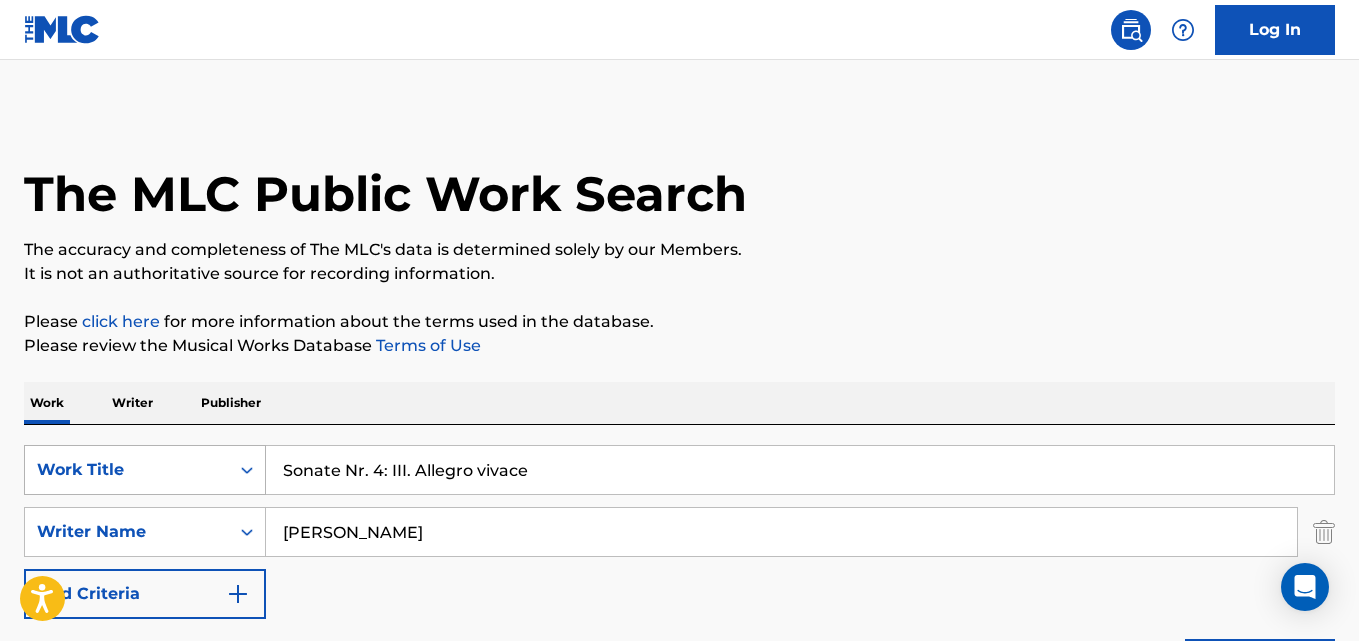 drag, startPoint x: 557, startPoint y: 480, endPoint x: 264, endPoint y: 460, distance: 293.6818 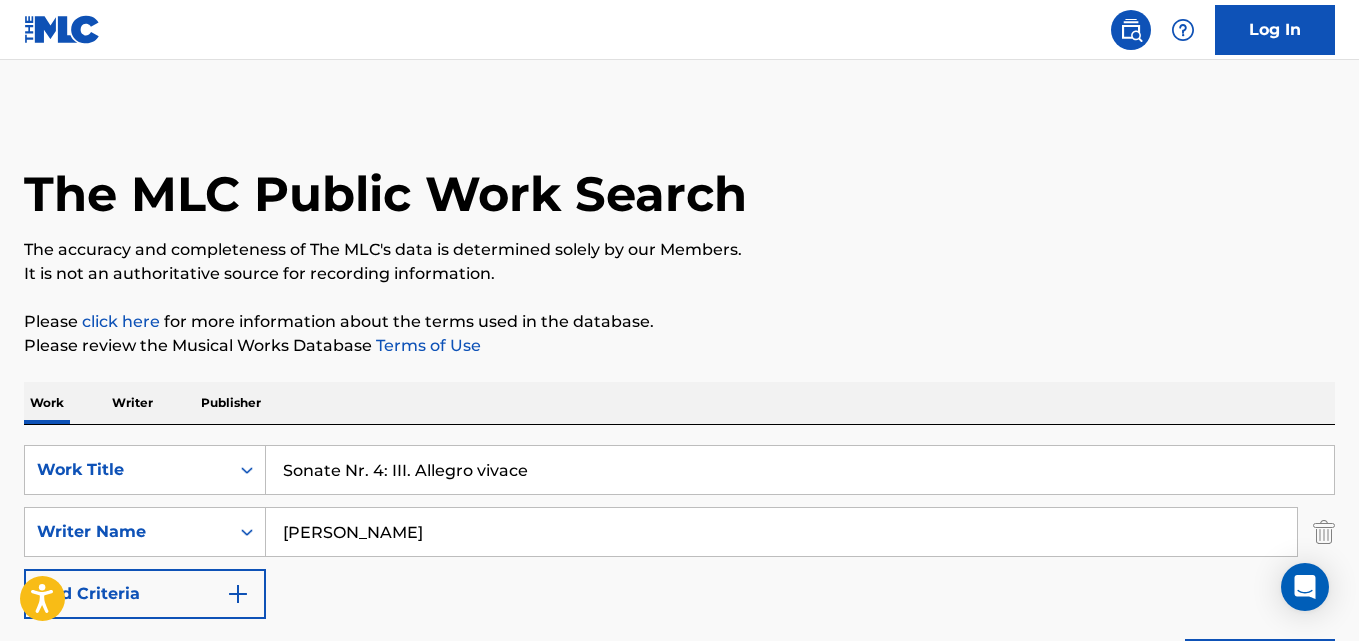 paste on "Three Pieces for Organ: III. Pageant" 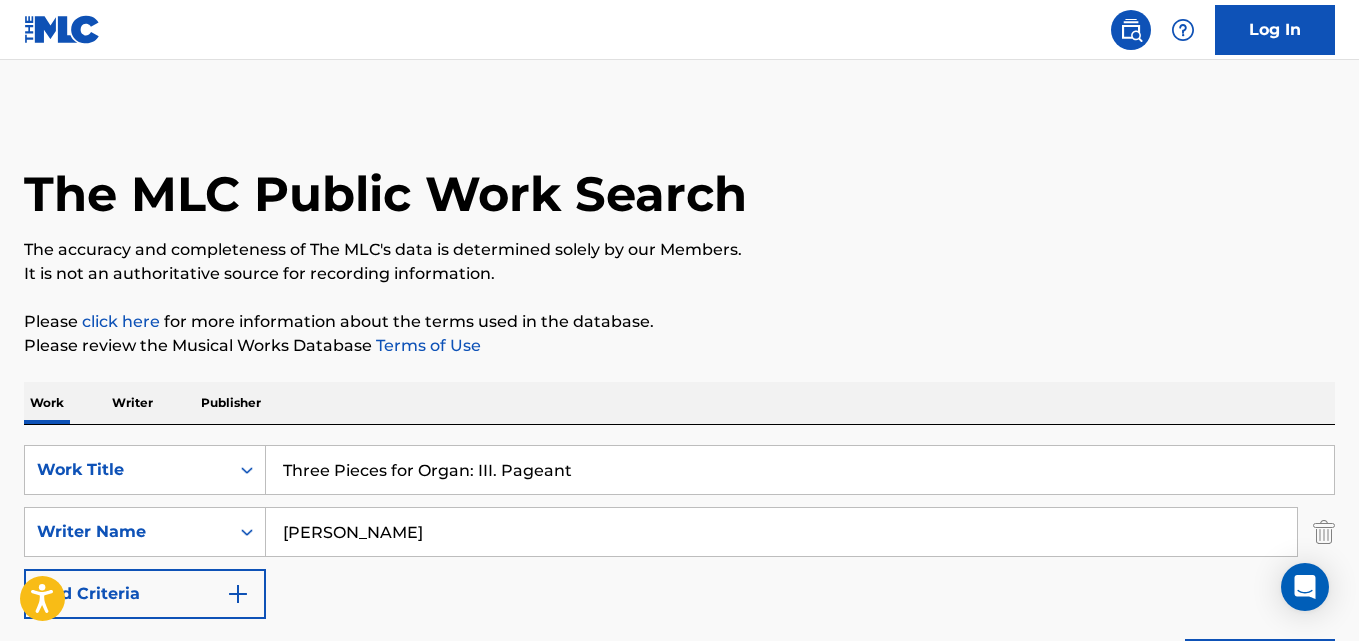 type on "Three Pieces for Organ: III. Pageant" 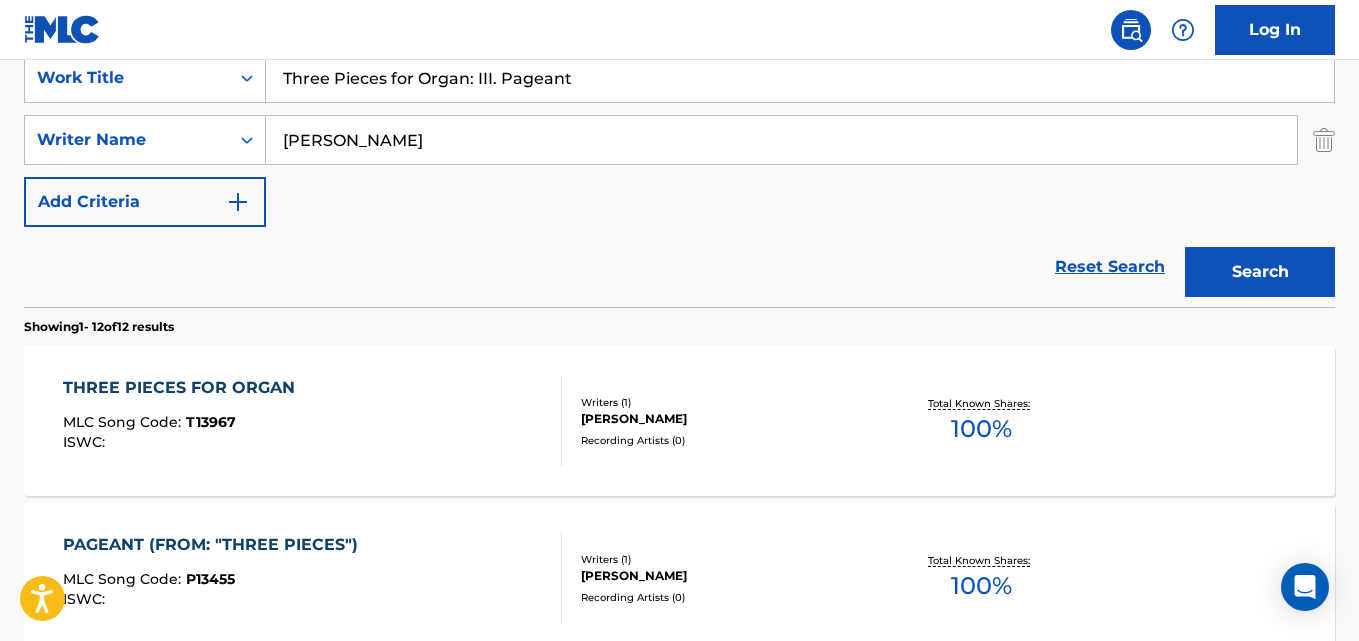 scroll, scrollTop: 492, scrollLeft: 0, axis: vertical 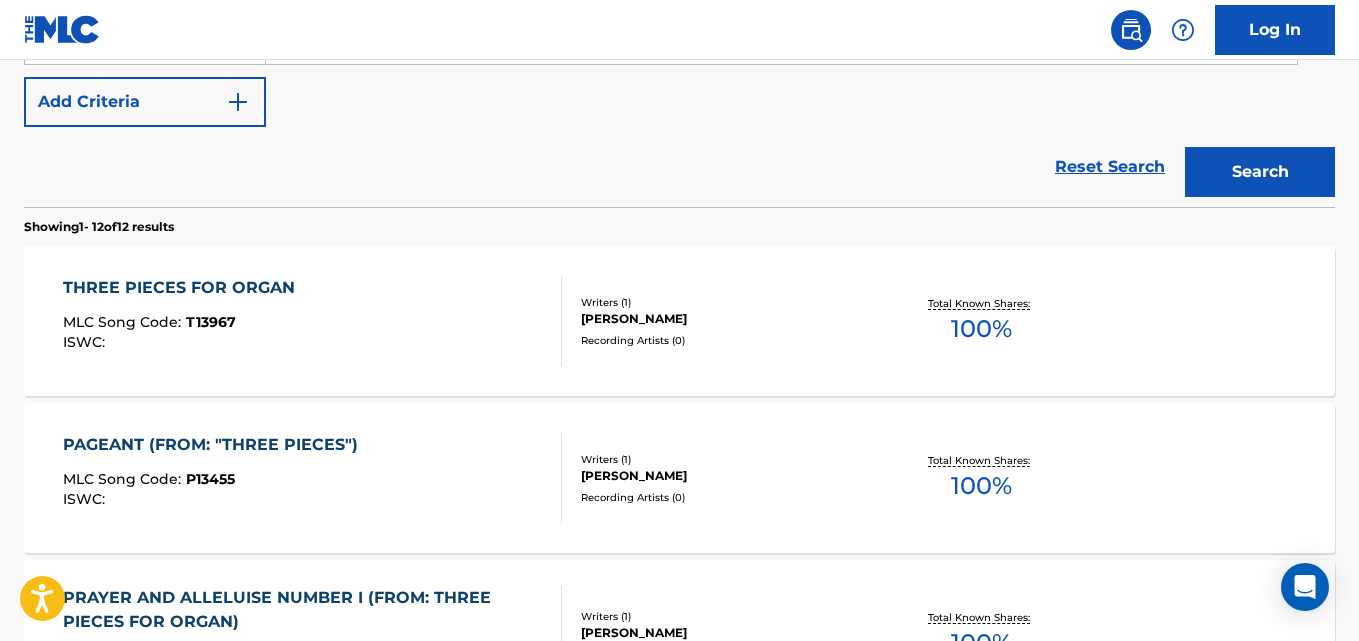 click on "MLC Song Code : T13967" at bounding box center [184, 325] 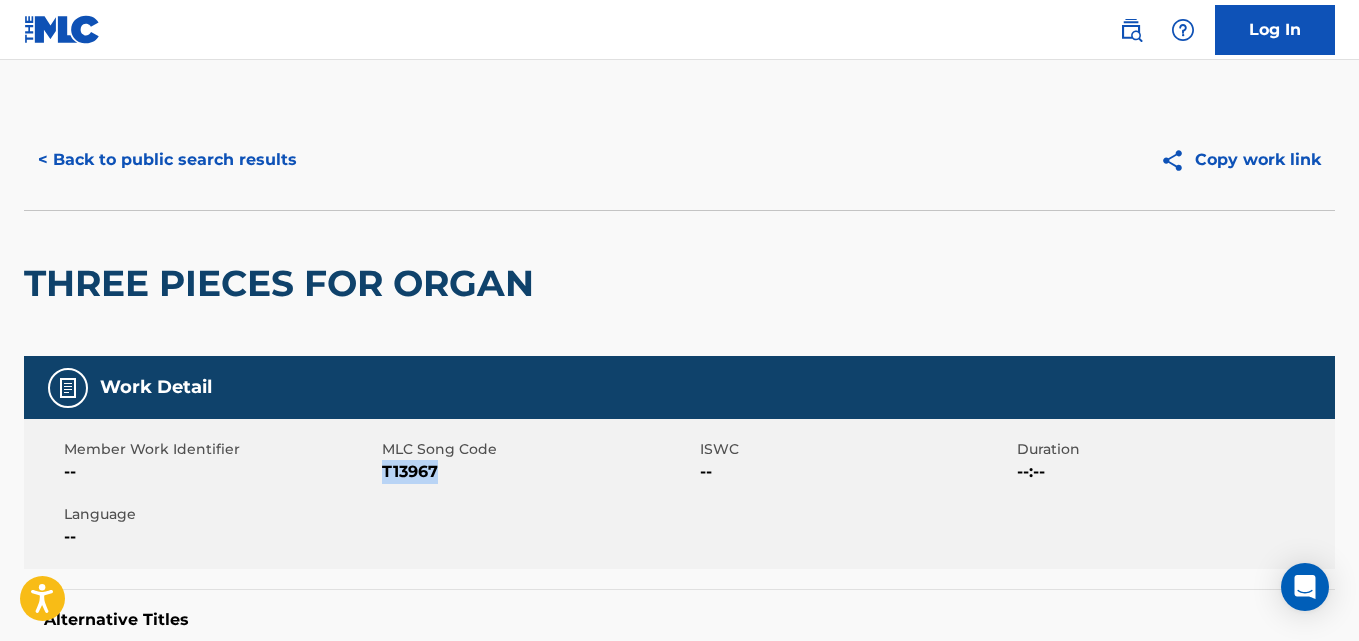 drag, startPoint x: 447, startPoint y: 480, endPoint x: 416, endPoint y: 458, distance: 38.013157 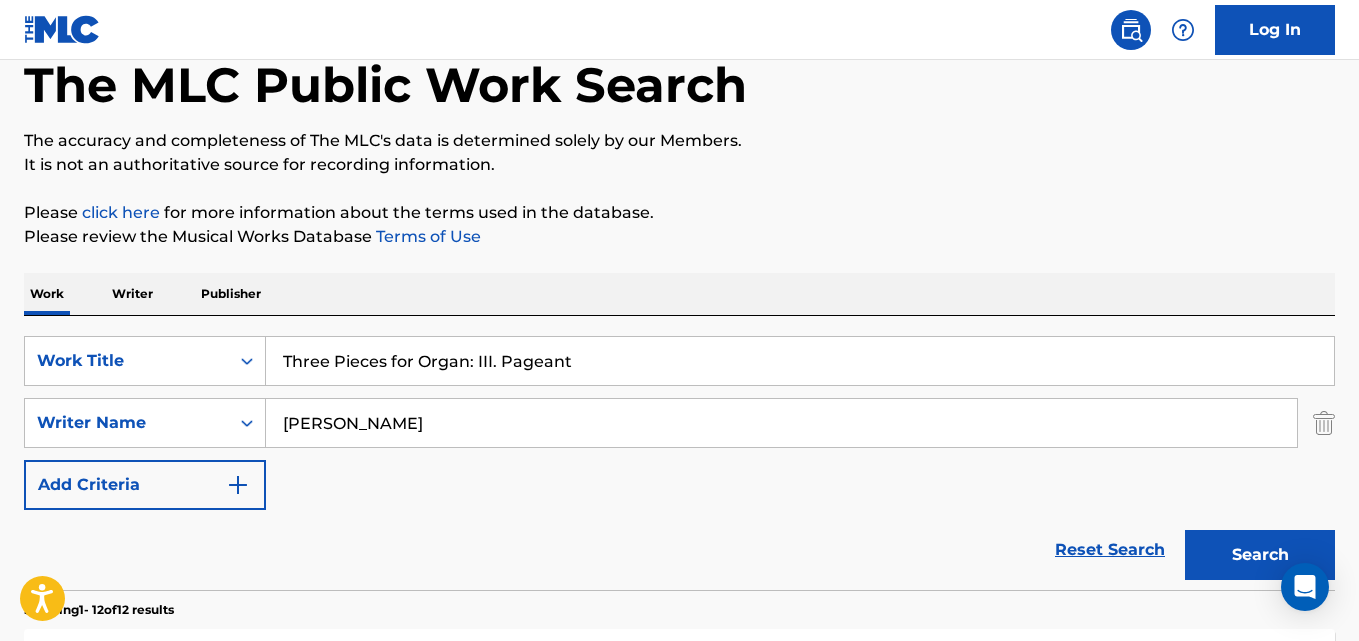 scroll, scrollTop: 0, scrollLeft: 0, axis: both 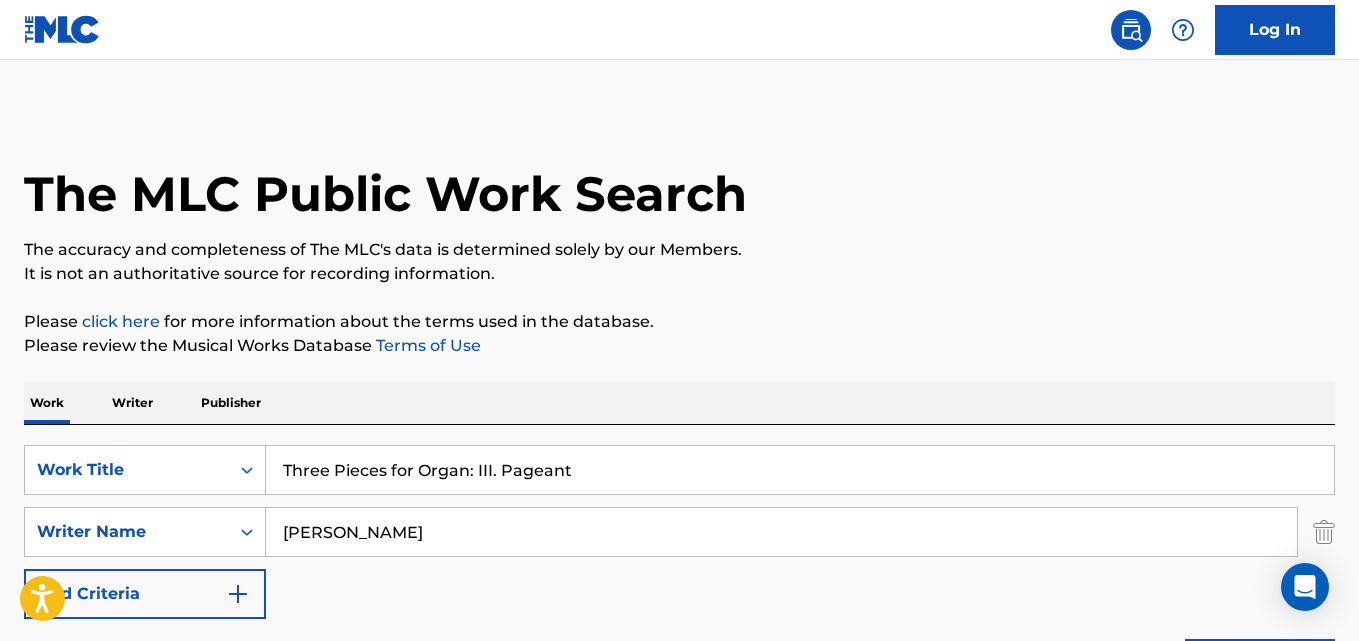 drag, startPoint x: 592, startPoint y: 465, endPoint x: 30, endPoint y: 413, distance: 564.4006 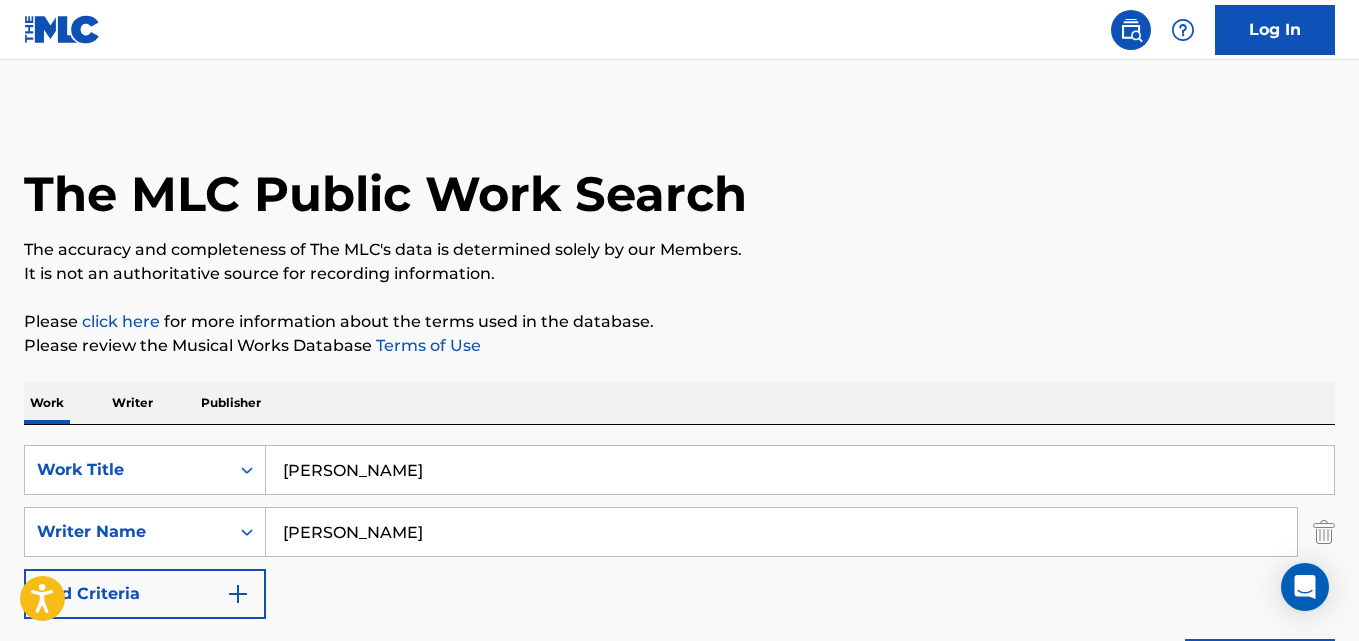 type on "Three Pieces for Organ: III. Pageant" 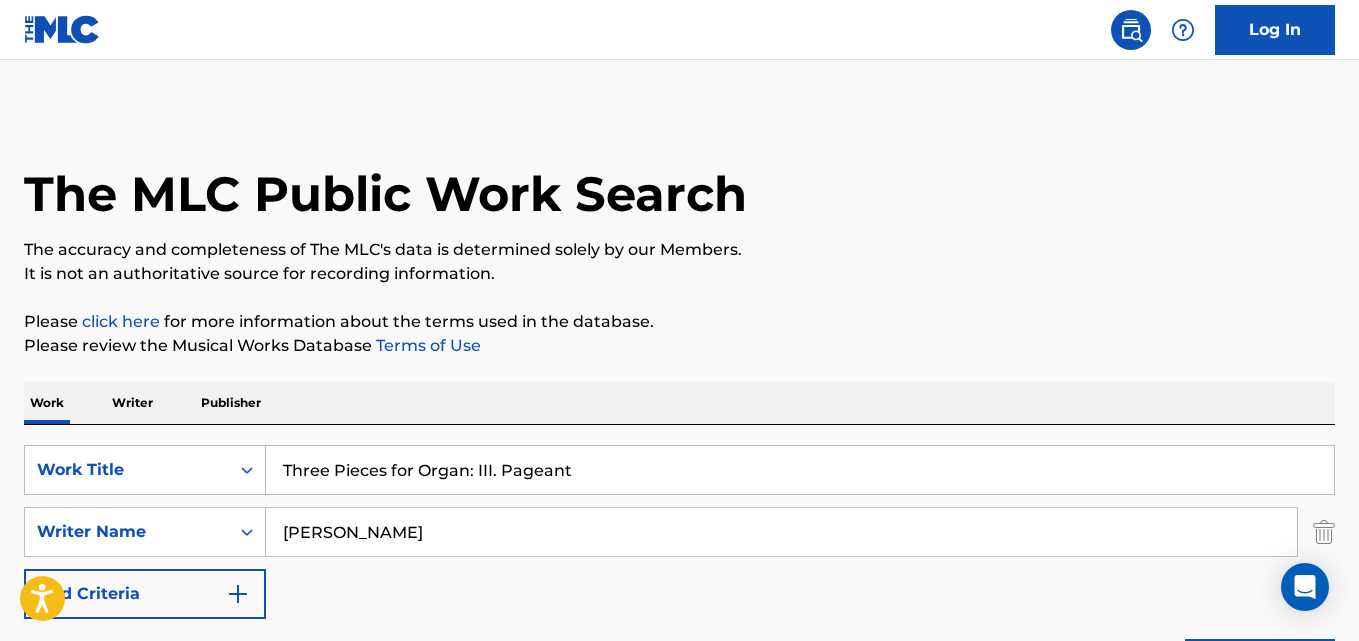 paste on "[PERSON_NAME]" 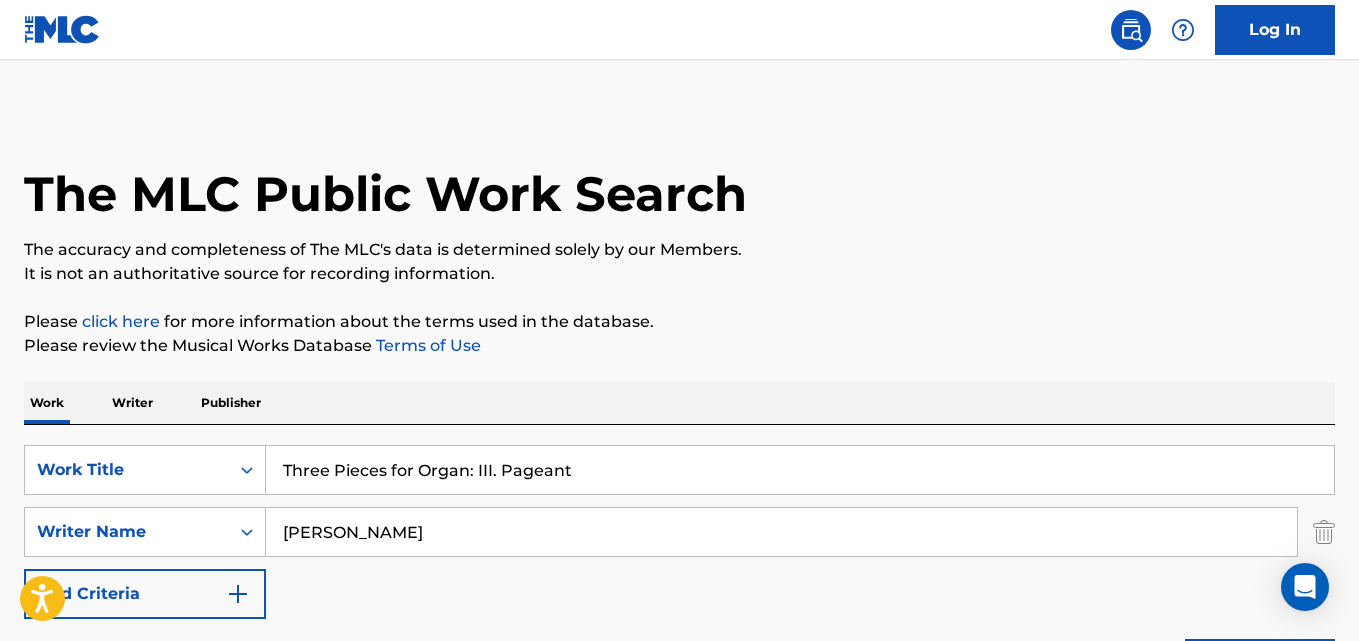 type on "[PERSON_NAME]" 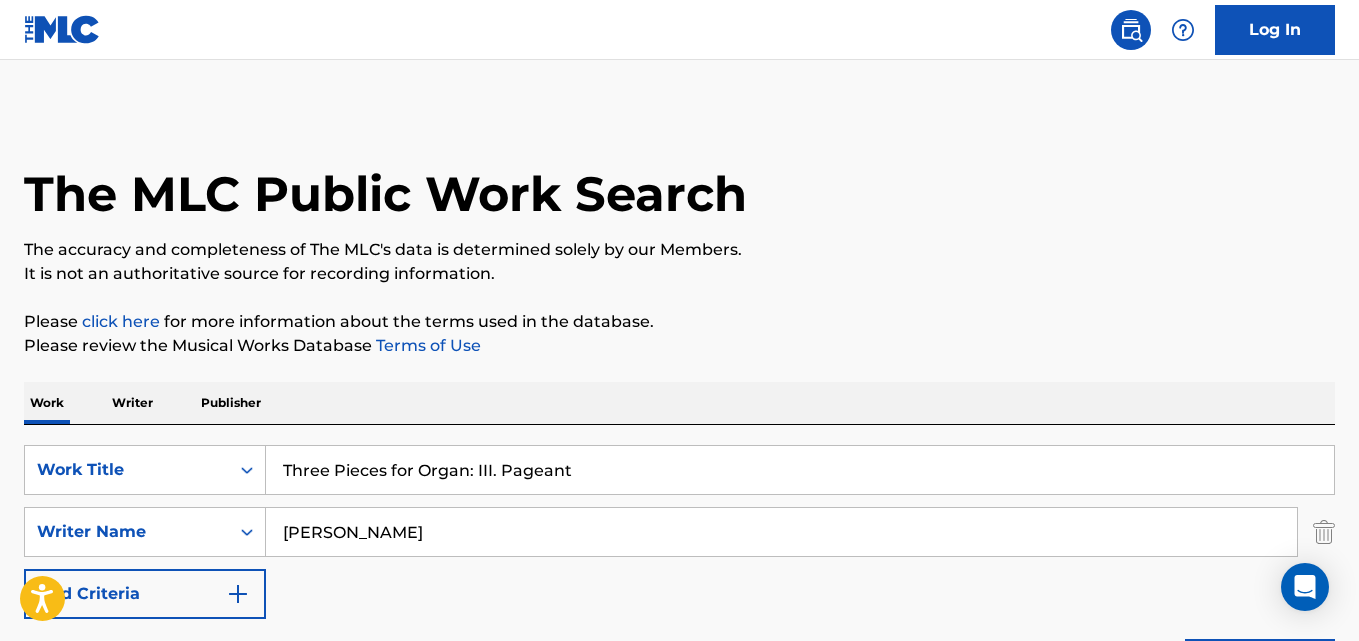 drag, startPoint x: 586, startPoint y: 476, endPoint x: 0, endPoint y: 416, distance: 589.06366 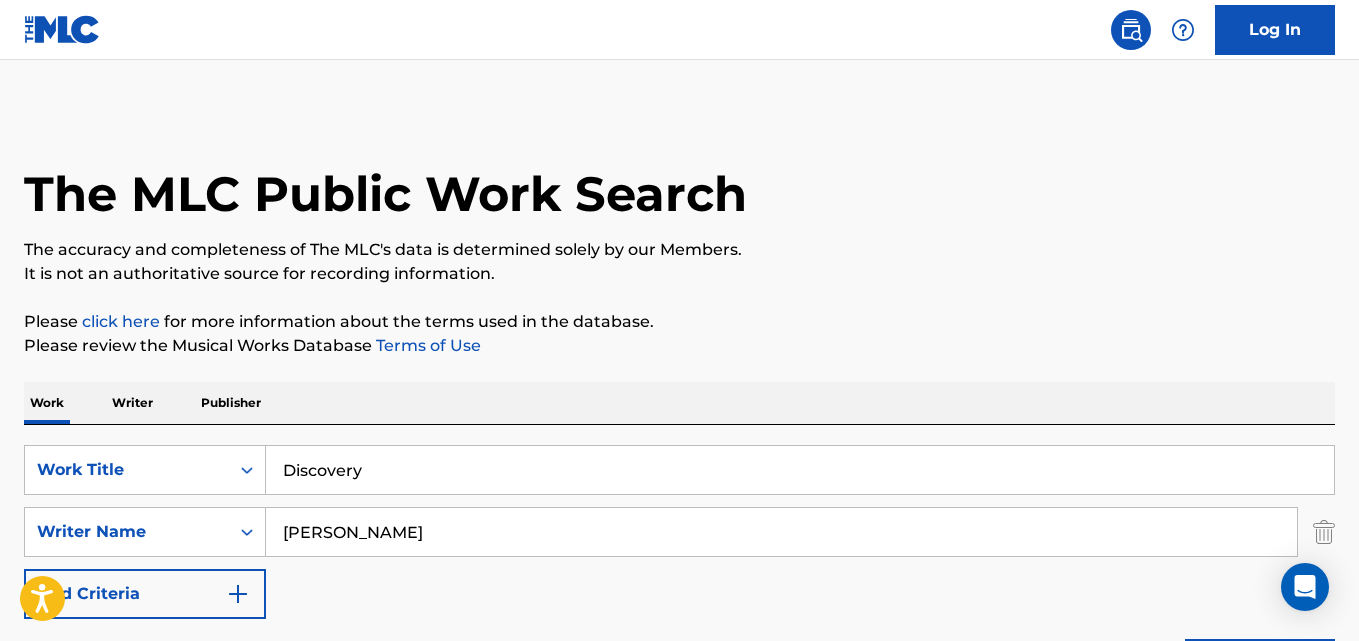 click on "Search" at bounding box center [1260, 664] 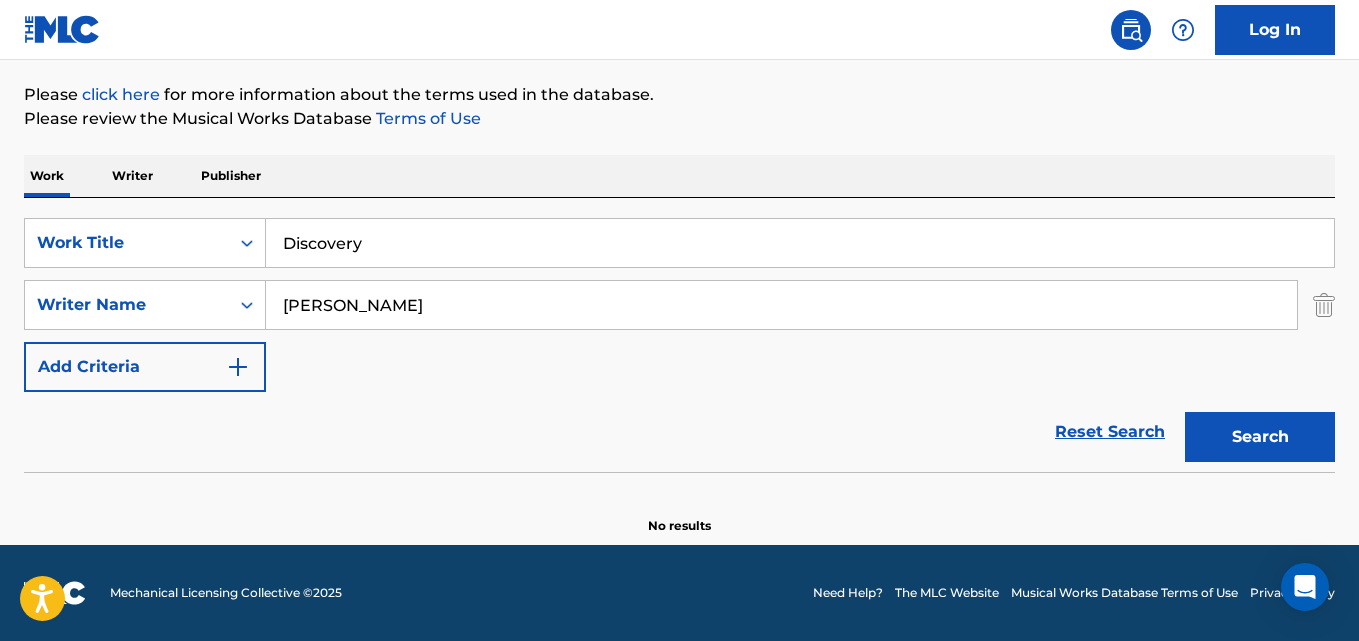 scroll, scrollTop: 227, scrollLeft: 0, axis: vertical 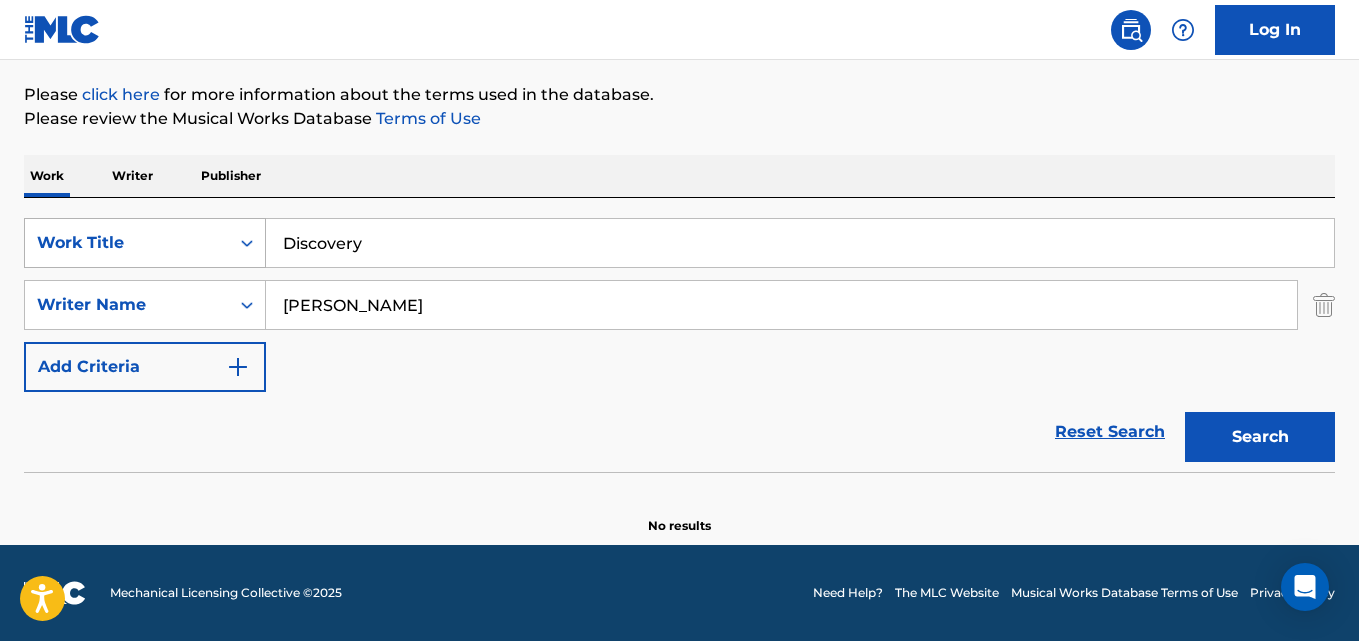 drag, startPoint x: 414, startPoint y: 237, endPoint x: 155, endPoint y: 230, distance: 259.09457 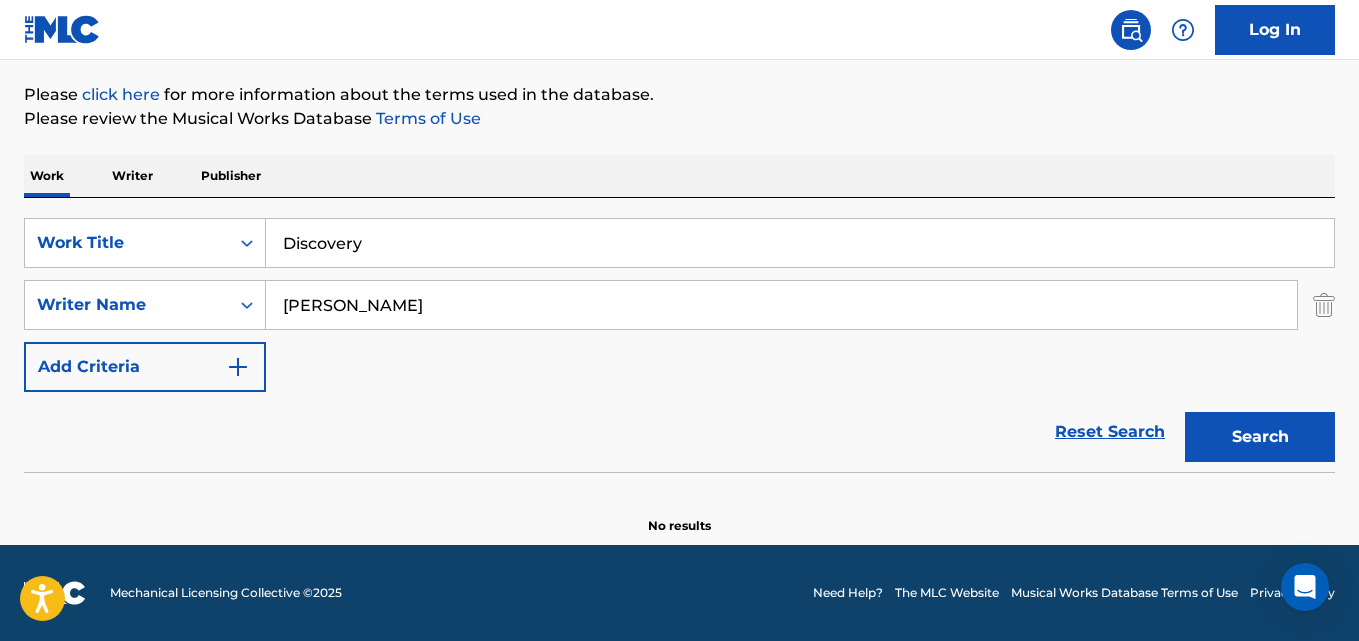 paste on "String Quartet No. 1, Op. 7: IV. Fantasia" 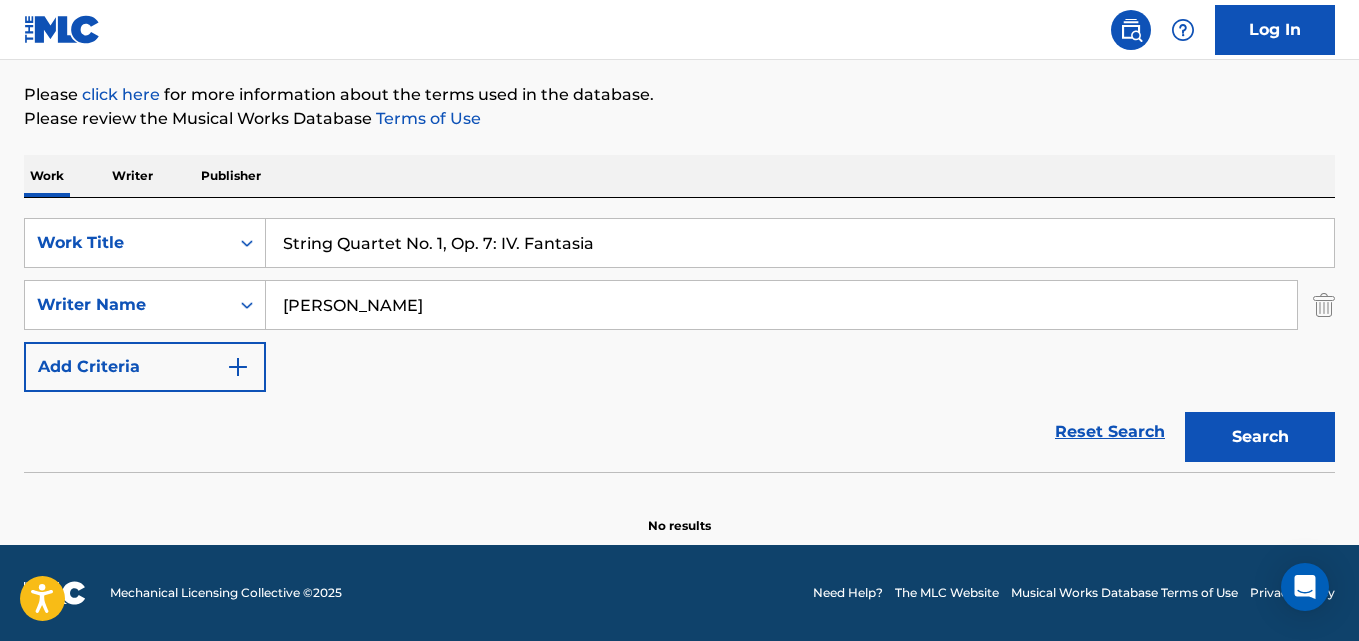 type on "String Quartet No. 1, Op. 7: IV. Fantasia" 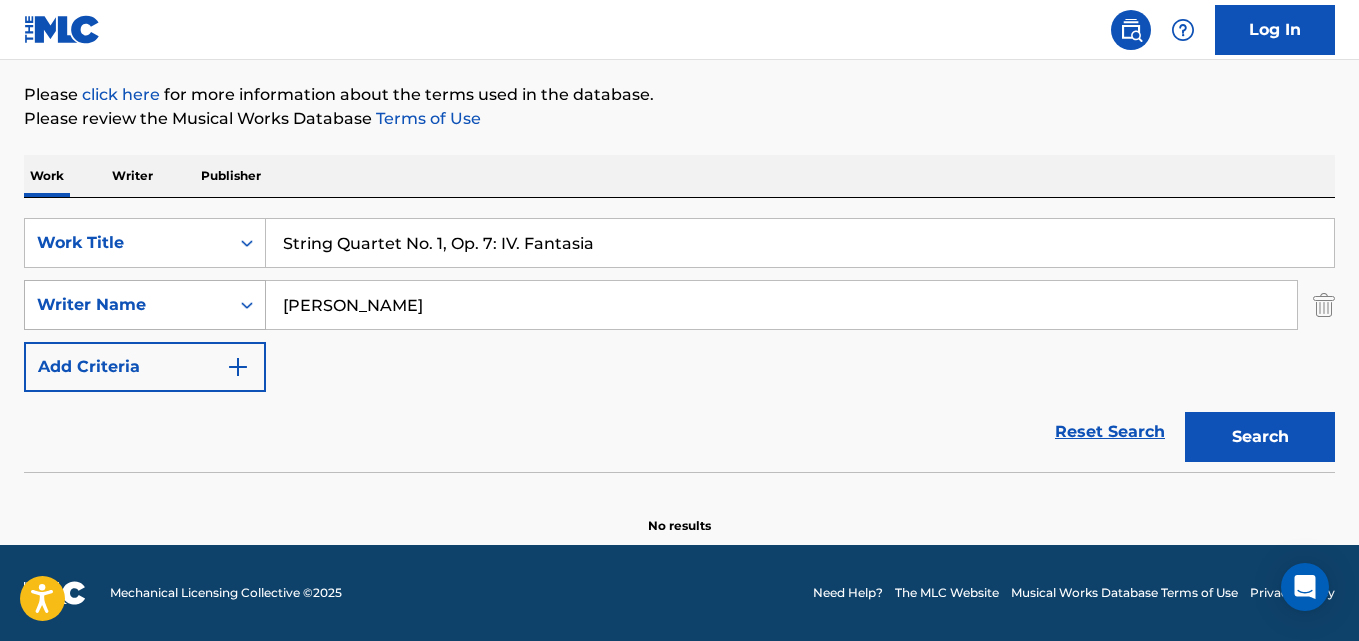 drag, startPoint x: 181, startPoint y: 312, endPoint x: 170, endPoint y: 312, distance: 11 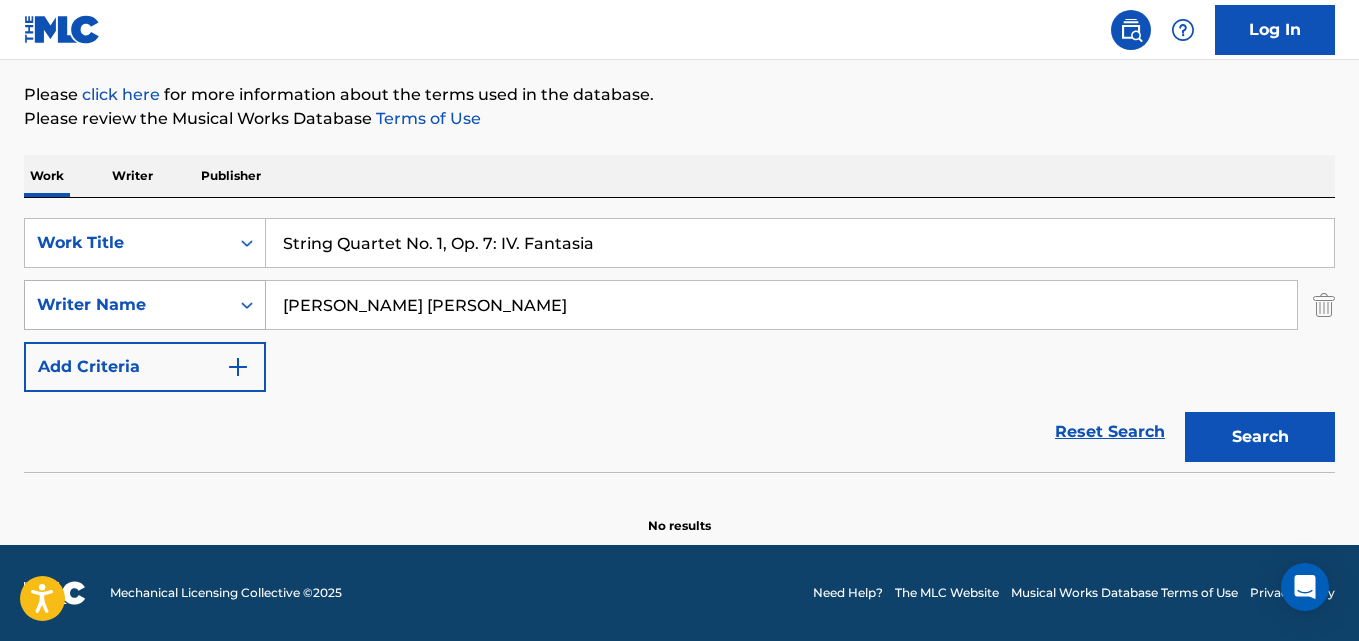 type on "[PERSON_NAME] [PERSON_NAME]" 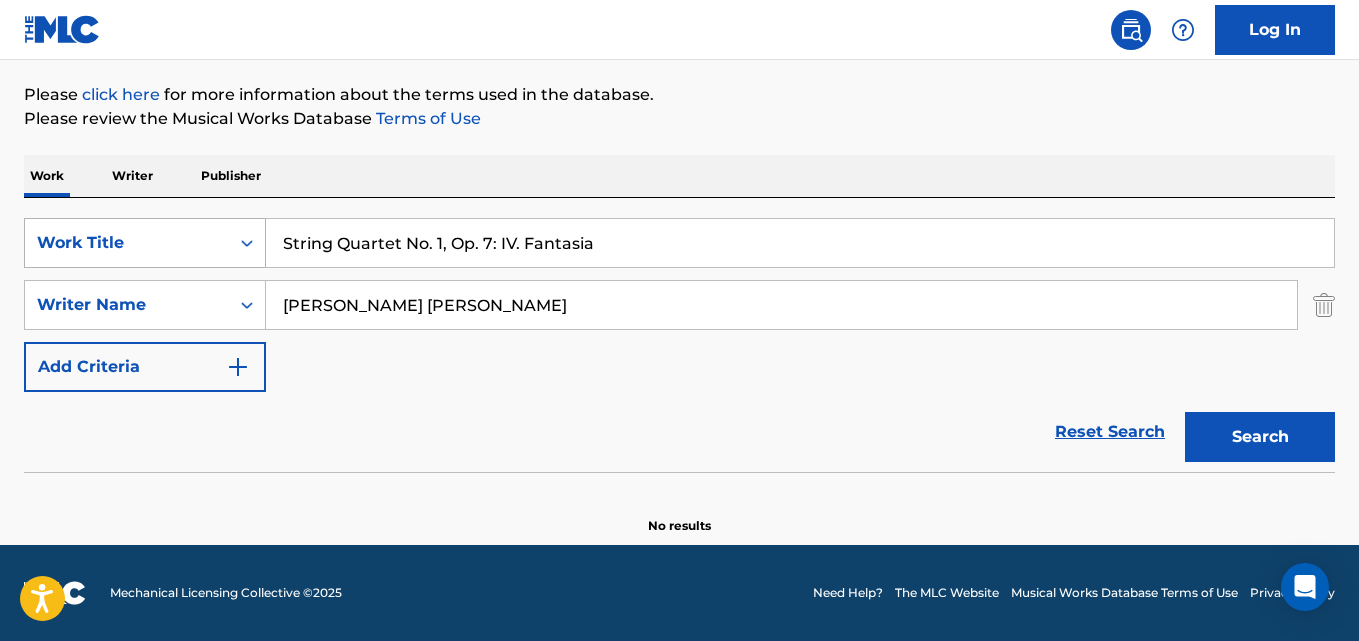 drag, startPoint x: 592, startPoint y: 242, endPoint x: 134, endPoint y: 234, distance: 458.06985 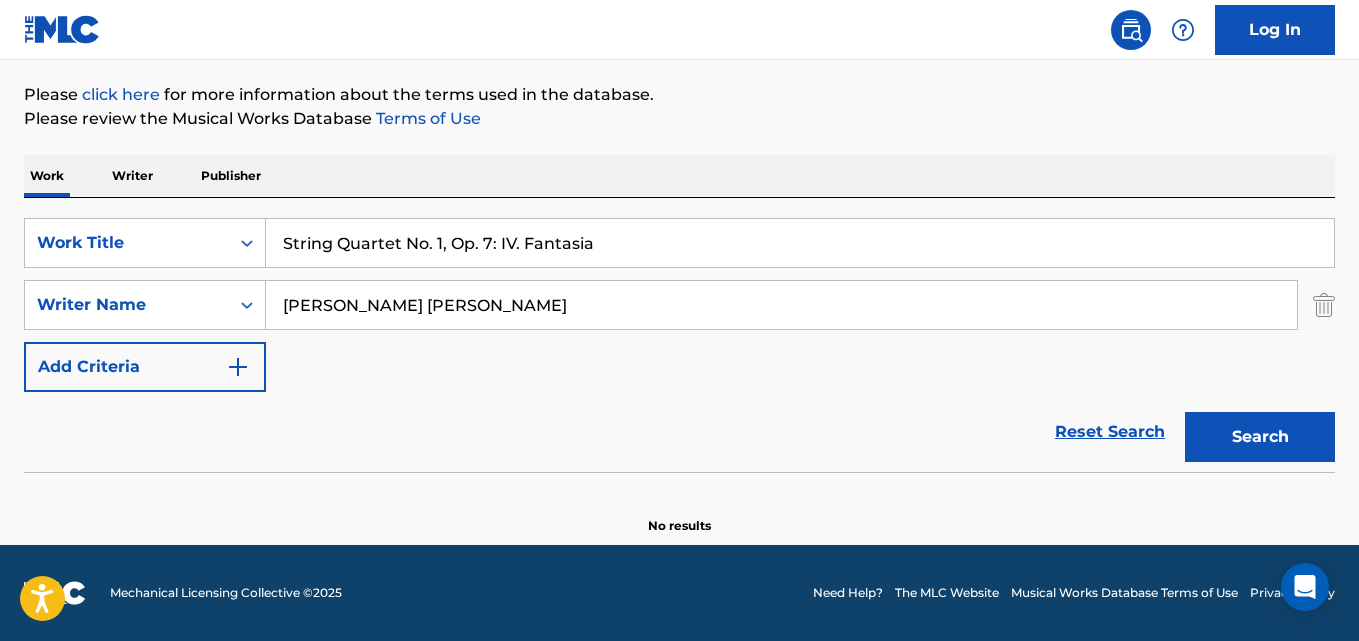 paste on "Anim" 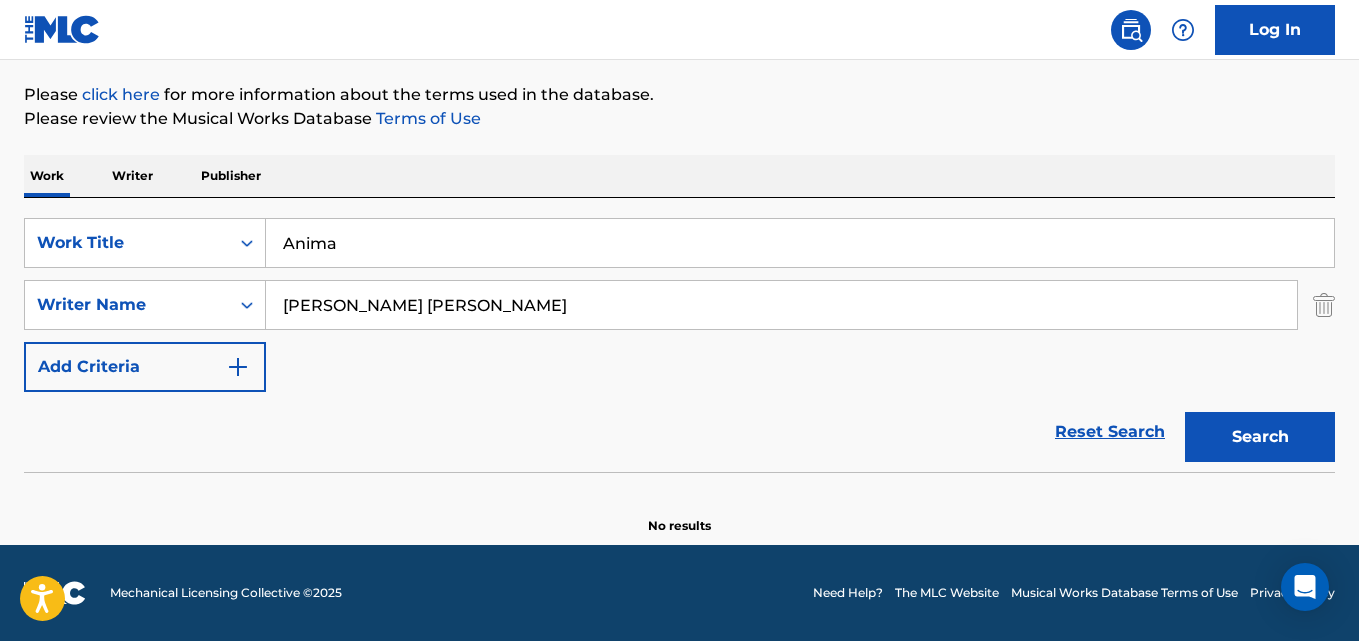 type on "Anima" 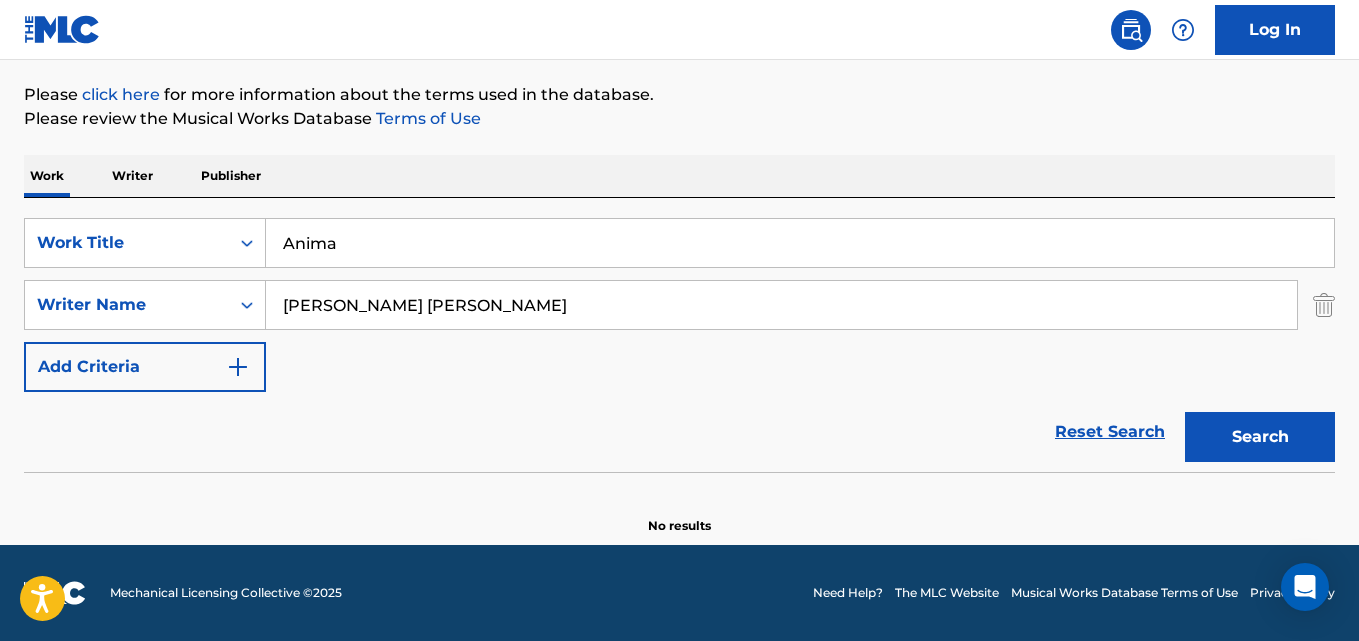 drag, startPoint x: 509, startPoint y: 307, endPoint x: 20, endPoint y: 278, distance: 489.85916 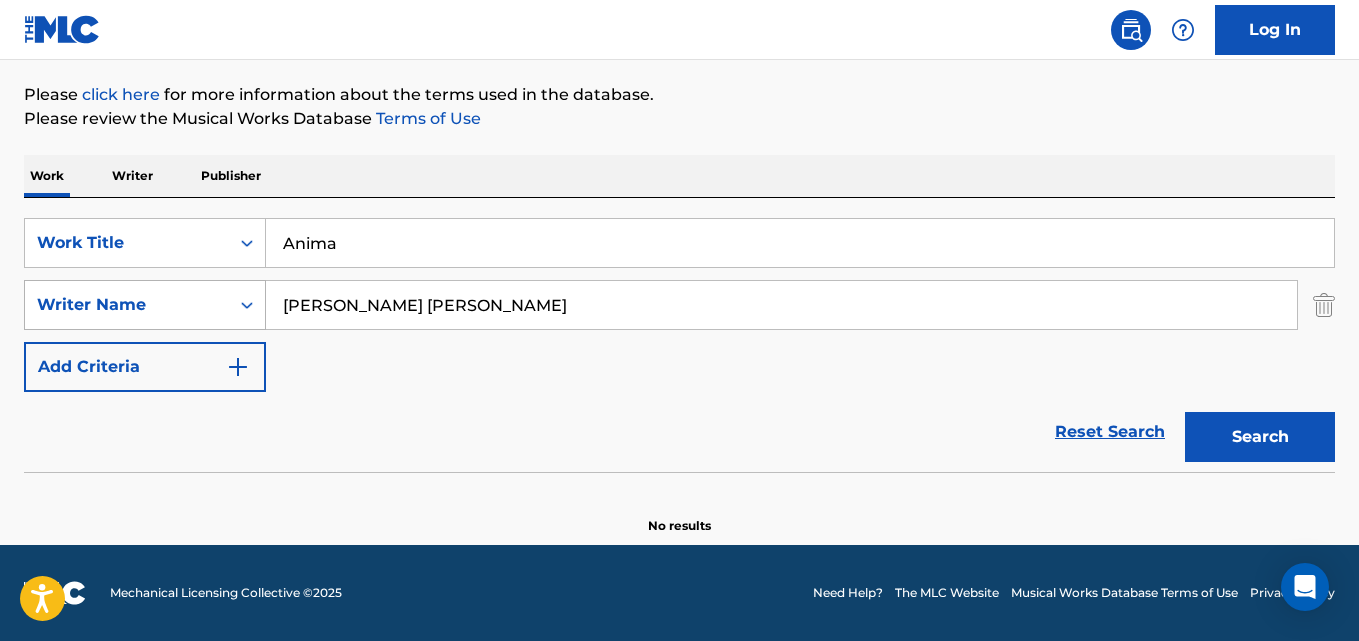 paste on "[PERSON_NAME]" 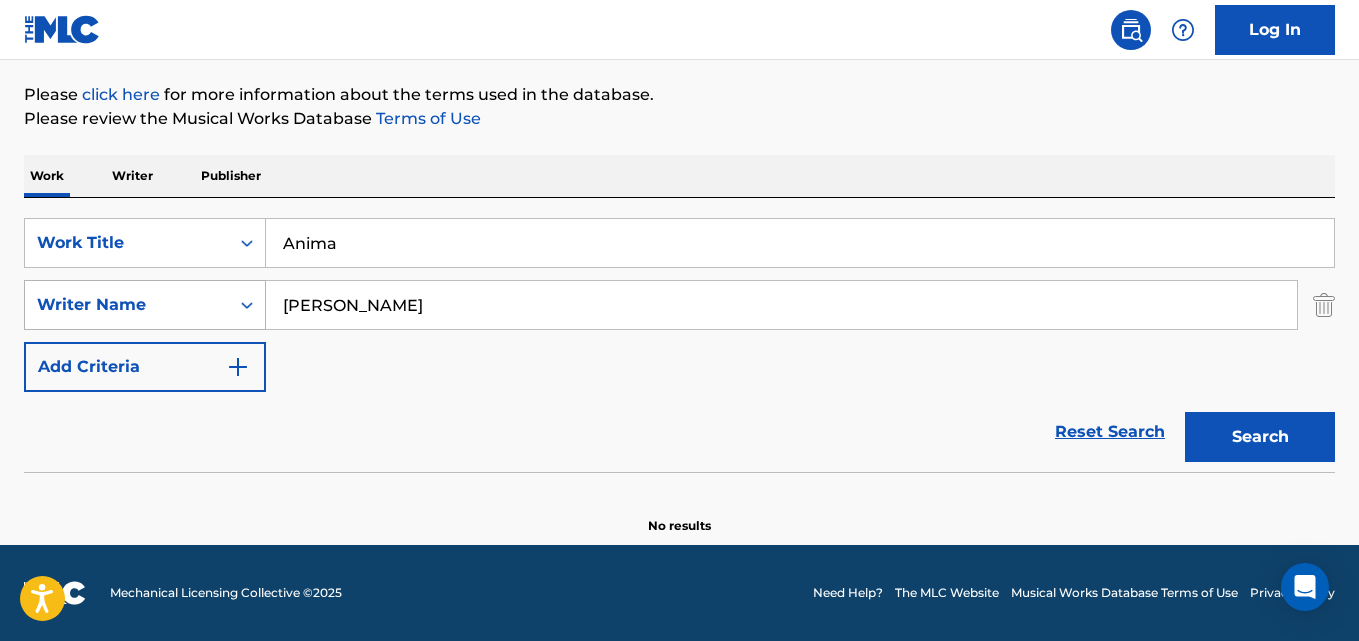 click on "Search" at bounding box center (1260, 437) 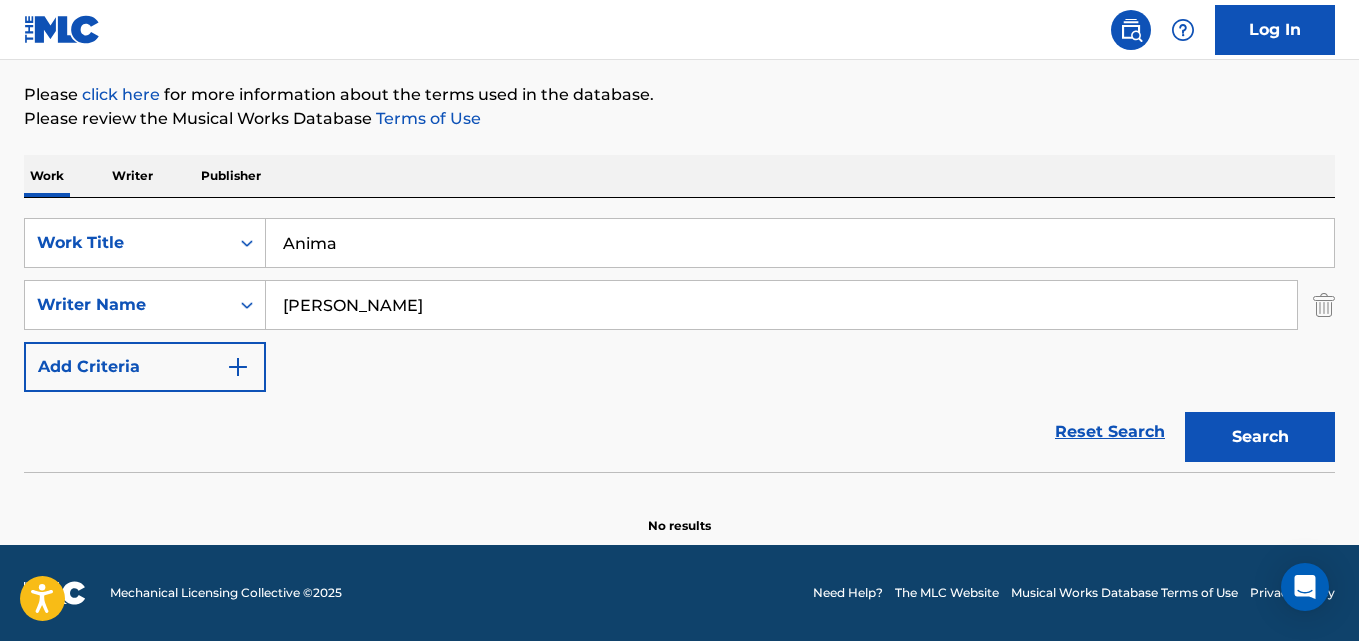 click on "[PERSON_NAME]" at bounding box center (781, 305) 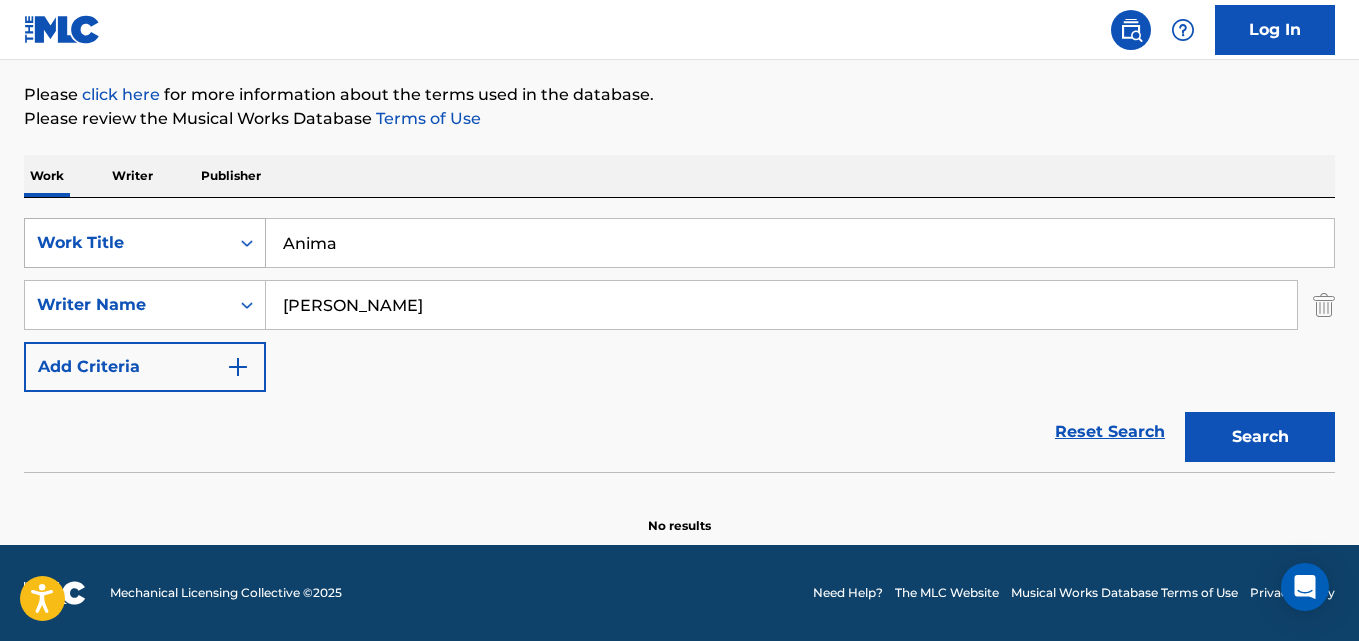 drag, startPoint x: 379, startPoint y: 238, endPoint x: 135, endPoint y: 234, distance: 244.03279 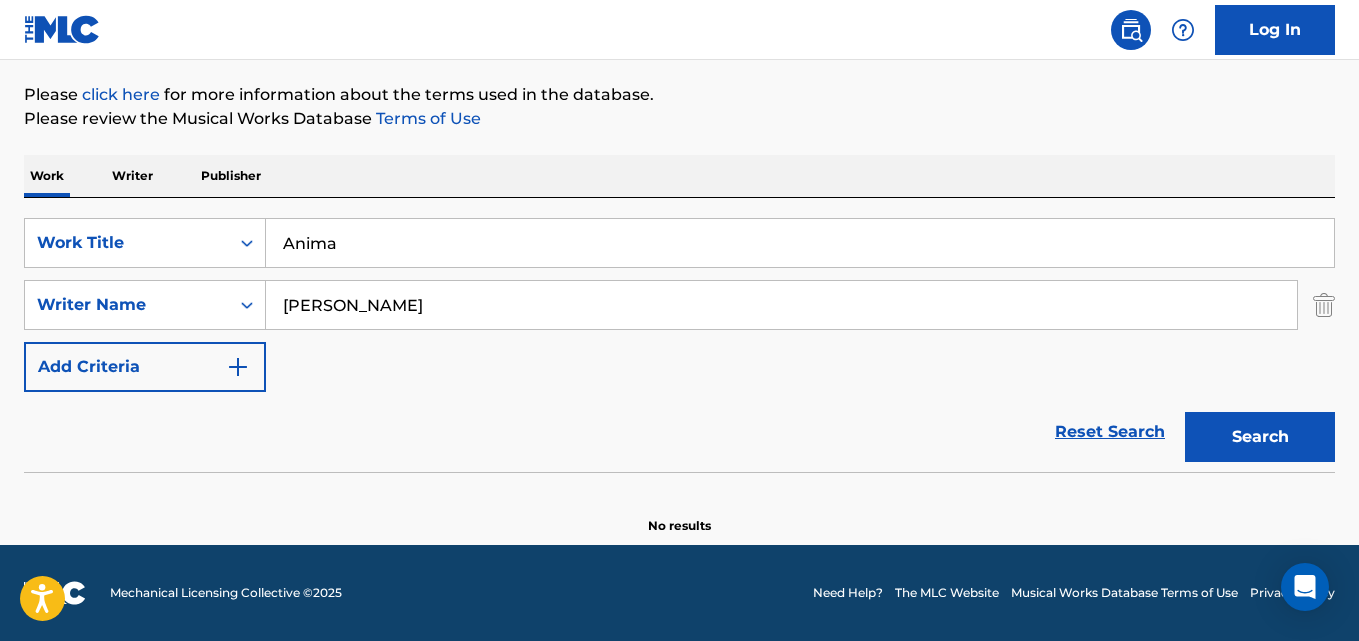 paste on "Enig" 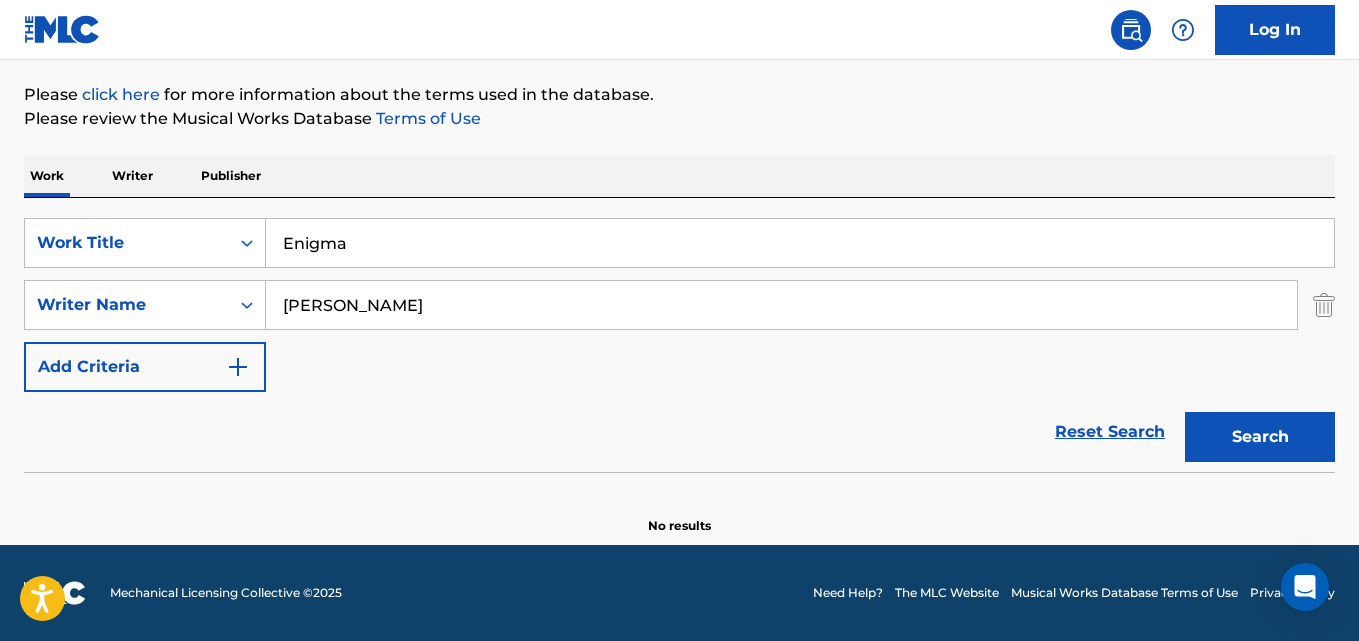 click on "Search" at bounding box center [1260, 437] 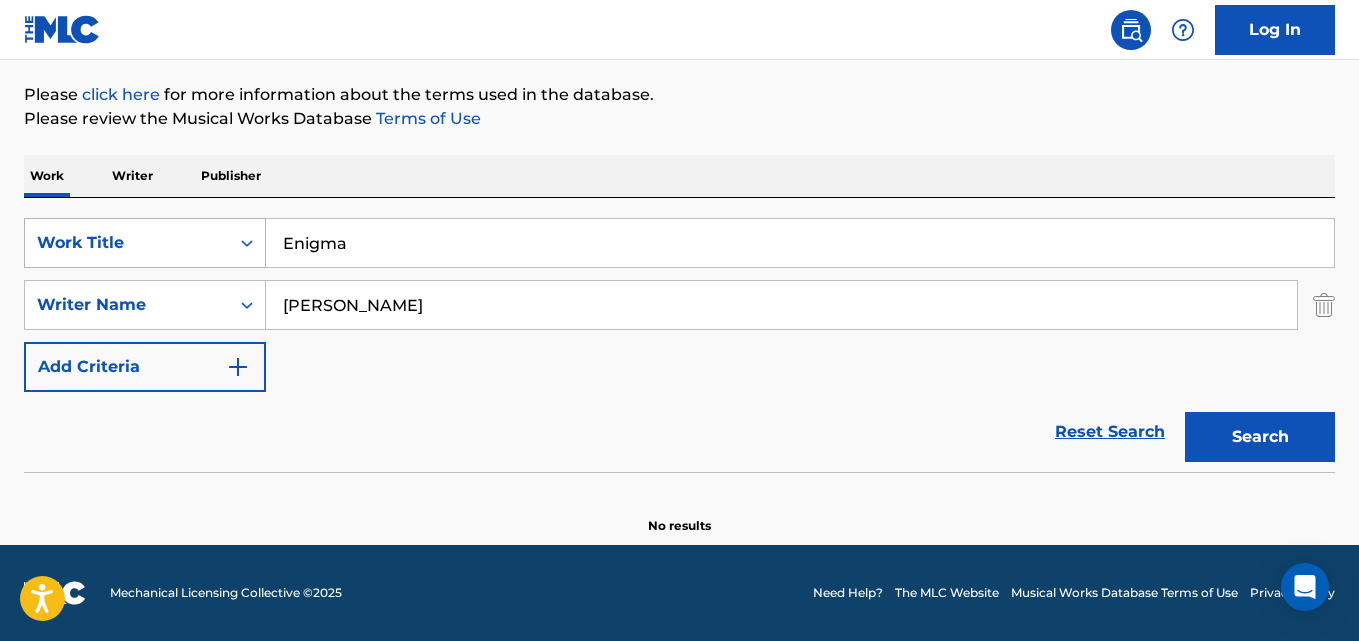 click on "SearchWithCriteriafb36b8f5-1eda-4cb4-bffe-d37ec1207836 Work Title Enigma" at bounding box center (679, 243) 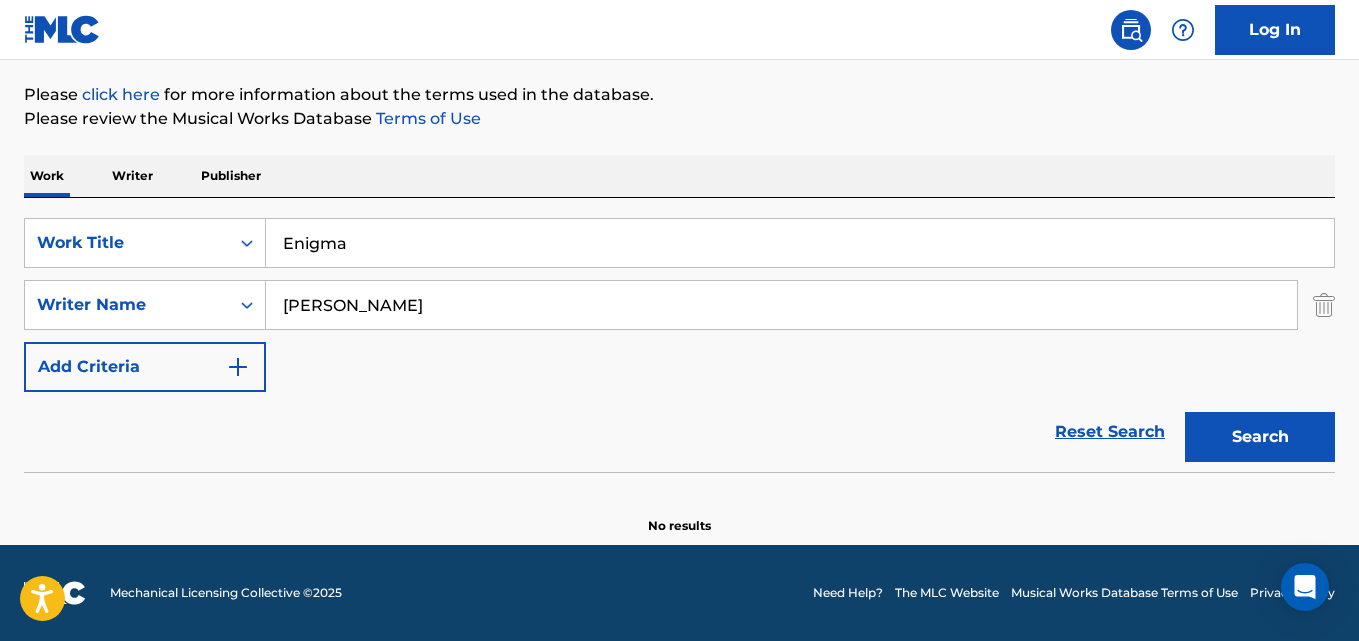 paste on "Afepakian (Gracias [GEOGRAPHIC_DATA])" 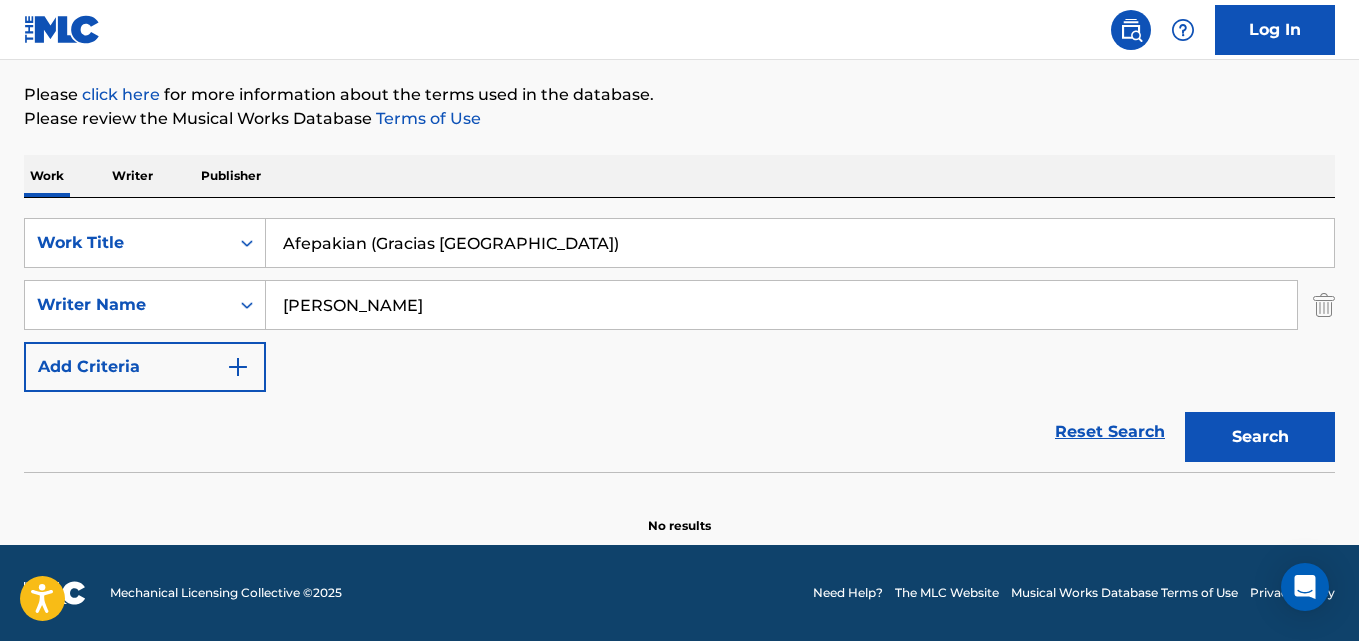 type on "Afepakian (Gracias [GEOGRAPHIC_DATA])" 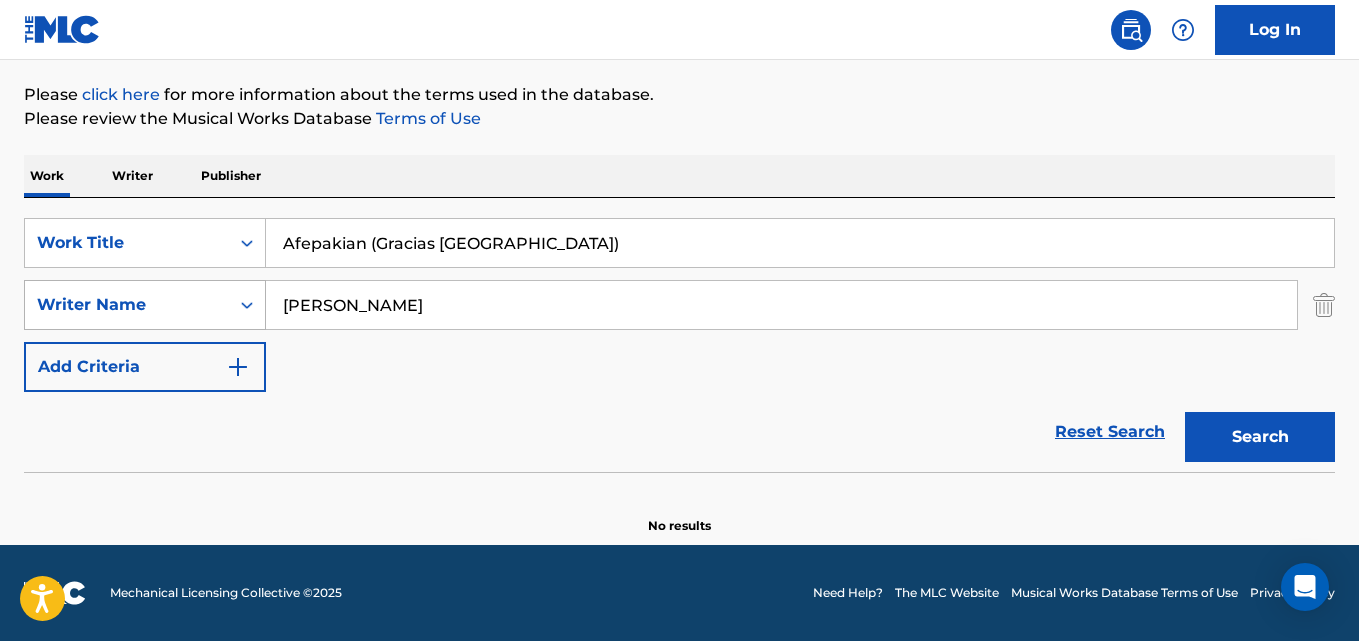 drag, startPoint x: 385, startPoint y: 322, endPoint x: 28, endPoint y: 303, distance: 357.50525 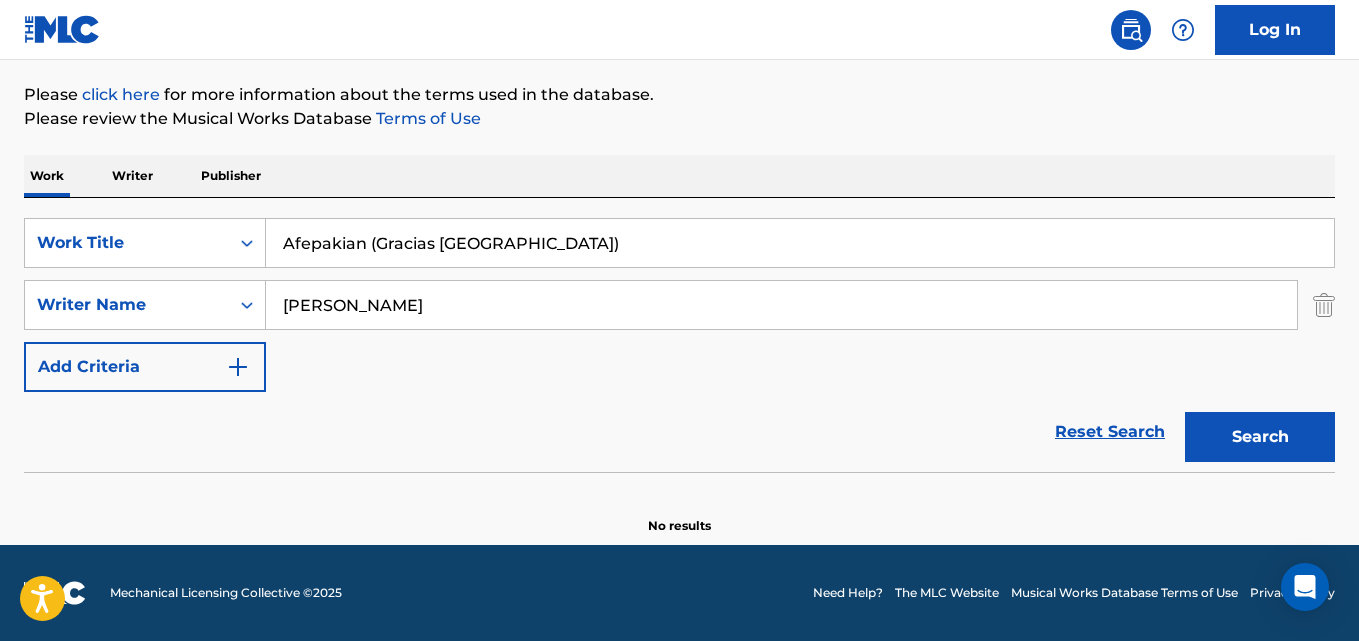 paste on "[PERSON_NAME], [PERSON_NAME], [PERSON_NAME], Miten" 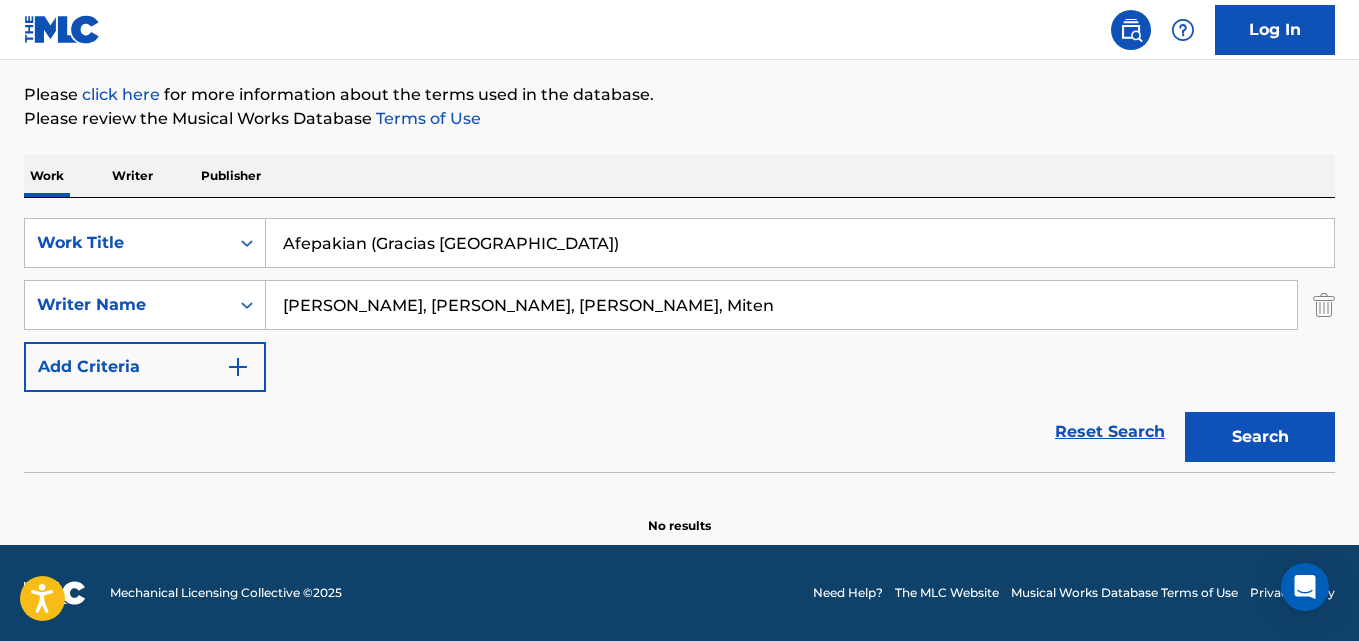 click on "Search" at bounding box center (1260, 437) 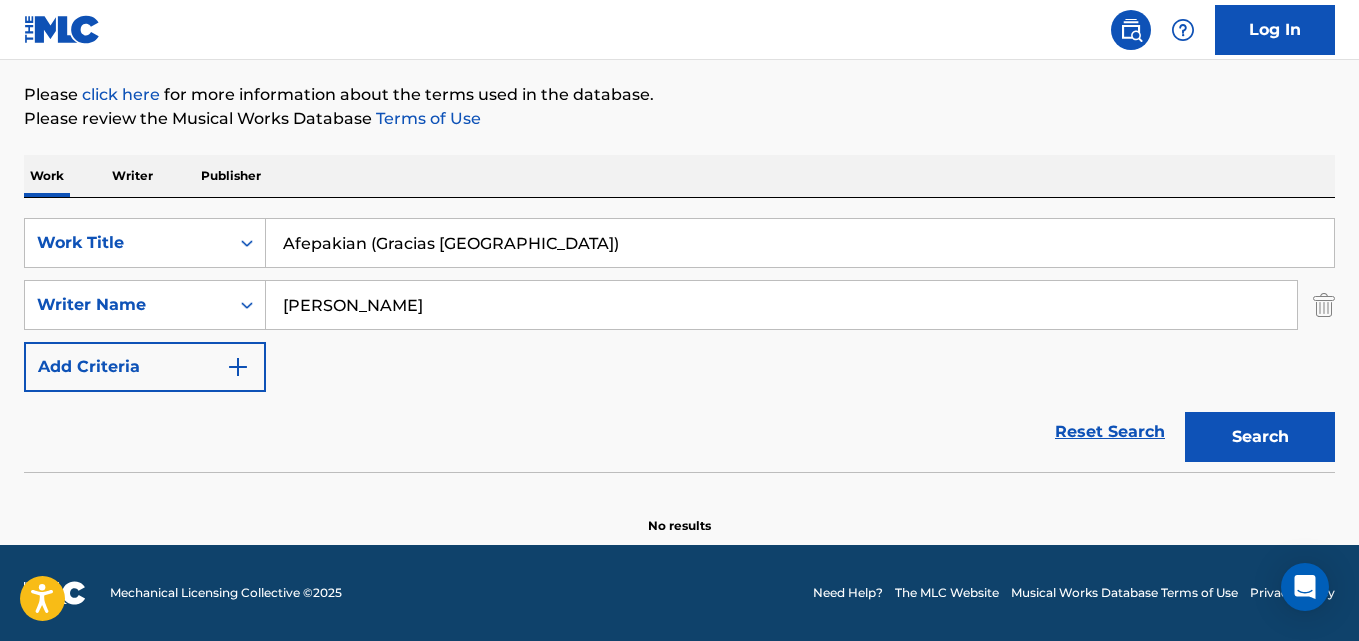 type on "[PERSON_NAME]" 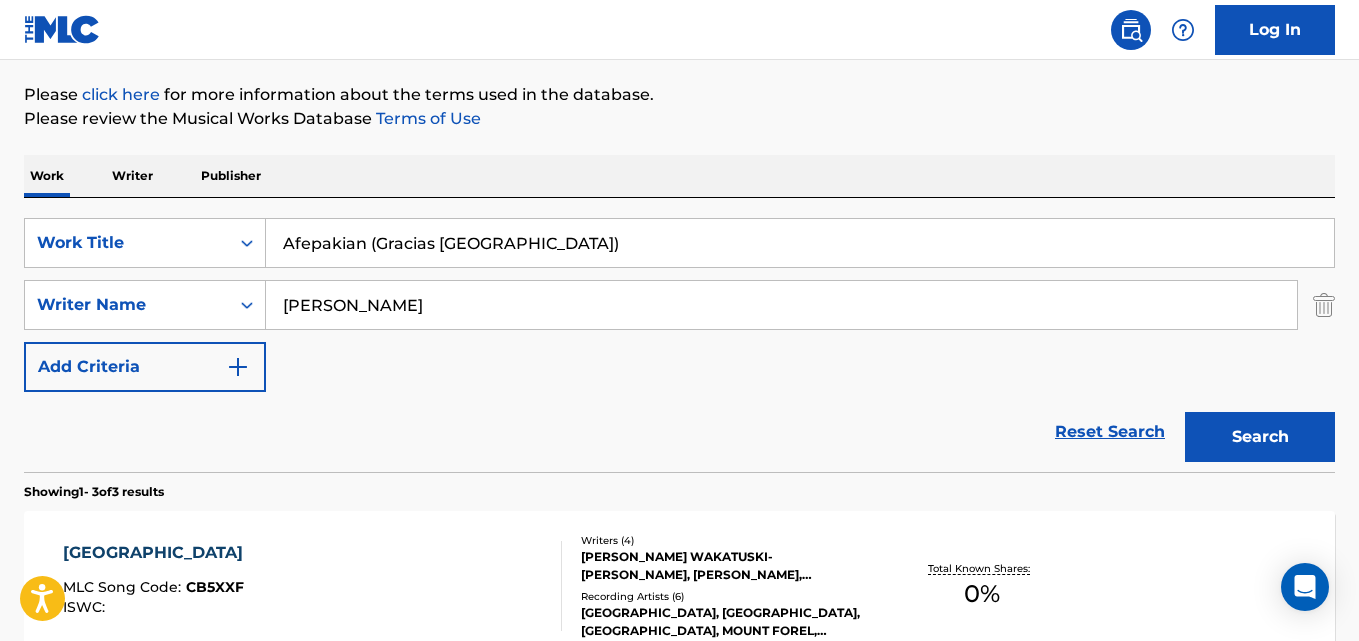 scroll, scrollTop: 327, scrollLeft: 0, axis: vertical 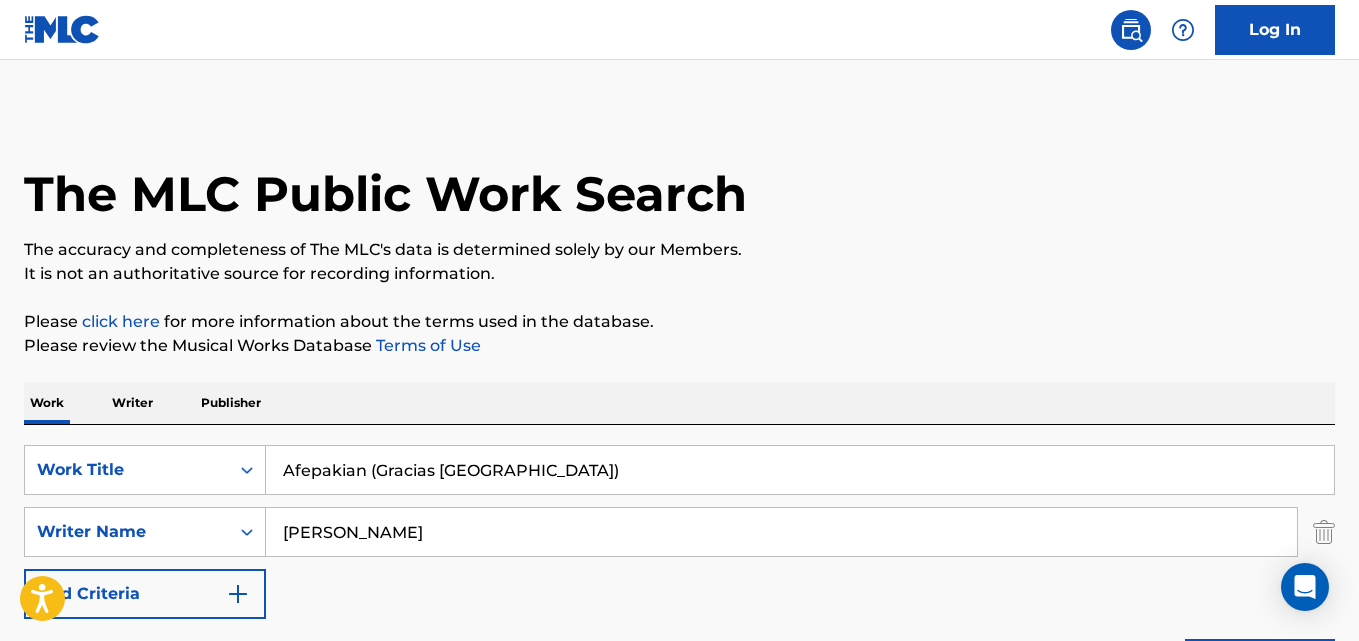 drag, startPoint x: 457, startPoint y: 465, endPoint x: 205, endPoint y: 436, distance: 253.66316 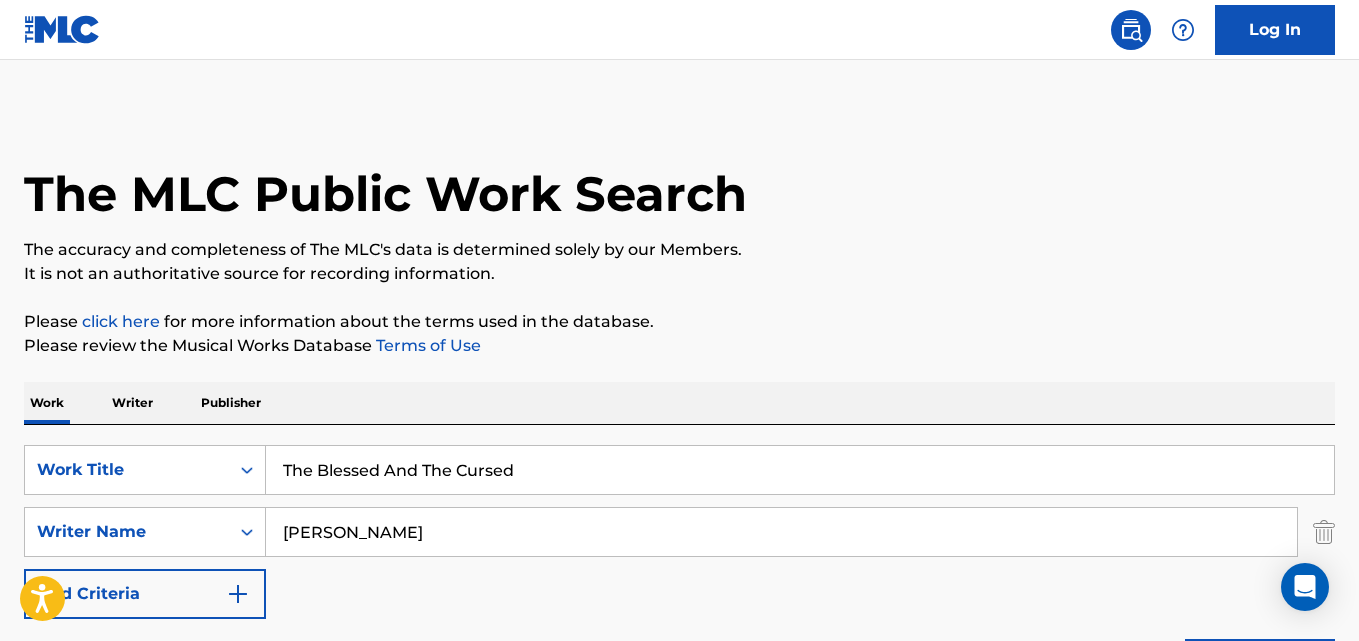 type on "The Blessed And The Cursed" 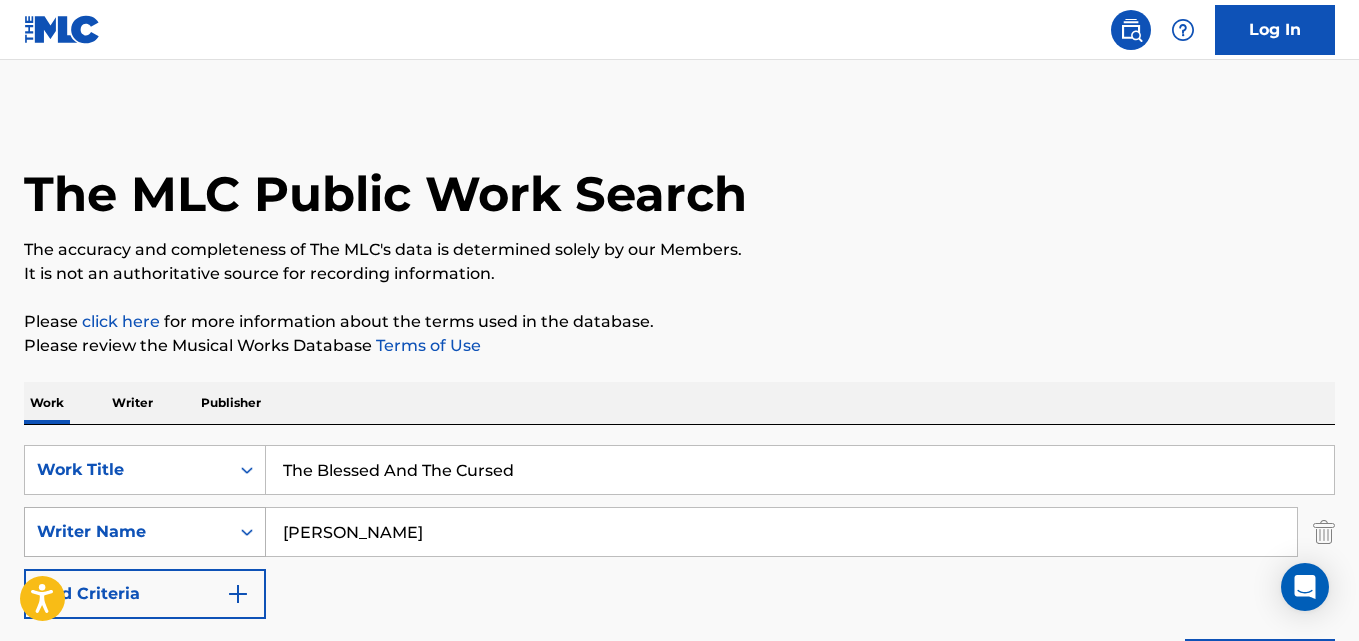 drag, startPoint x: 430, startPoint y: 542, endPoint x: 154, endPoint y: 538, distance: 276.029 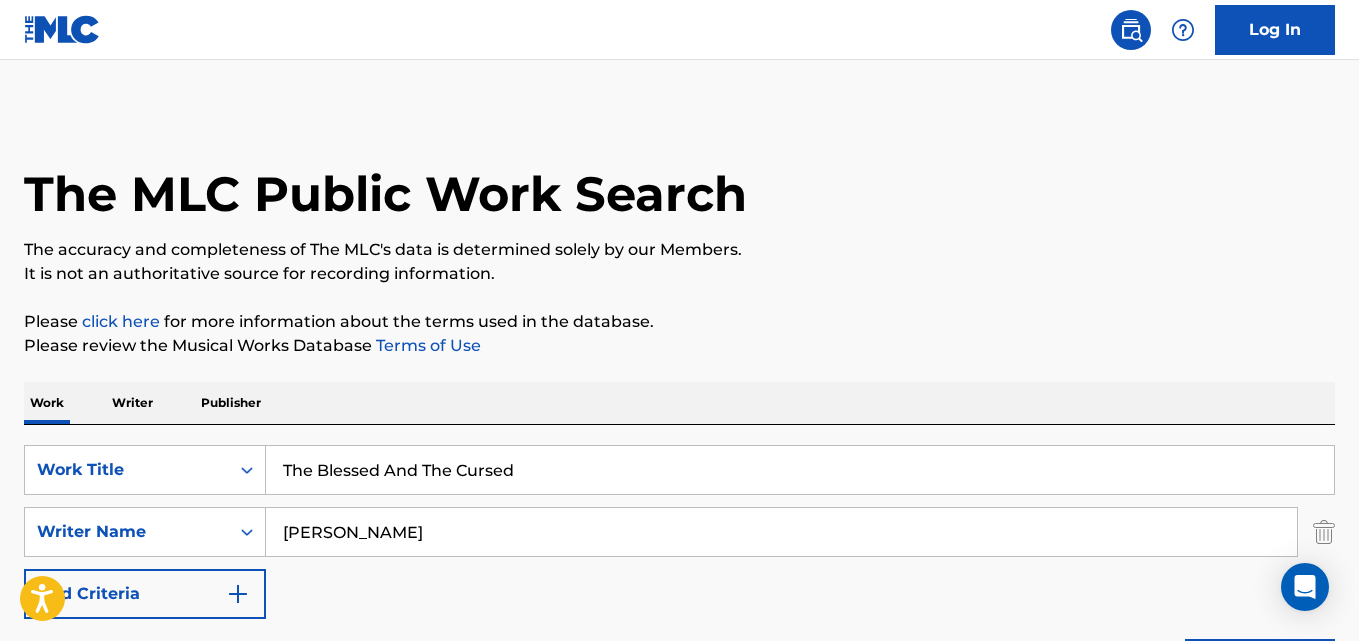 paste on "[PERSON_NAME], [PERSON_NAME]" 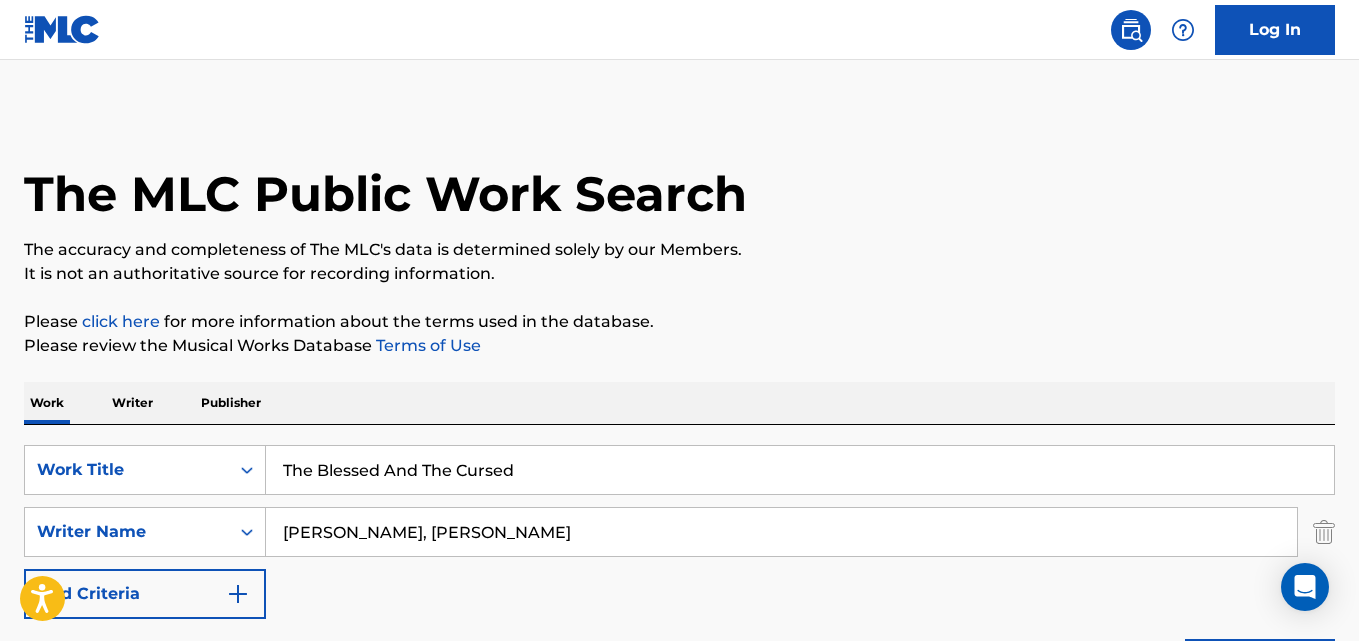 click on "Search" at bounding box center (1260, 664) 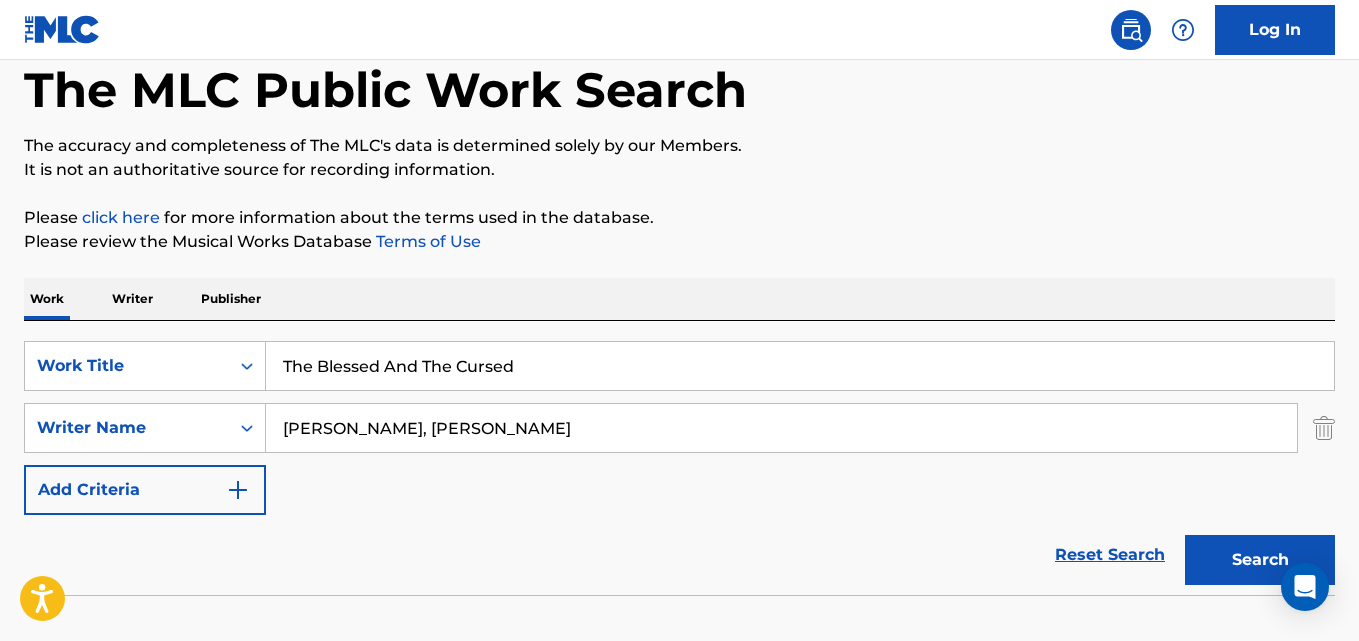 scroll, scrollTop: 200, scrollLeft: 0, axis: vertical 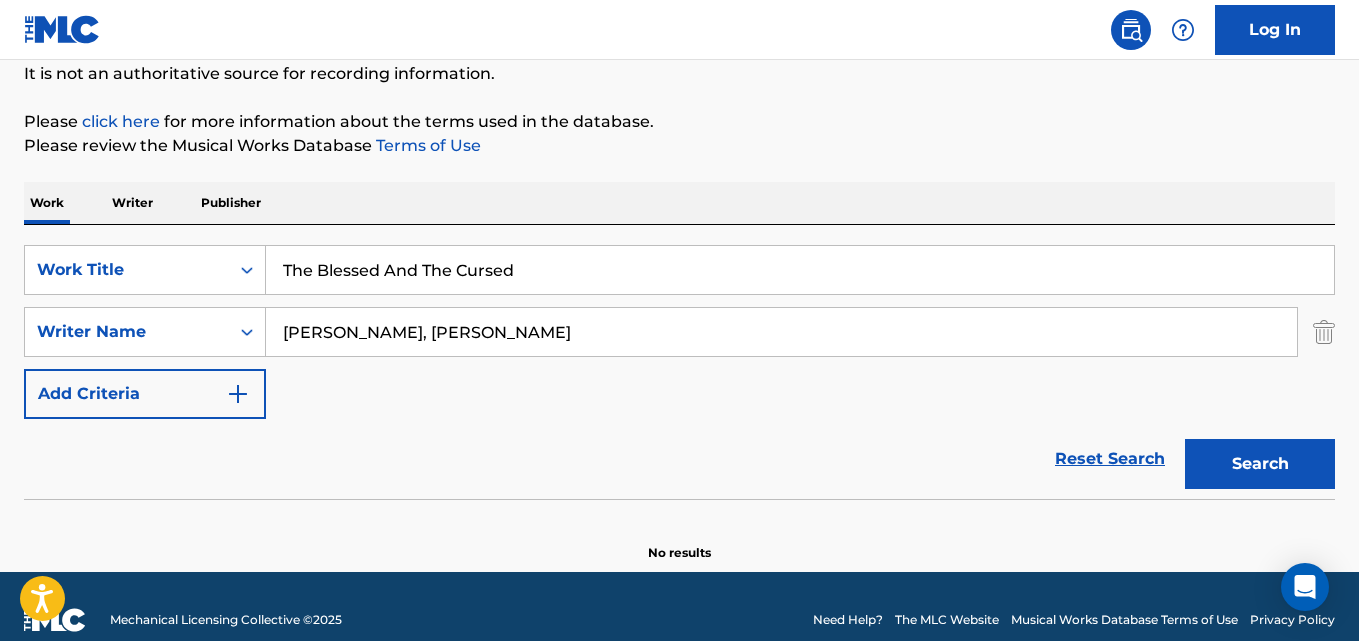 click on "[PERSON_NAME], [PERSON_NAME]" at bounding box center (781, 332) 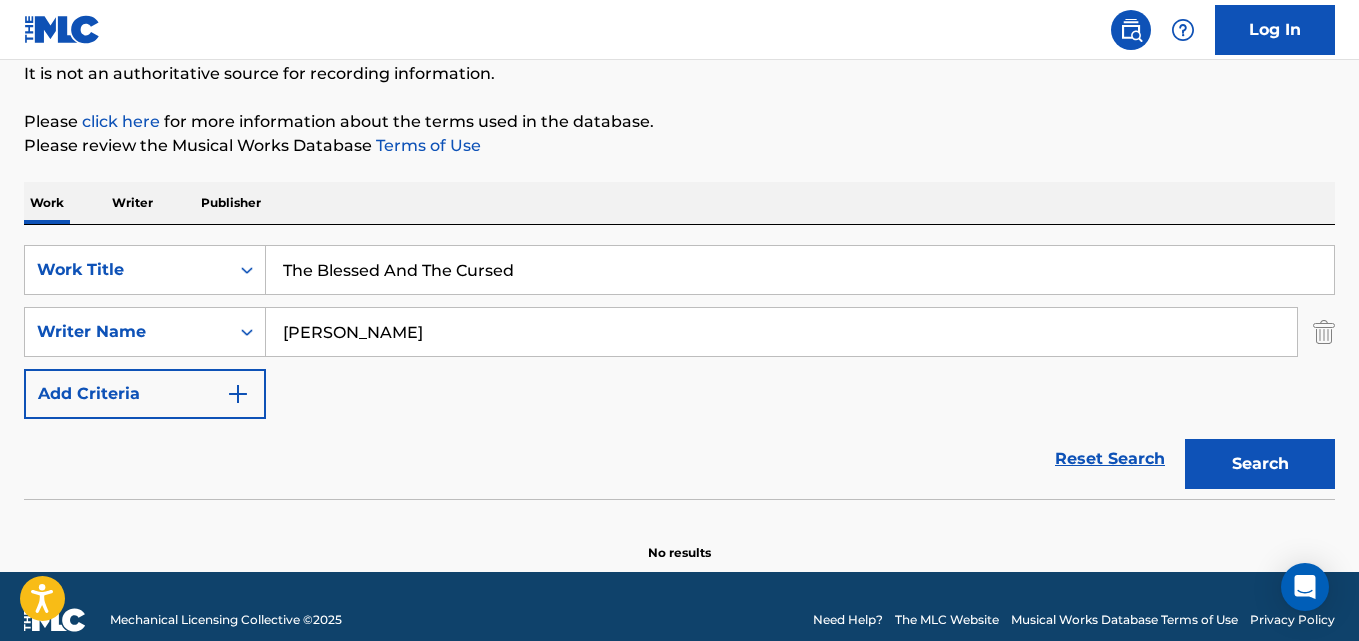 click on "Search" at bounding box center [1260, 464] 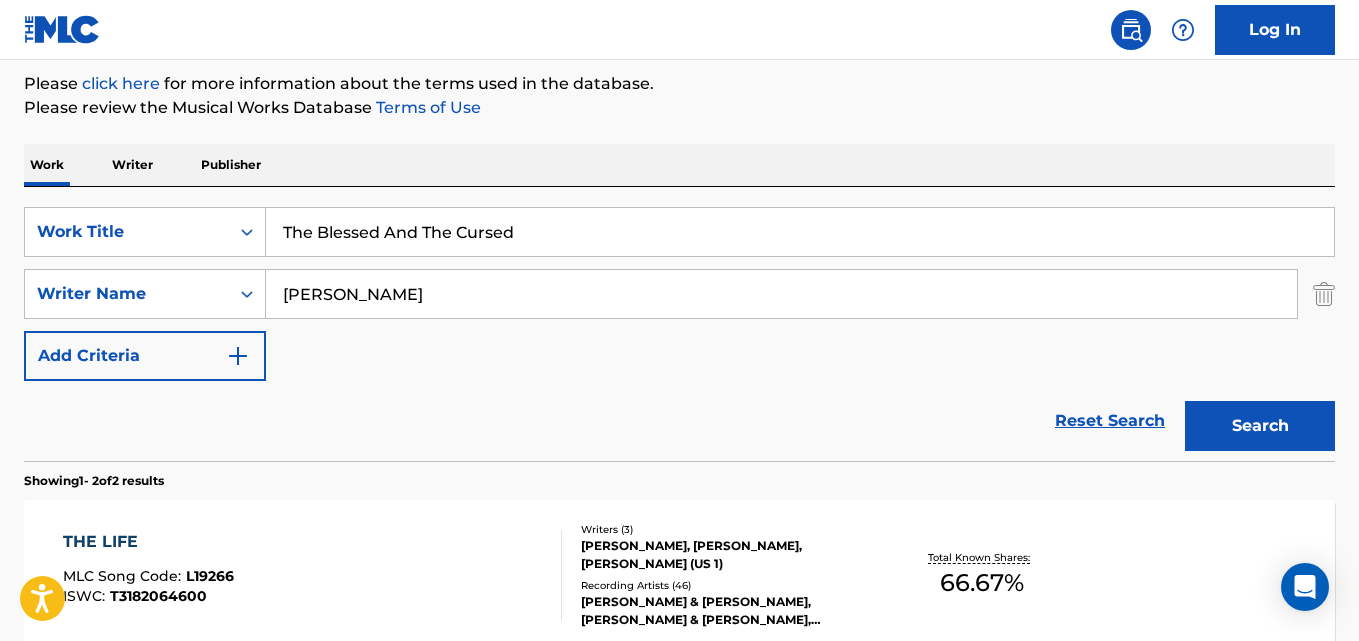 scroll, scrollTop: 204, scrollLeft: 0, axis: vertical 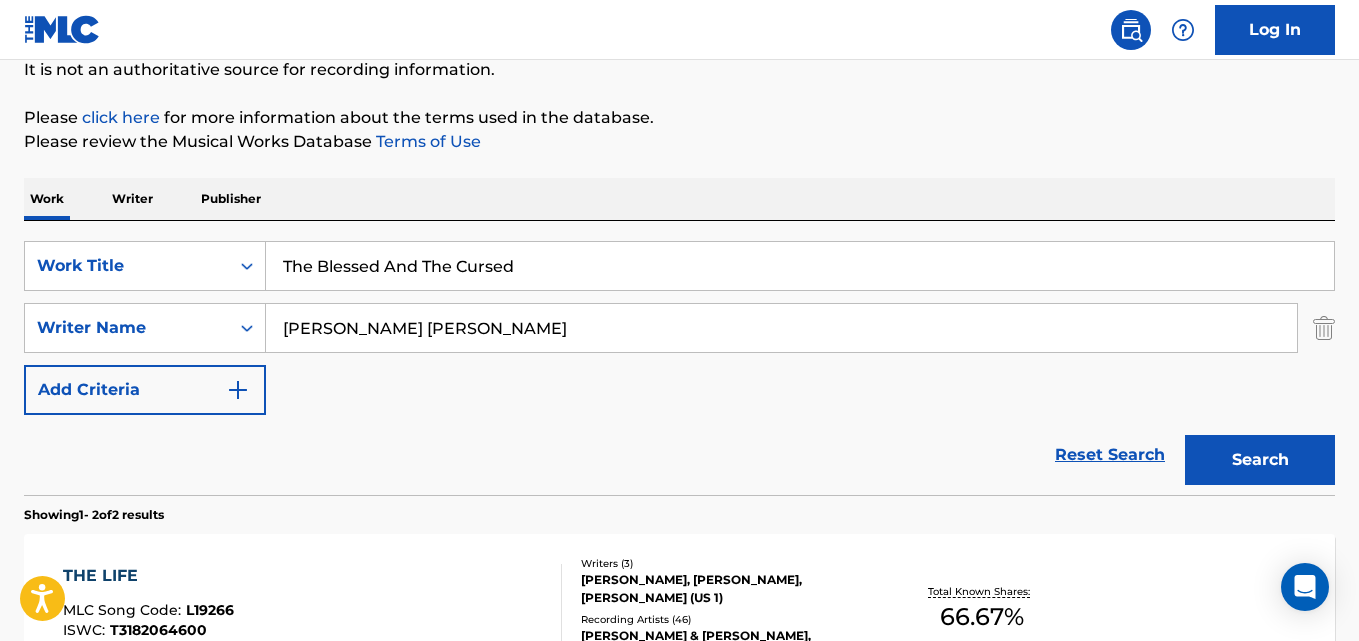click on "[PERSON_NAME] [PERSON_NAME]" at bounding box center (781, 328) 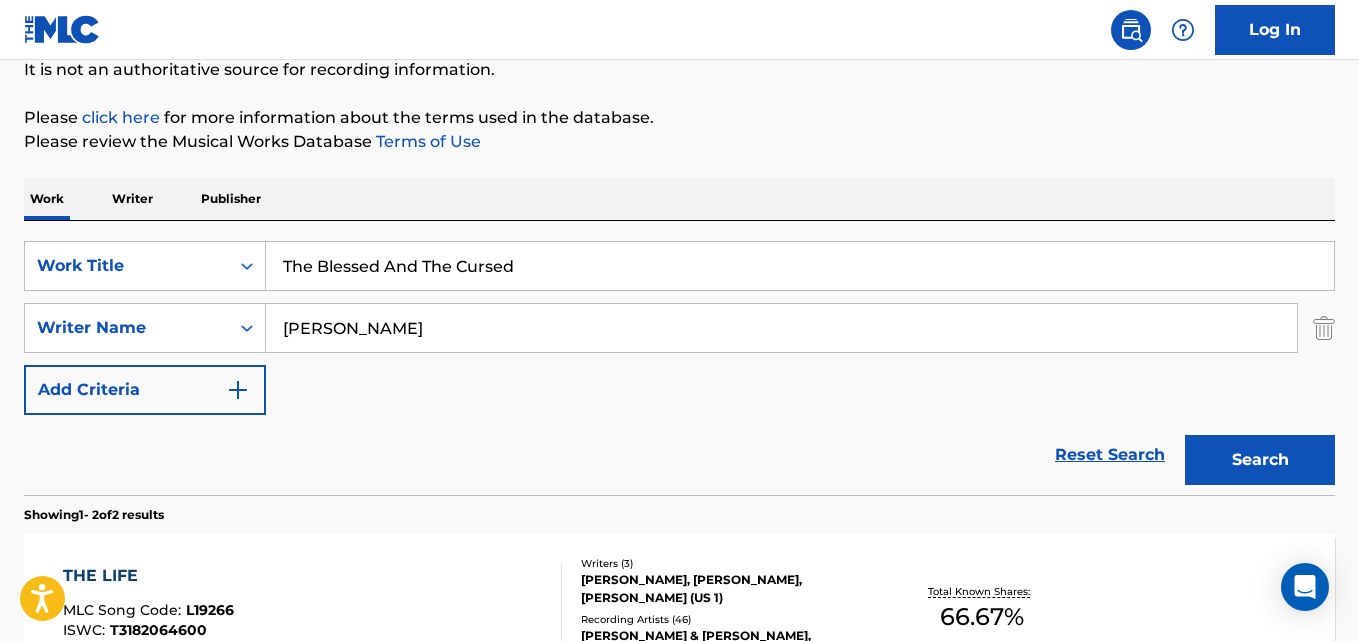 type on "[PERSON_NAME]" 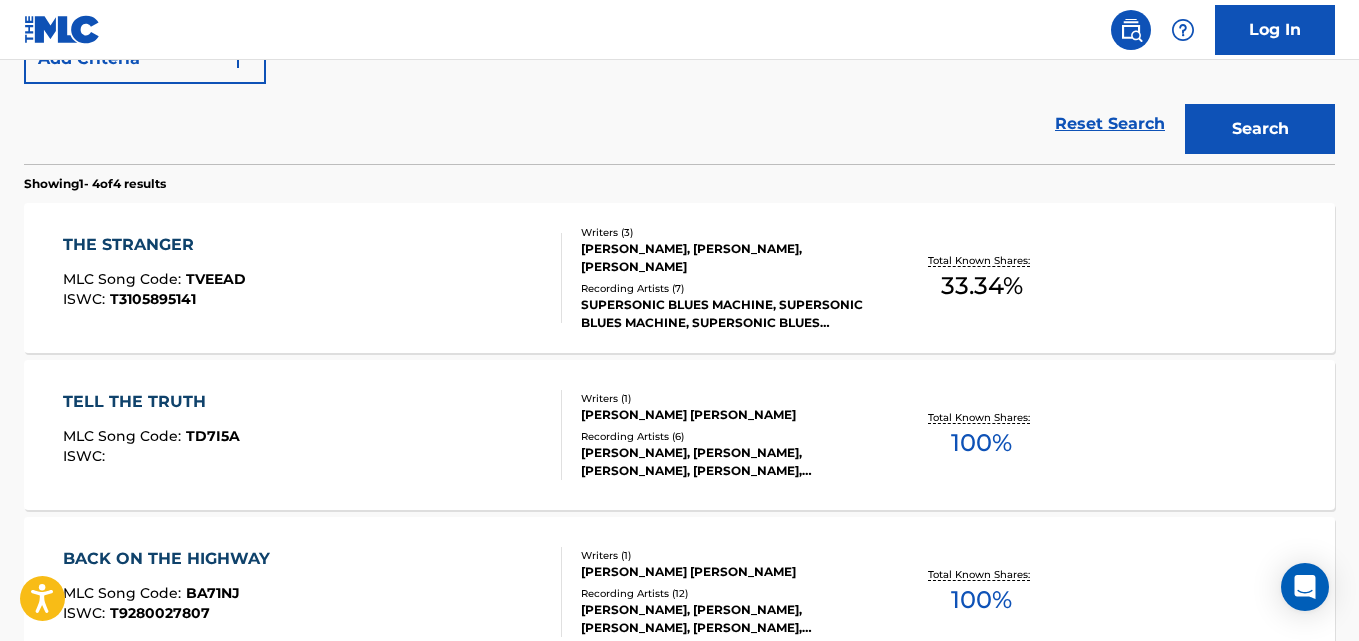 scroll, scrollTop: 404, scrollLeft: 0, axis: vertical 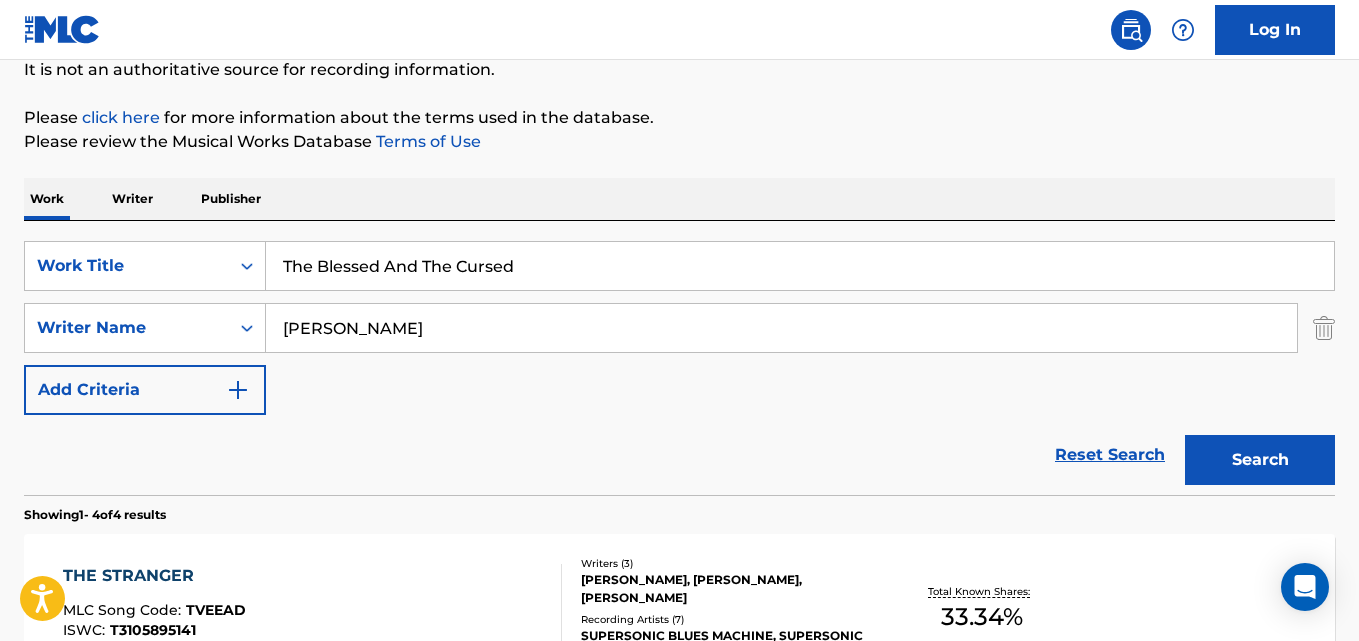 drag, startPoint x: 582, startPoint y: 271, endPoint x: 20, endPoint y: 246, distance: 562.5558 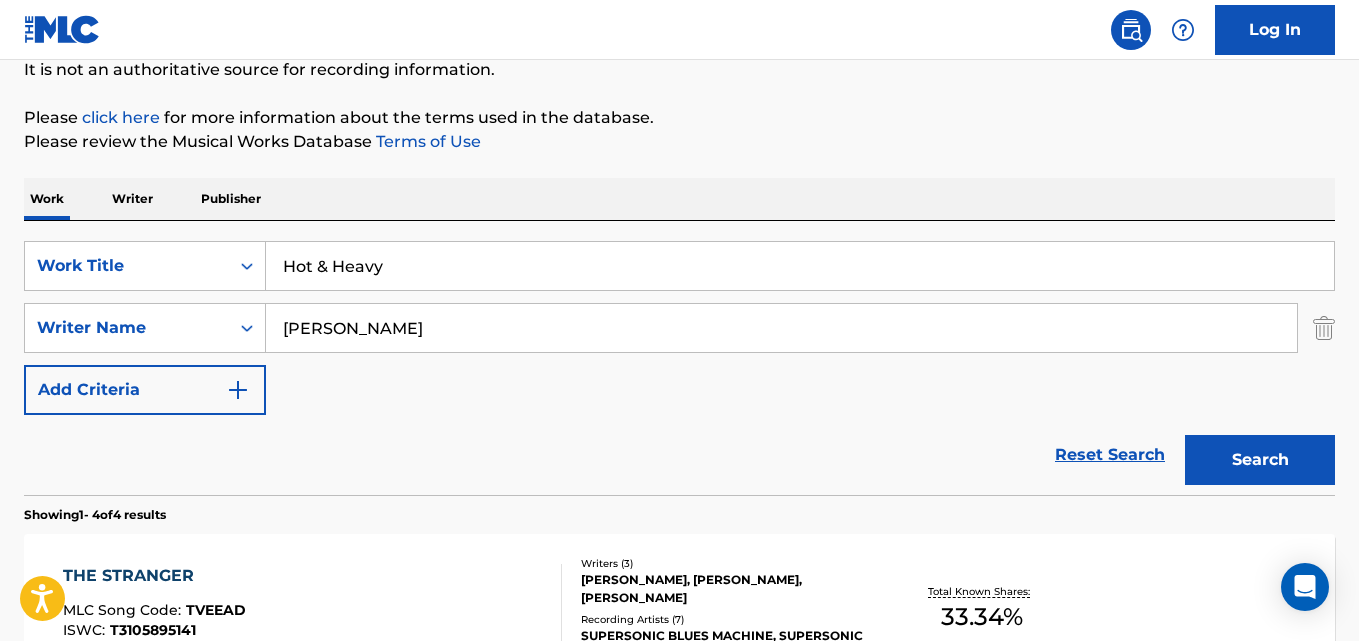 type on "Hot & Heavy" 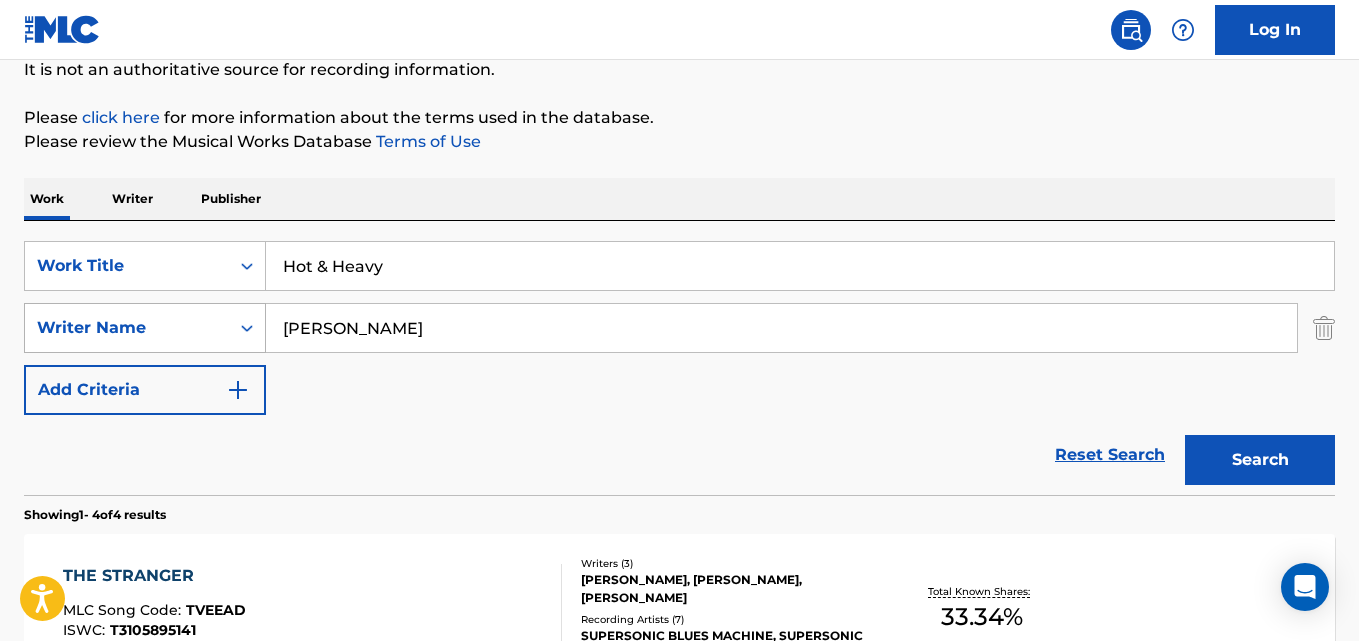 drag, startPoint x: 414, startPoint y: 327, endPoint x: 103, endPoint y: 322, distance: 311.0402 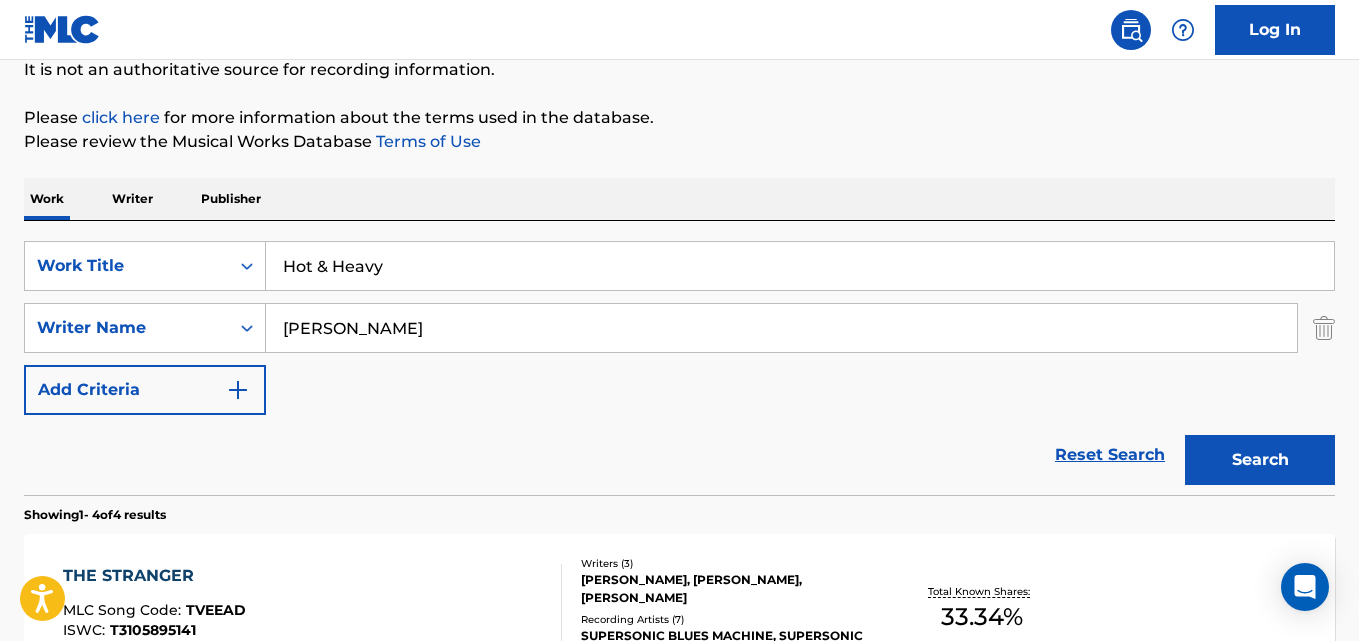 paste on "[PERSON_NAME], [PERSON_NAME]" 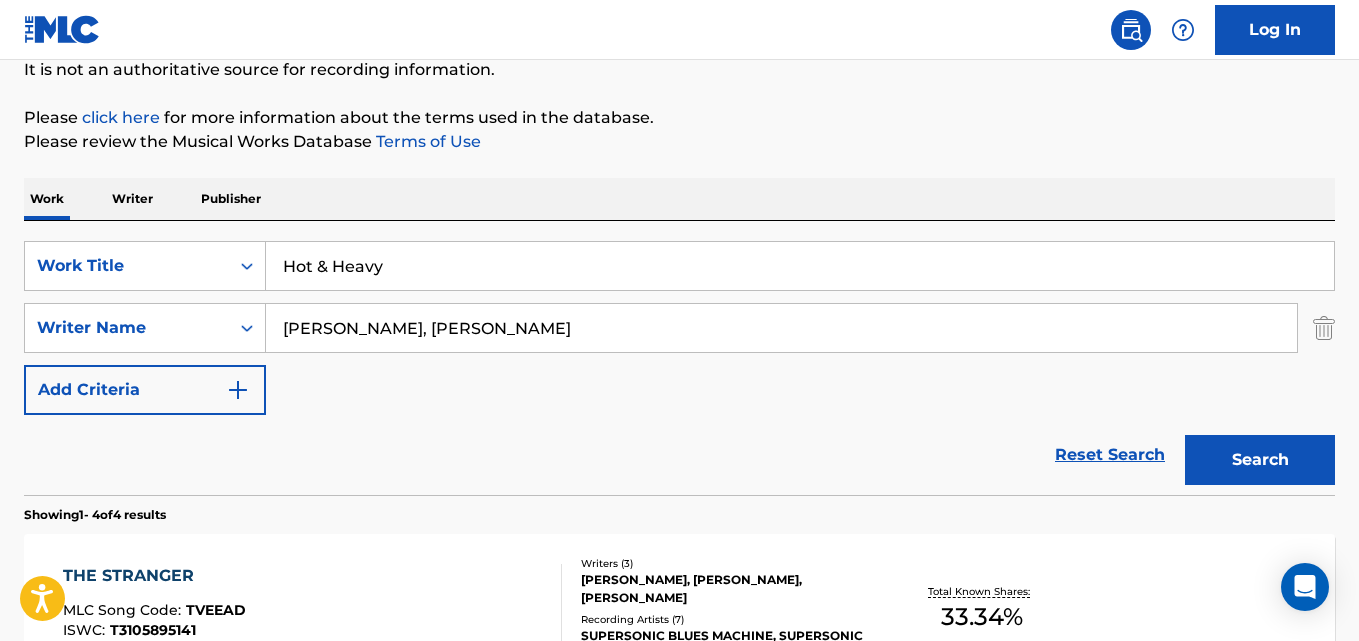 click on "Search" at bounding box center [1260, 460] 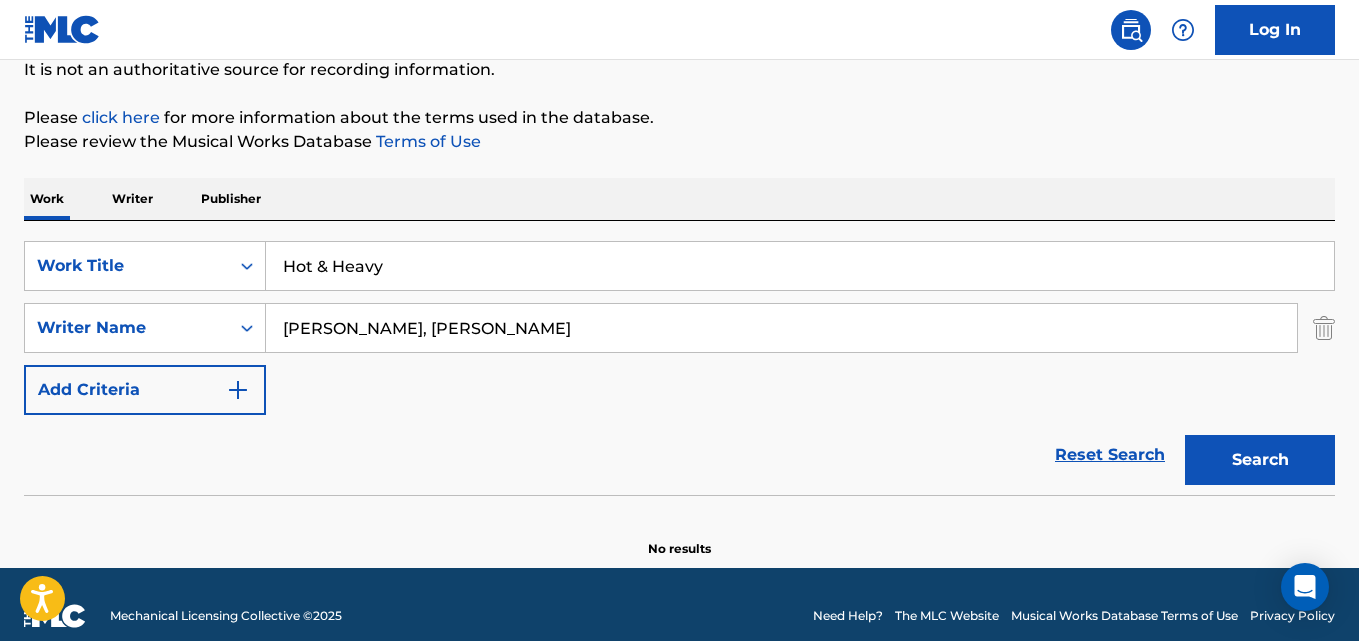 drag, startPoint x: 411, startPoint y: 323, endPoint x: 441, endPoint y: 397, distance: 79.84986 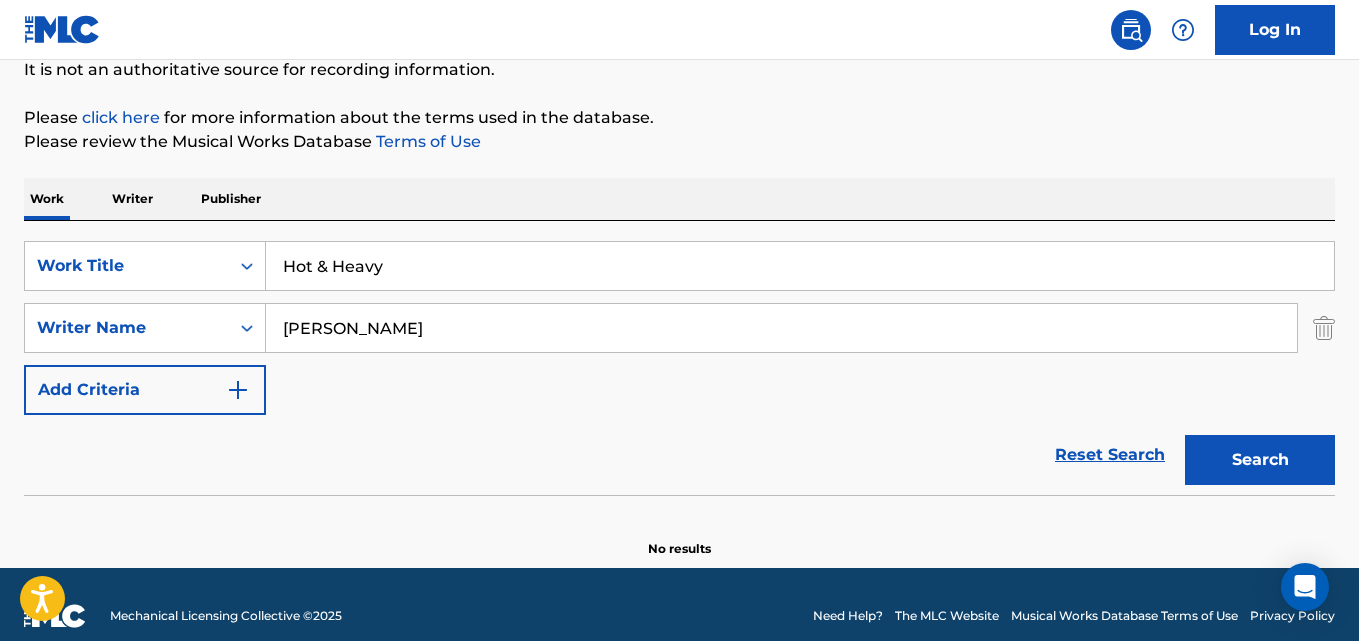 type on "[PERSON_NAME]" 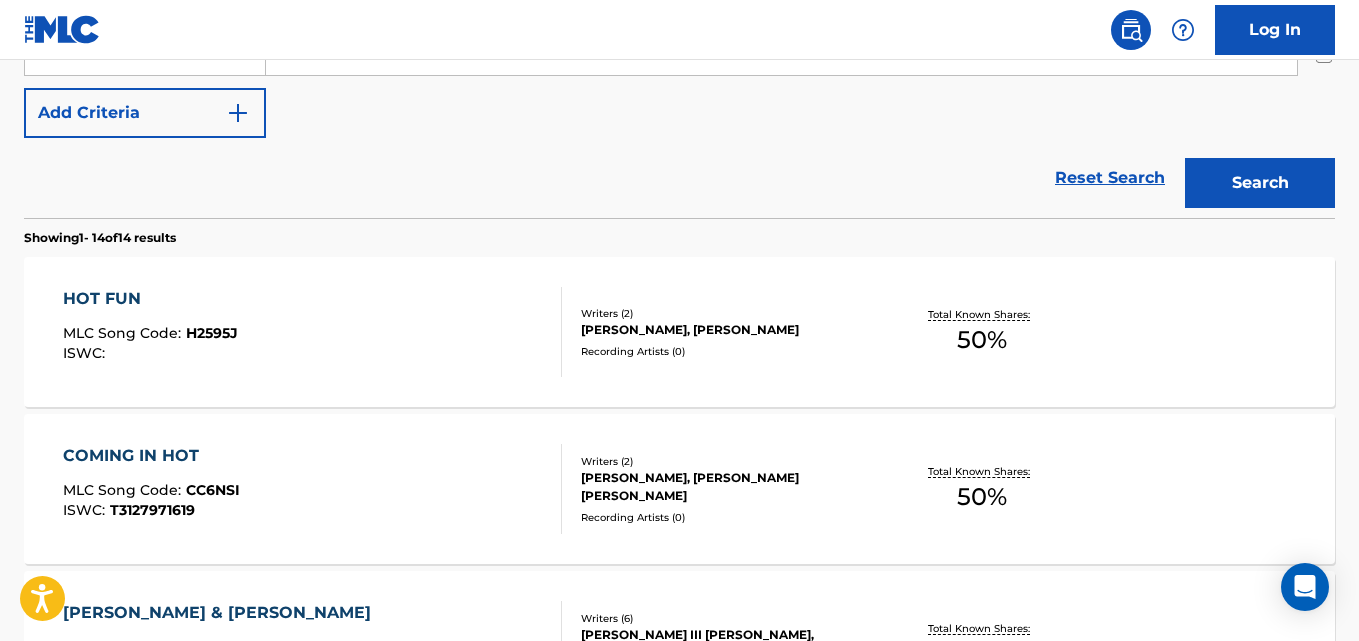 scroll, scrollTop: 388, scrollLeft: 0, axis: vertical 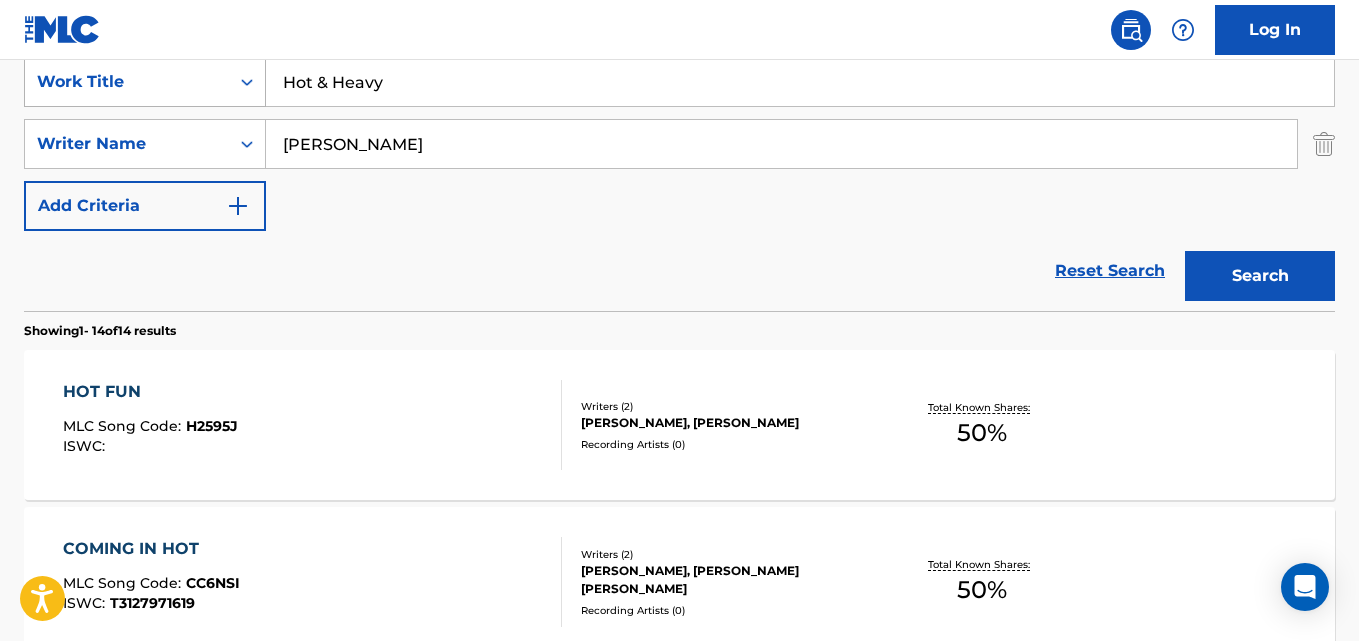 drag, startPoint x: 358, startPoint y: 84, endPoint x: 190, endPoint y: 84, distance: 168 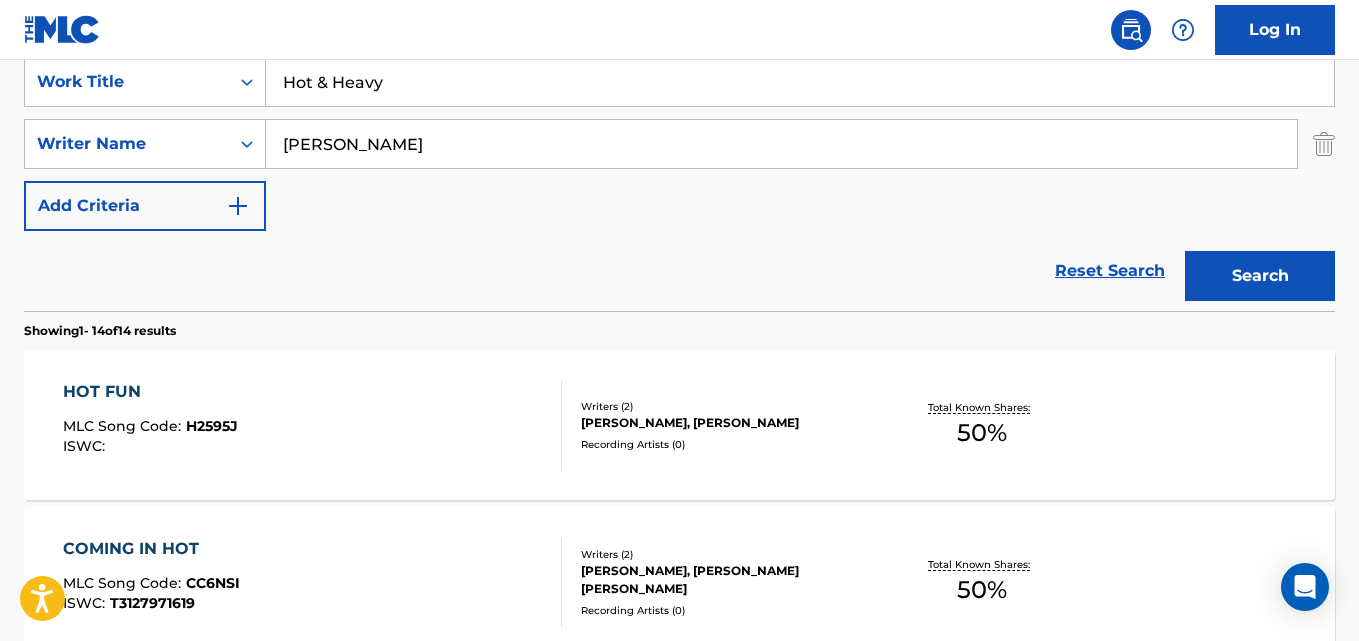 paste on "Will I Believe" 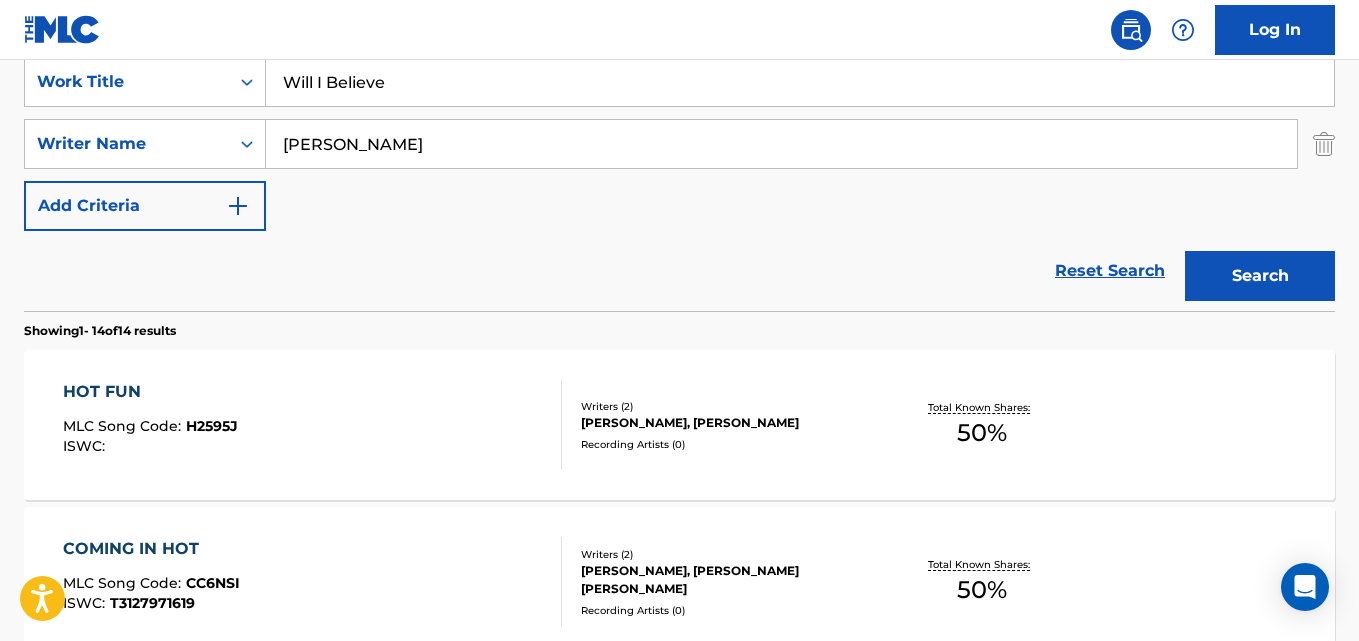 type on "Will I Believe" 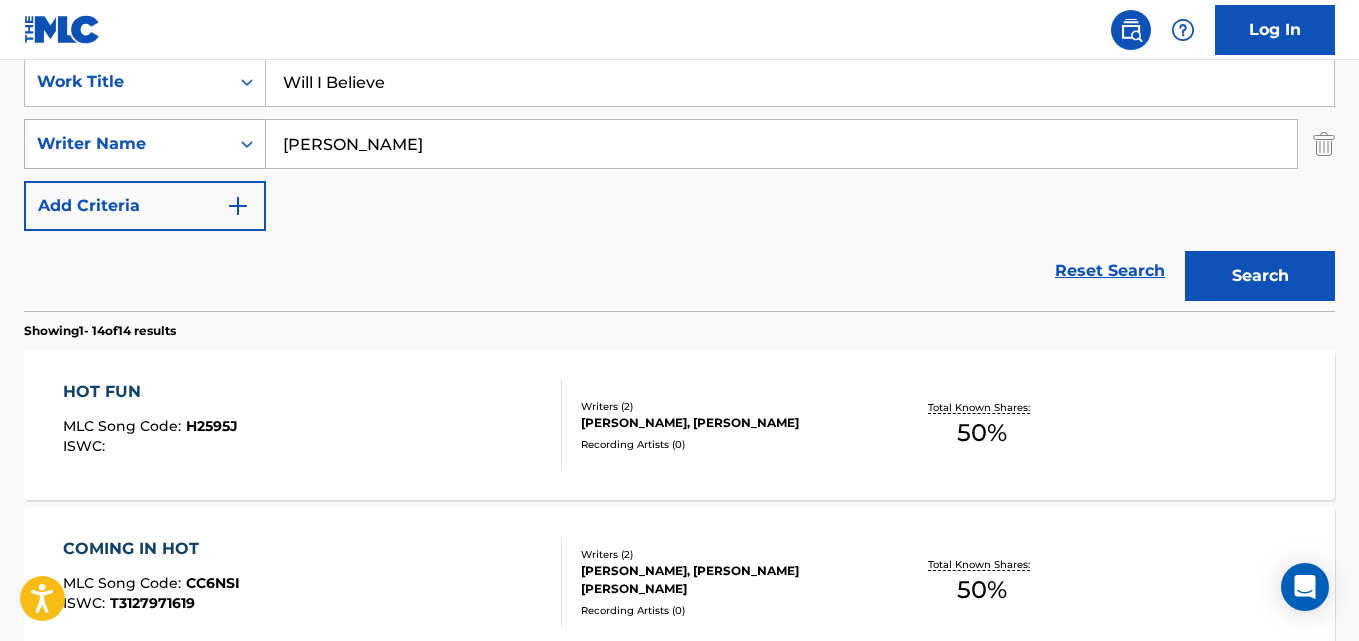 drag, startPoint x: 239, startPoint y: 137, endPoint x: 92, endPoint y: 157, distance: 148.35431 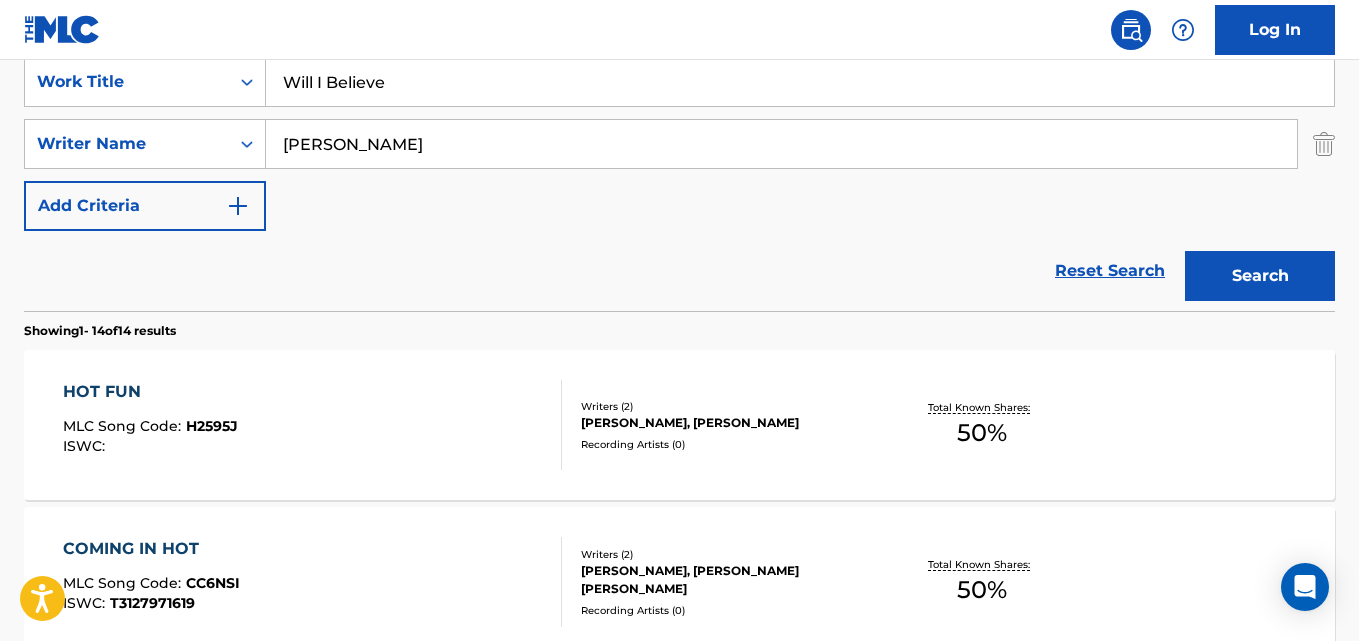 paste on "[PERSON_NAME]" 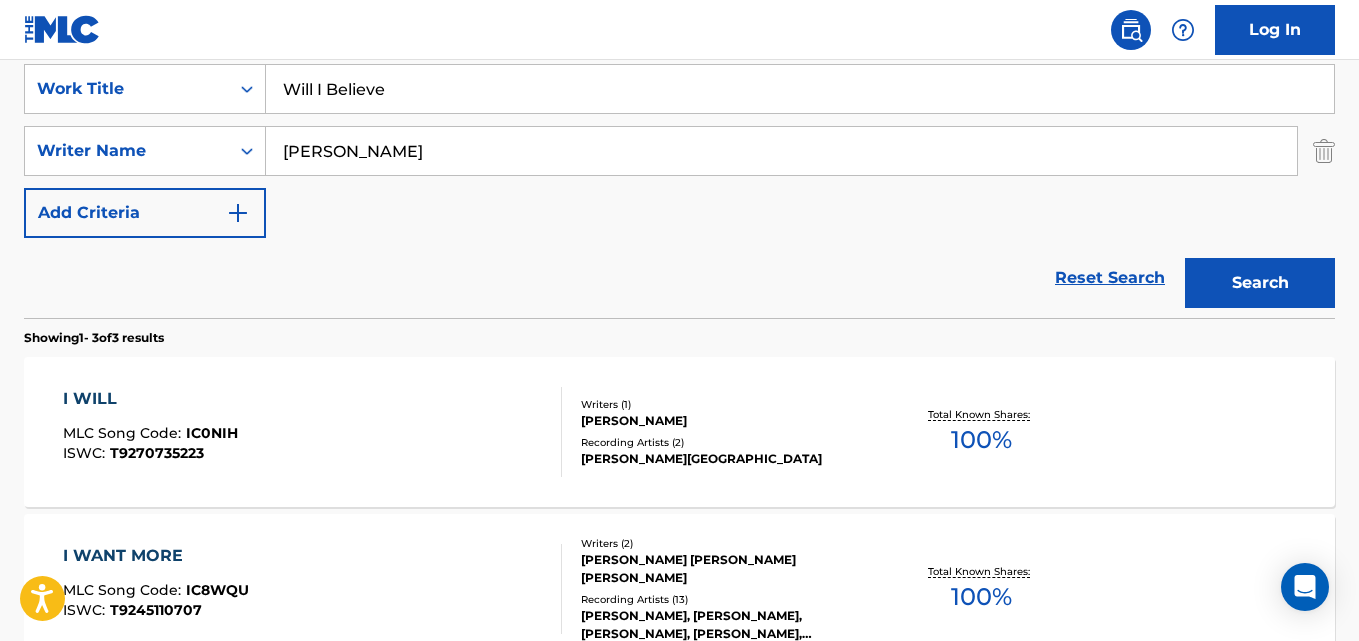 scroll, scrollTop: 161, scrollLeft: 0, axis: vertical 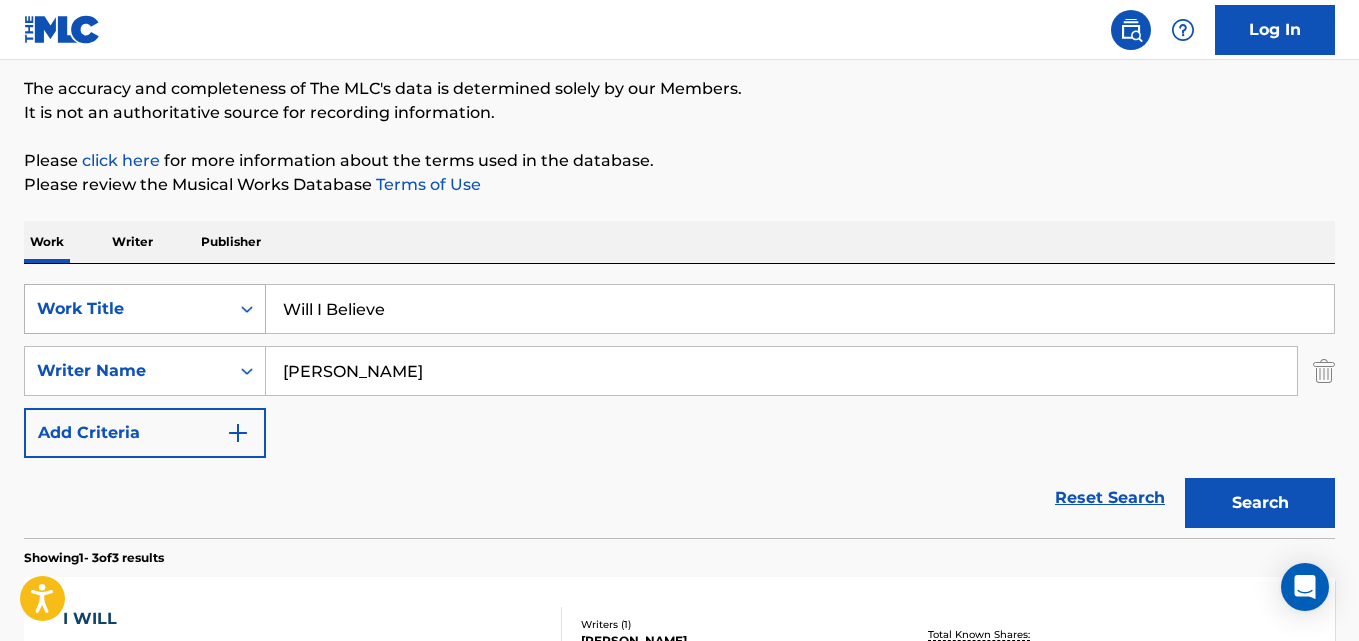 click on "SearchWithCriteriafb36b8f5-1eda-4cb4-bffe-d37ec1207836 Work Title Will I Believe" at bounding box center (679, 309) 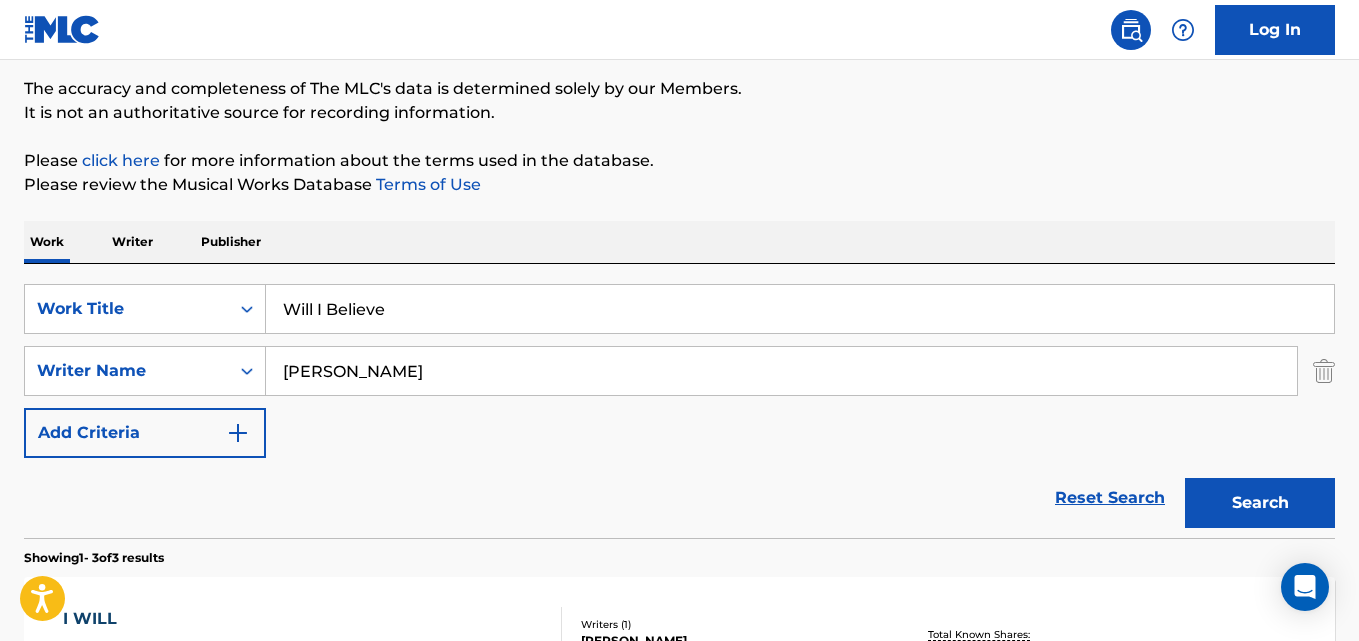 paste on "Ide Were Wer" 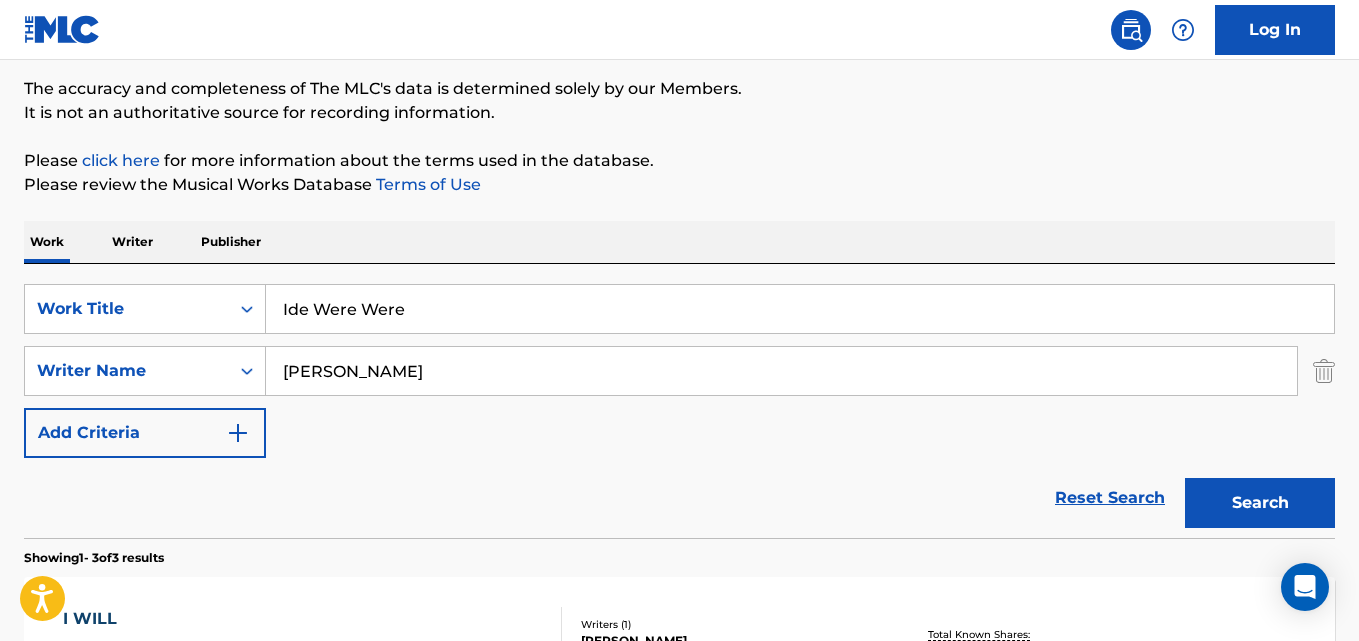 type on "Ide Were Were" 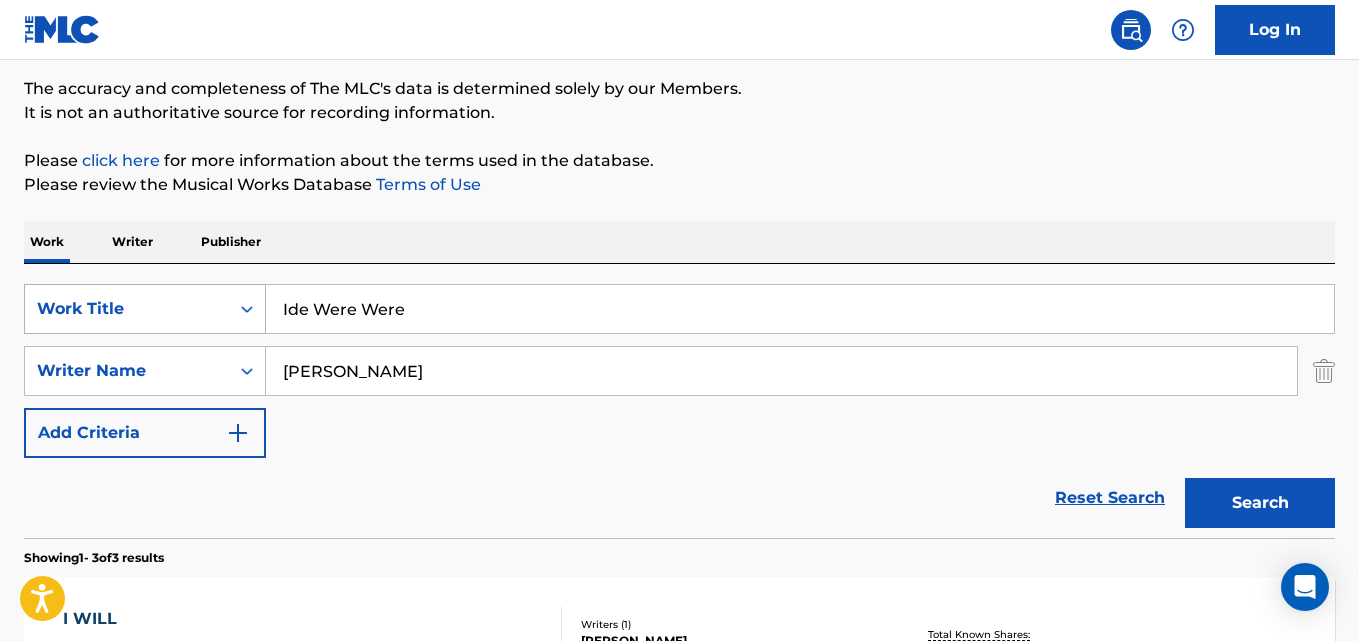 click on "SearchWithCriteriafb36b8f5-1eda-4cb4-bffe-d37ec1207836 Work Title Ide Were Were SearchWithCriteria635a1f0e-eb7a-44d5-8b7f-311edcc9fbc6 Writer Name [PERSON_NAME] Add Criteria" at bounding box center [679, 371] 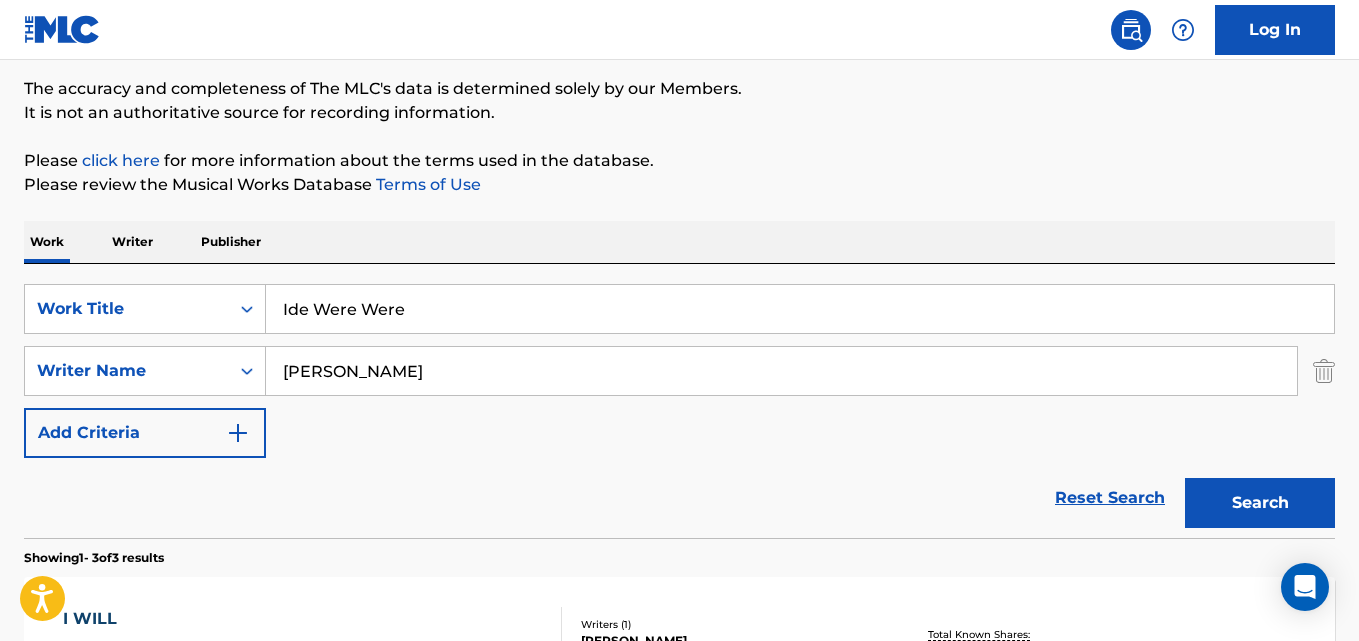 paste on "Traditional, [PERSON_NAME]" 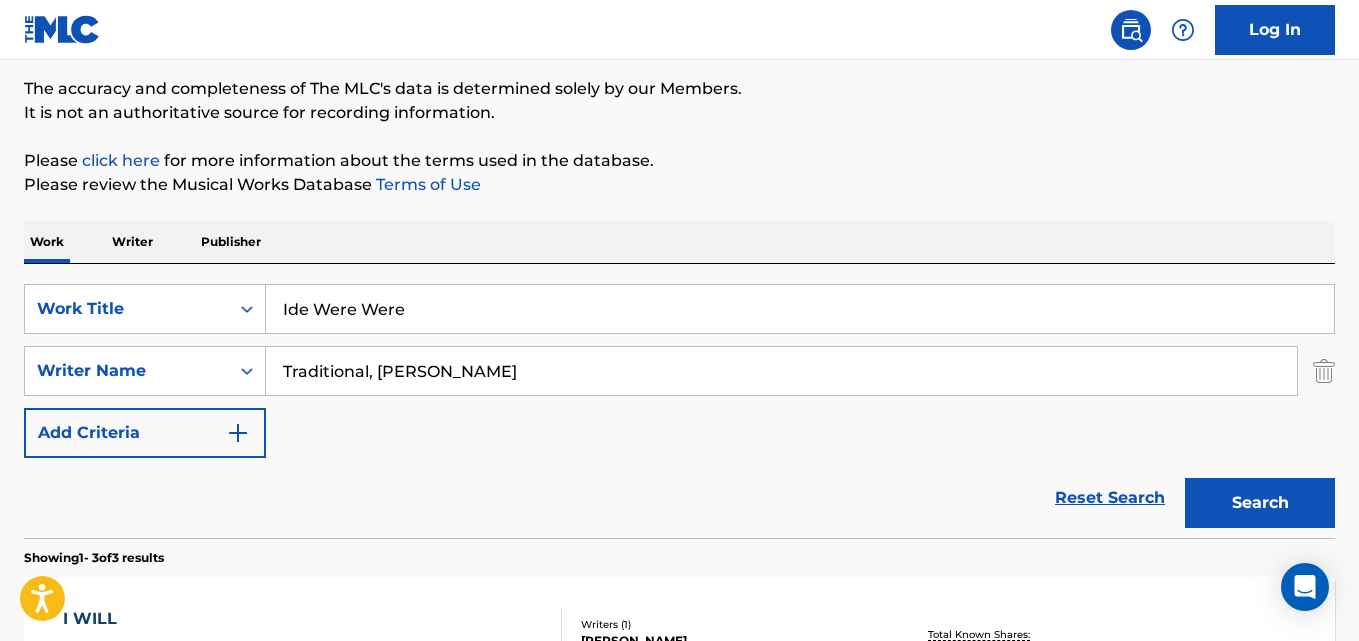 click on "Search" at bounding box center (1260, 503) 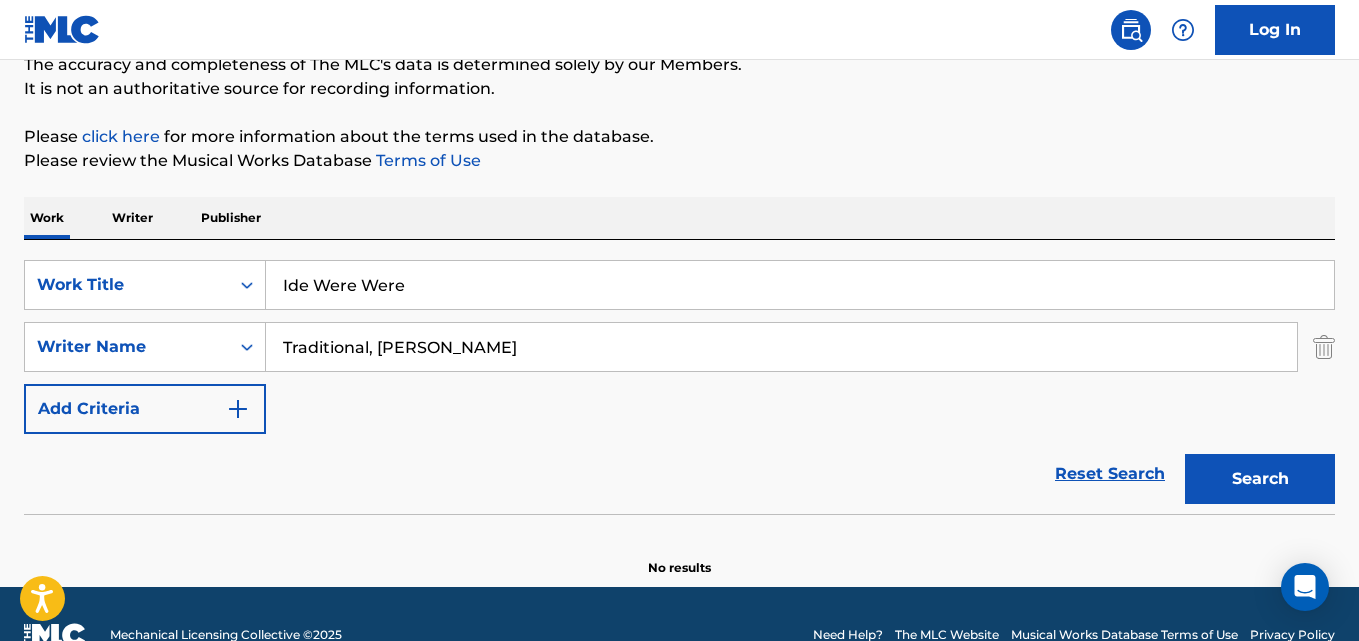 scroll, scrollTop: 227, scrollLeft: 0, axis: vertical 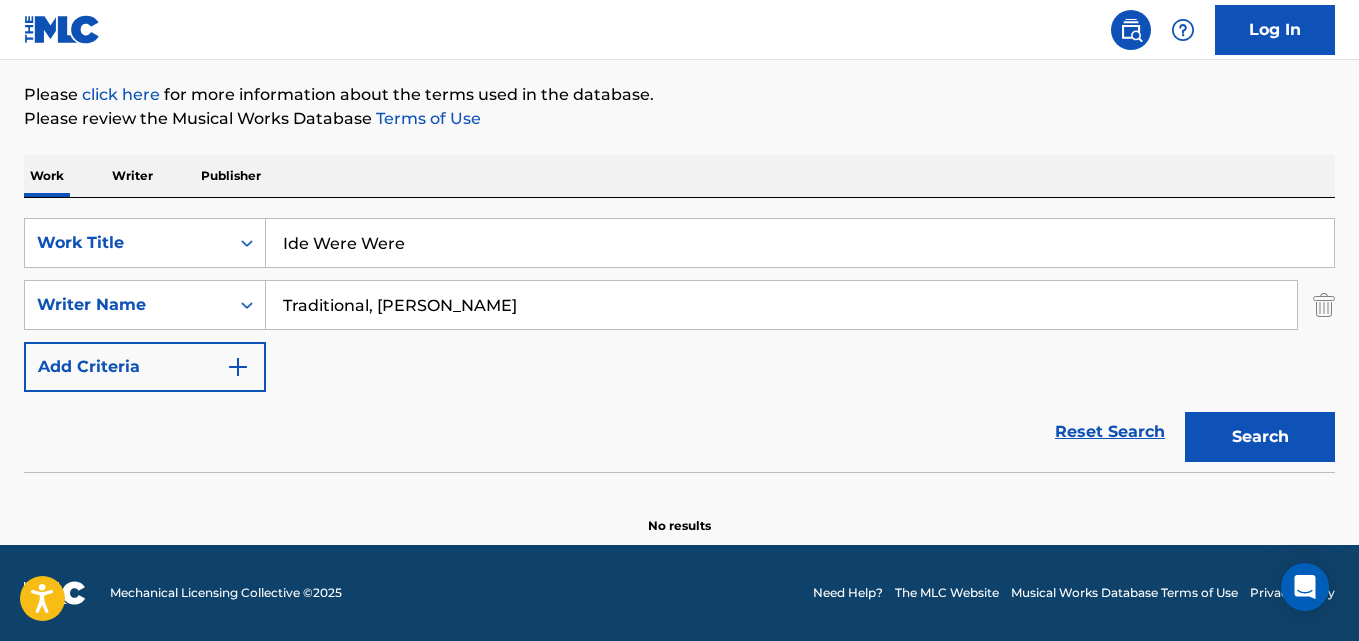 click on "Traditional, [PERSON_NAME]" at bounding box center [781, 305] 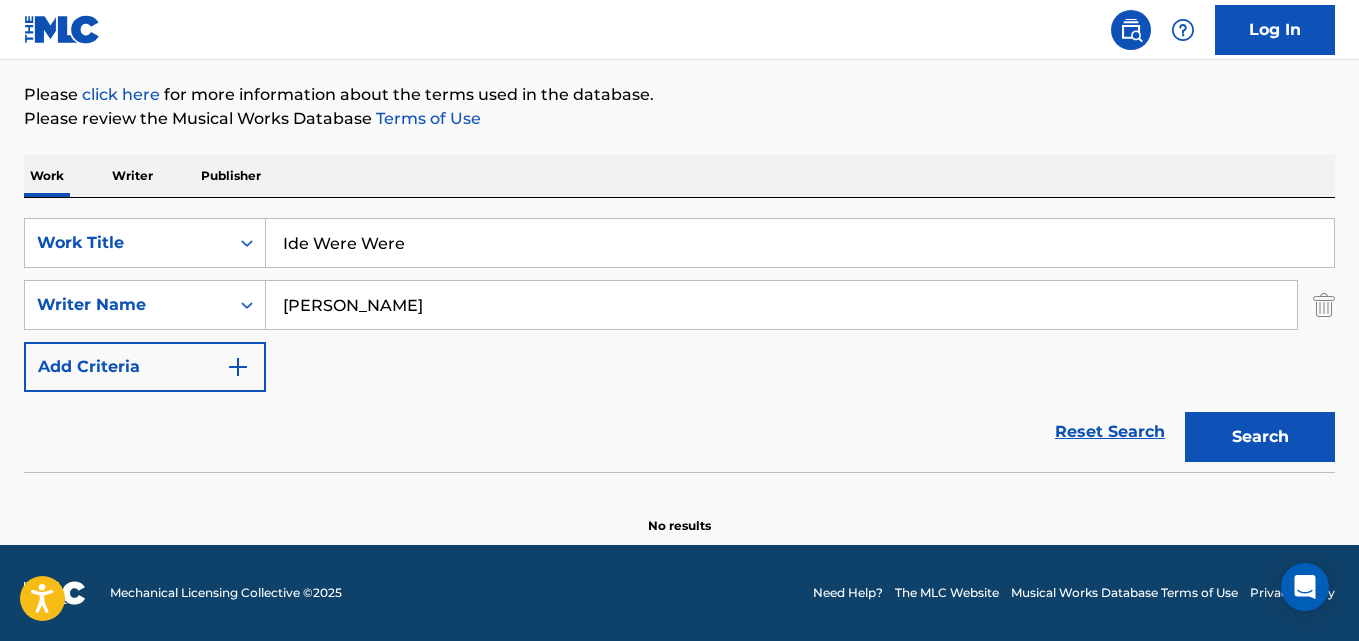 type on "[PERSON_NAME]" 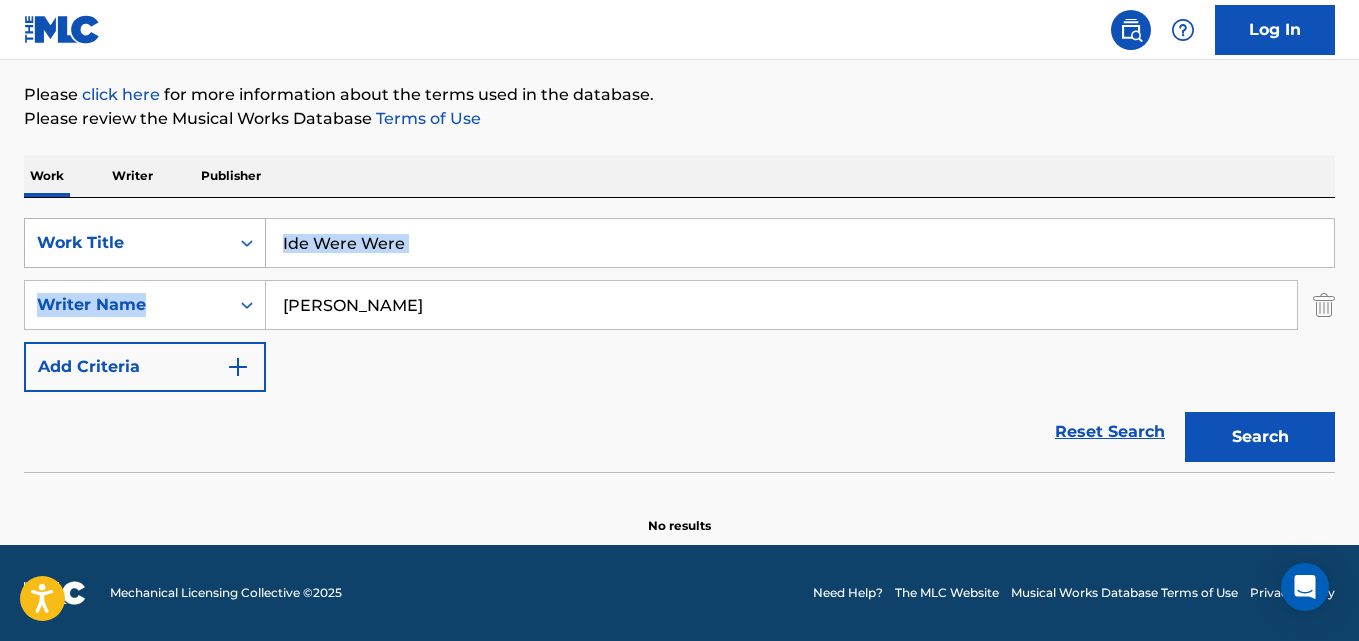 drag, startPoint x: 410, startPoint y: 274, endPoint x: 211, endPoint y: 250, distance: 200.44202 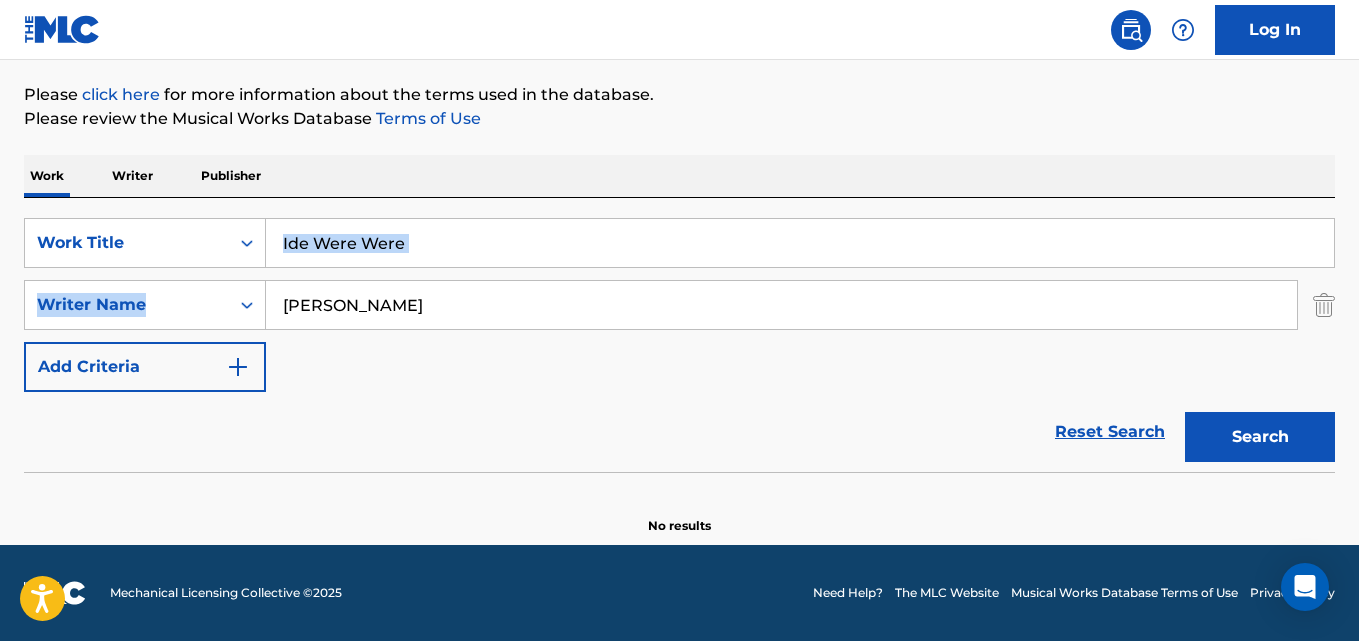 click on "Ide Were Were" at bounding box center (800, 243) 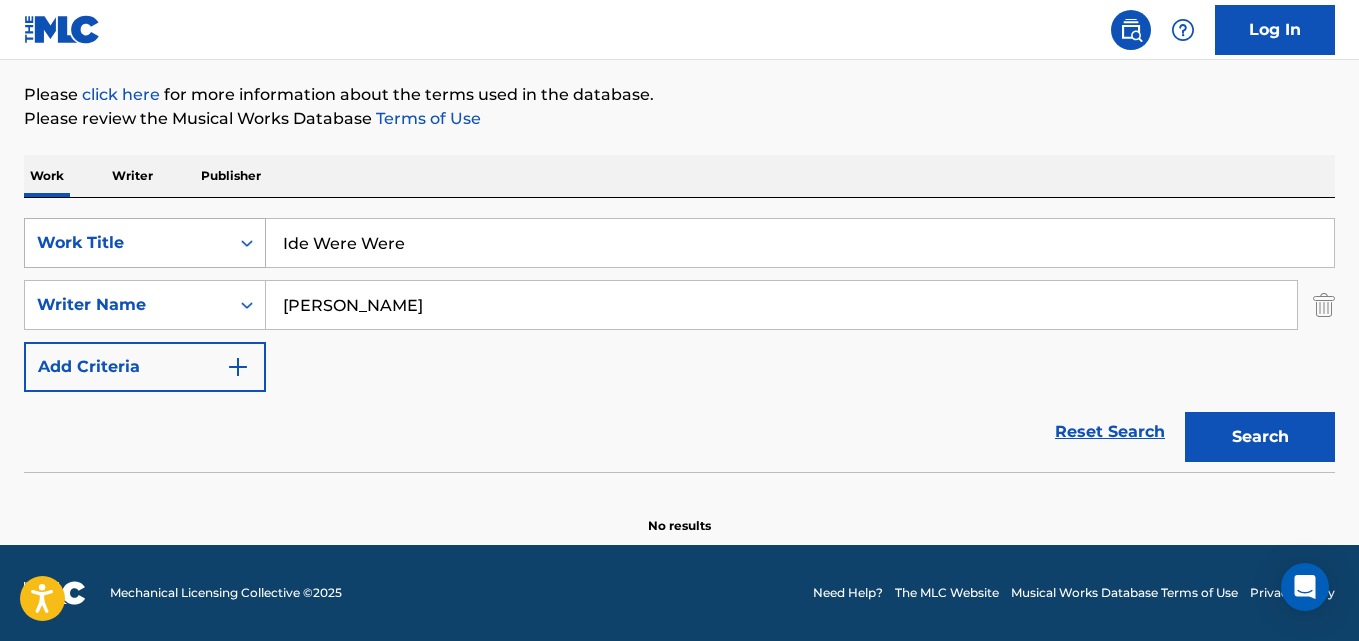 drag, startPoint x: 440, startPoint y: 259, endPoint x: 58, endPoint y: 220, distance: 383.9857 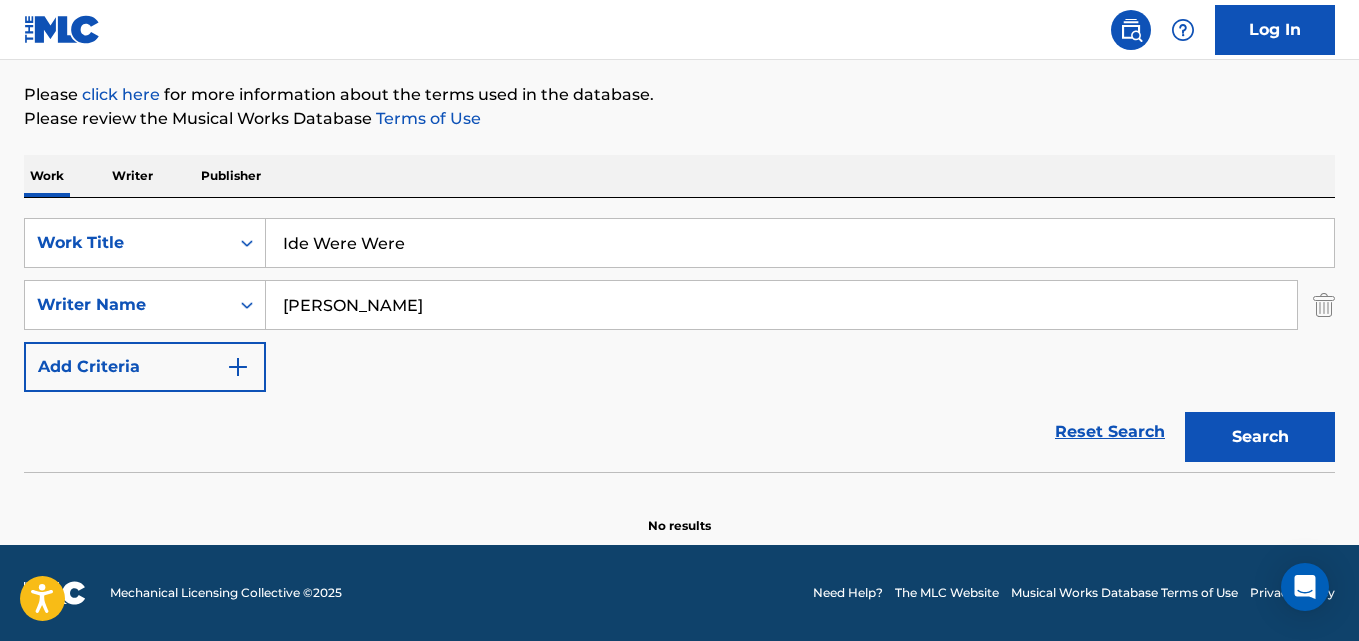 paste on "Traveler" 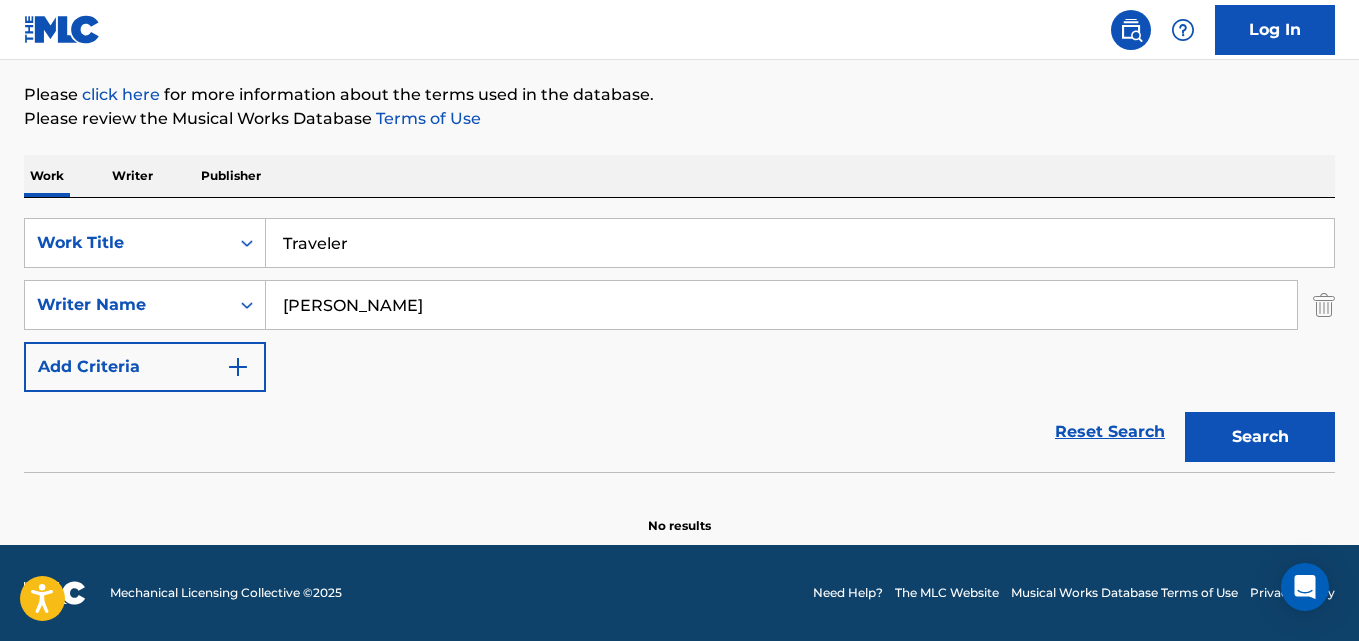 type on "Traveler" 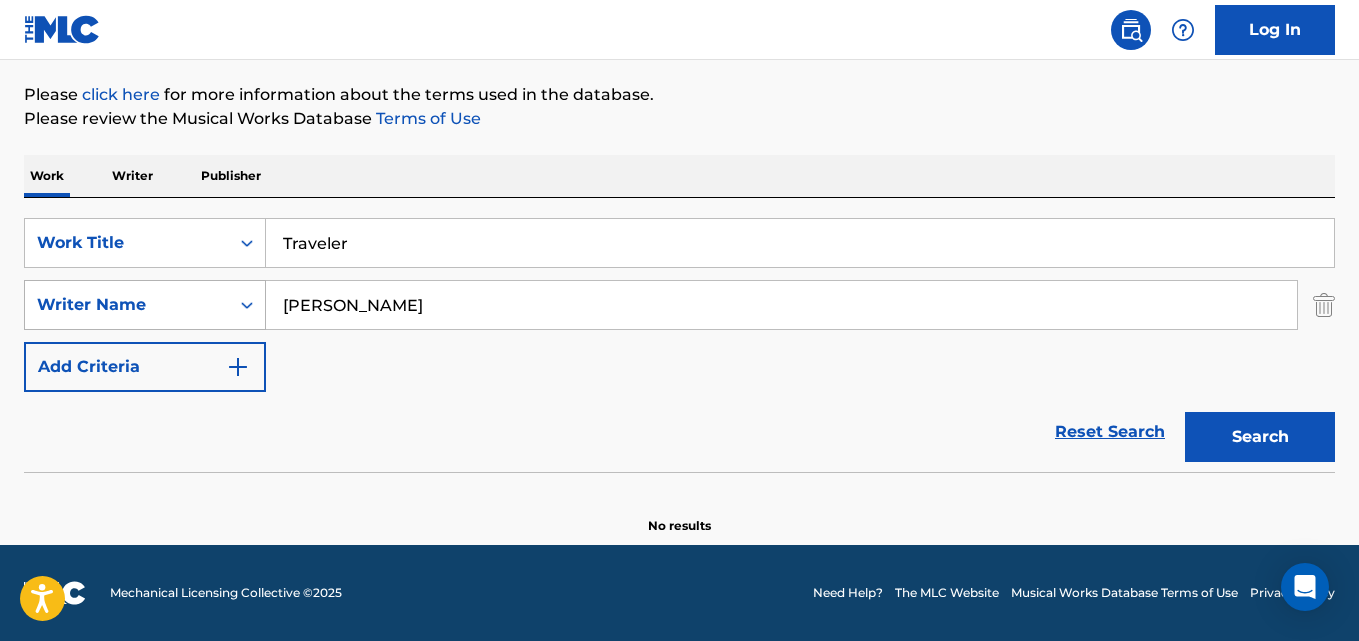 click on "SearchWithCriteria635a1f0e-eb7a-44d5-8b7f-311edcc9fbc6 Writer Name [PERSON_NAME]" at bounding box center [679, 305] 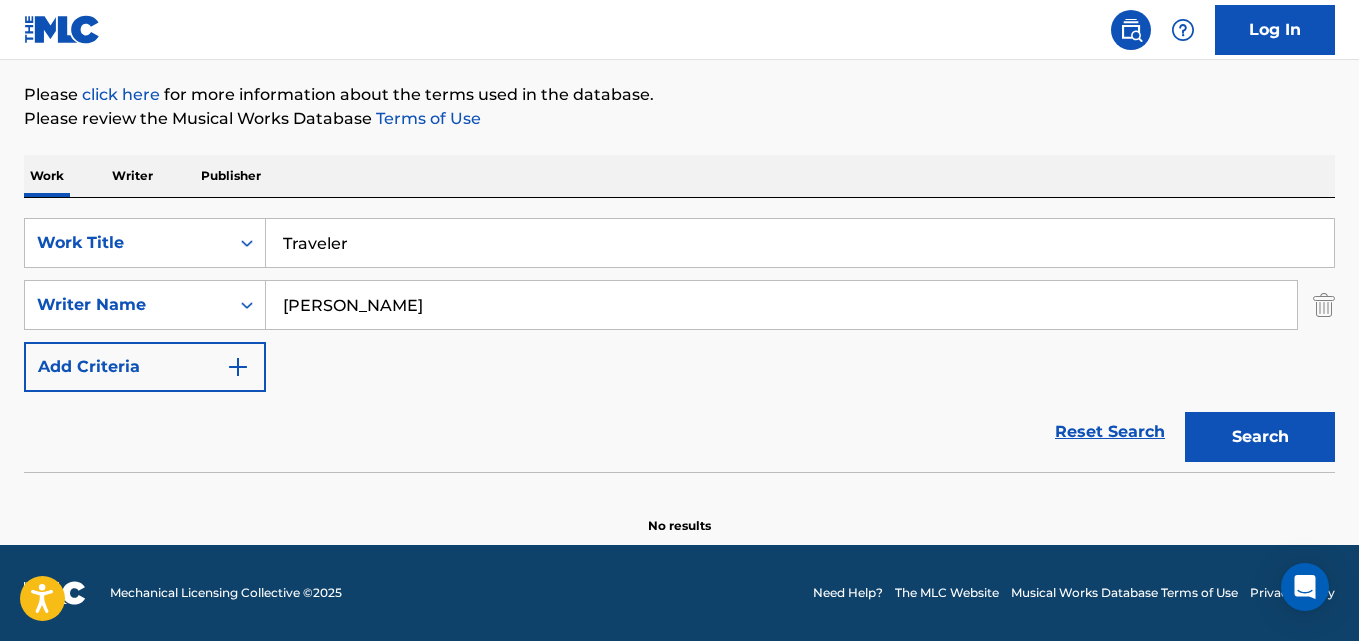 paste on "[PERSON_NAME], [PERSON_NAME] Wal" 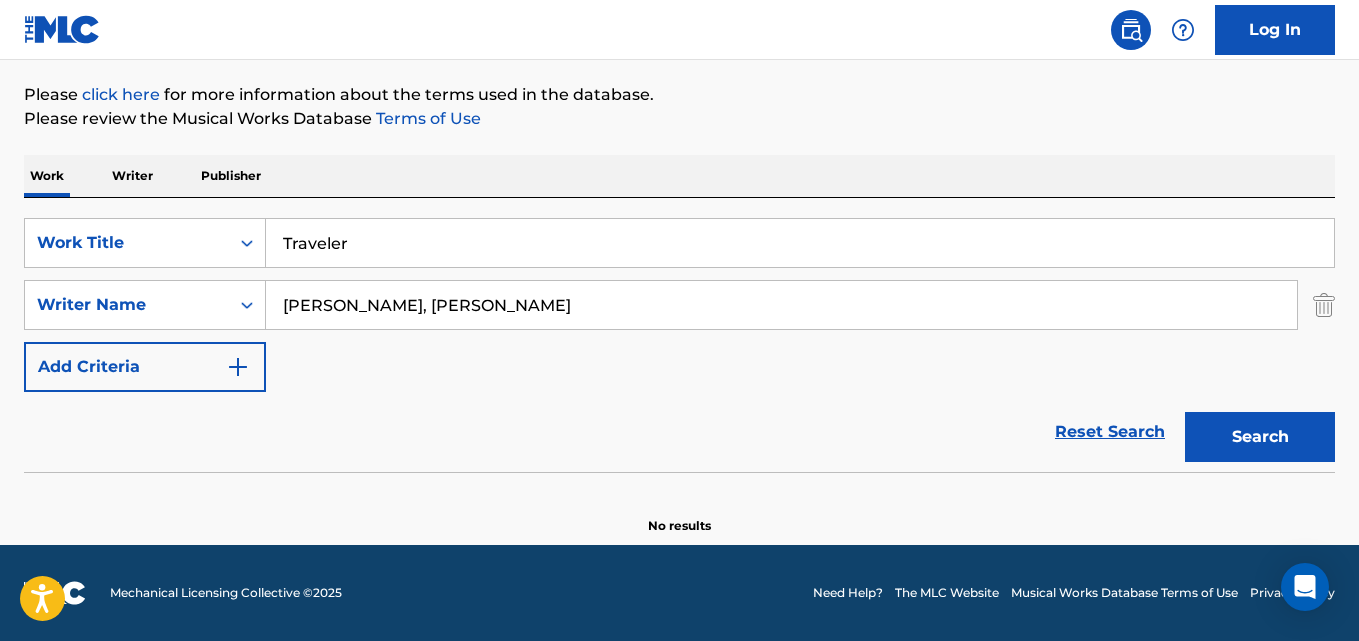 type on "[PERSON_NAME], [PERSON_NAME]" 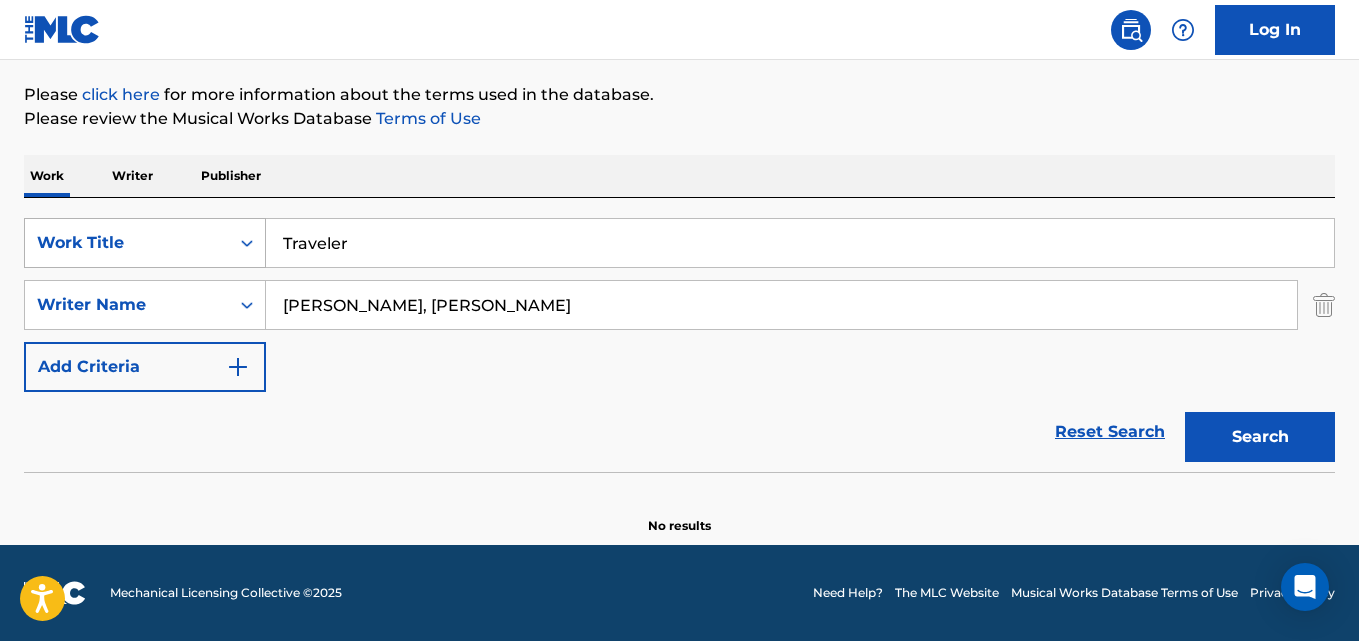 drag, startPoint x: 390, startPoint y: 237, endPoint x: 227, endPoint y: 247, distance: 163.30646 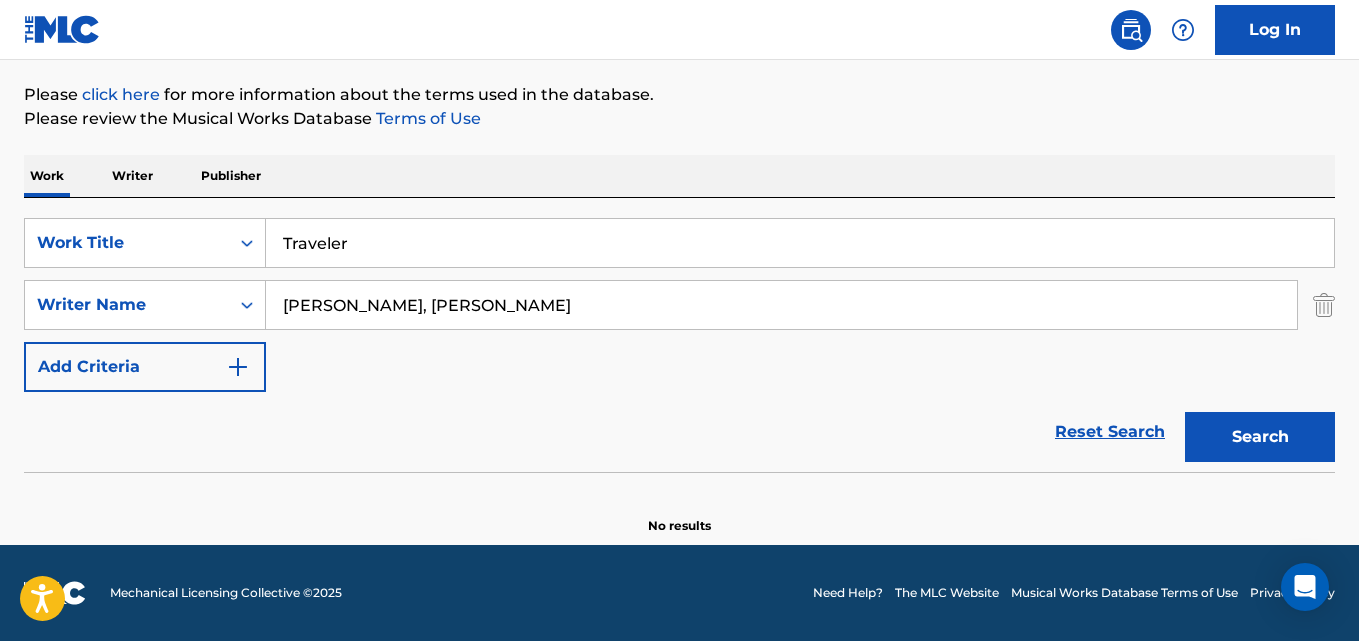 paste on "Pass Me By" 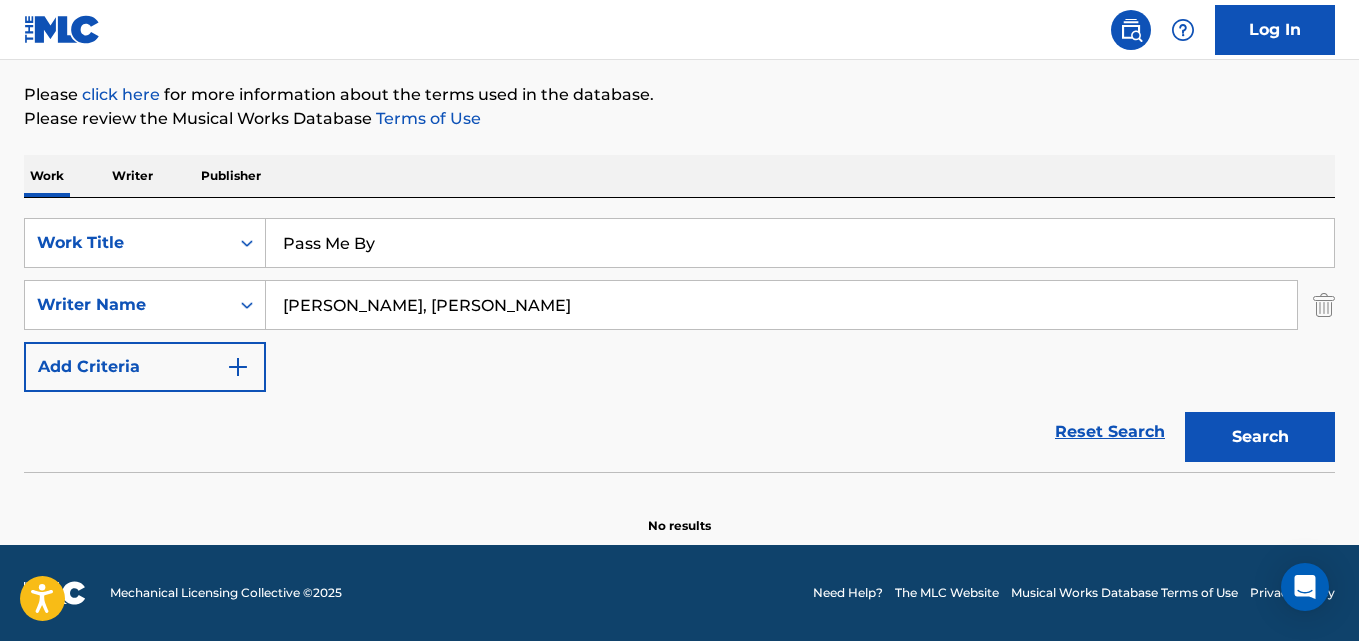 type on "Pass Me By" 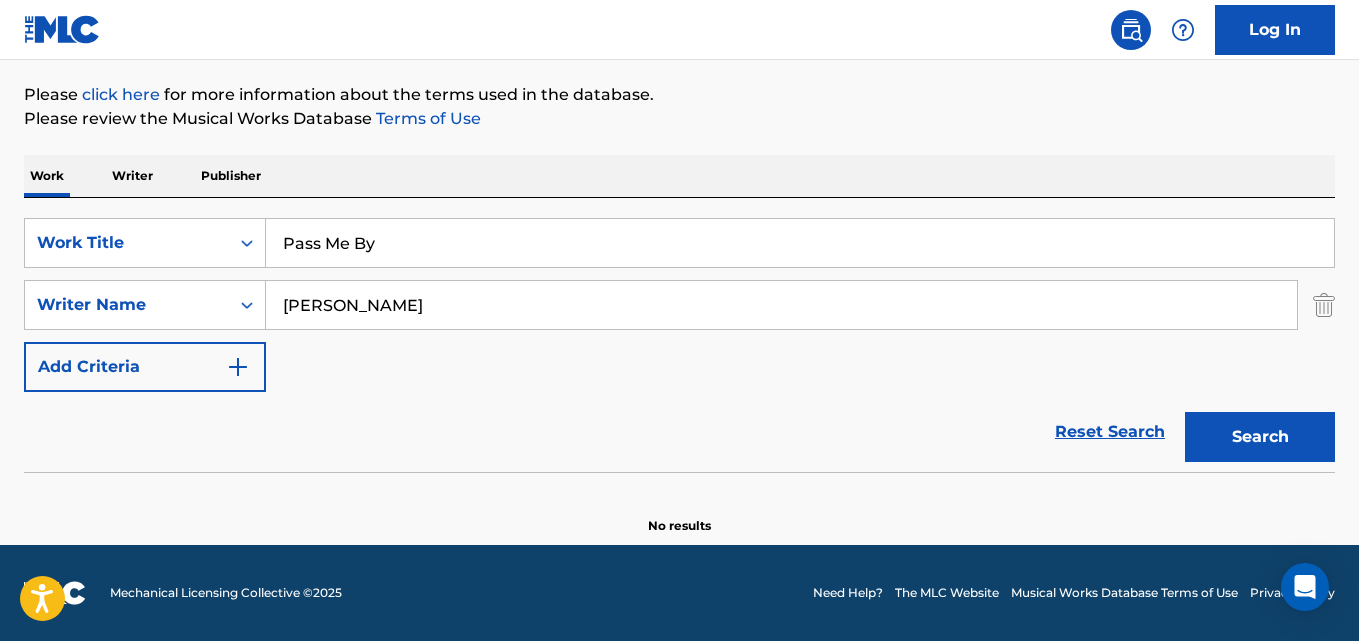 click on "Search" at bounding box center (1260, 437) 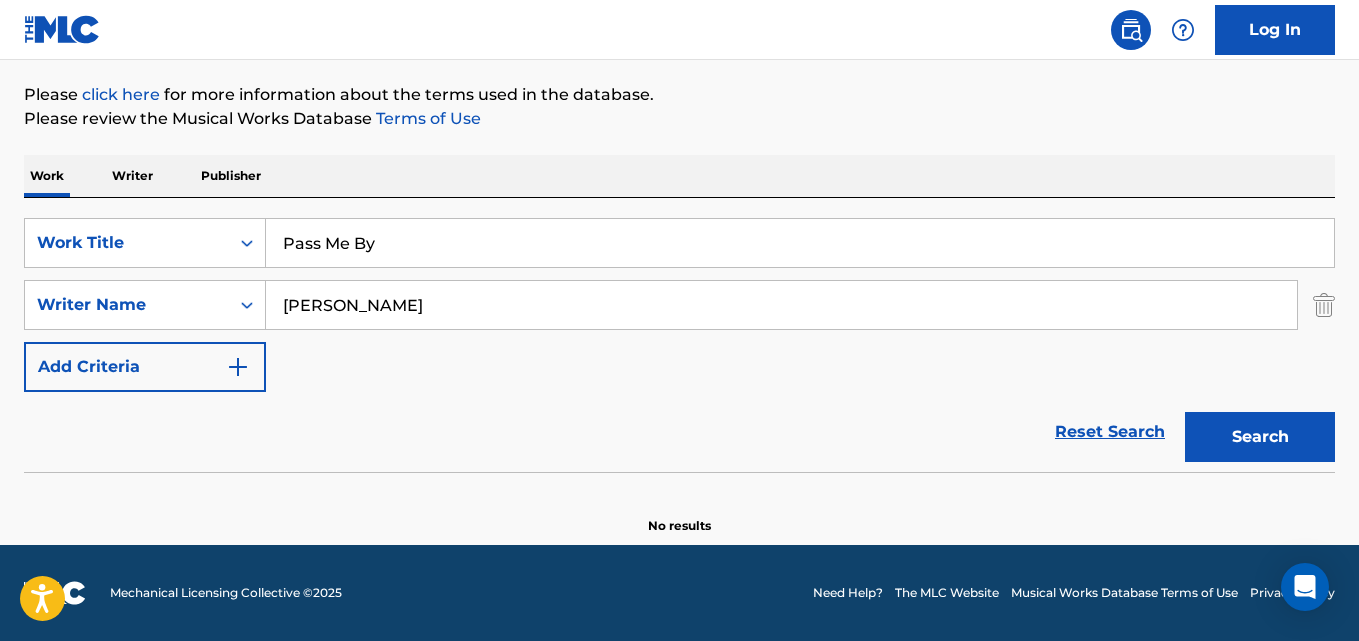 click on "Search" at bounding box center (1260, 437) 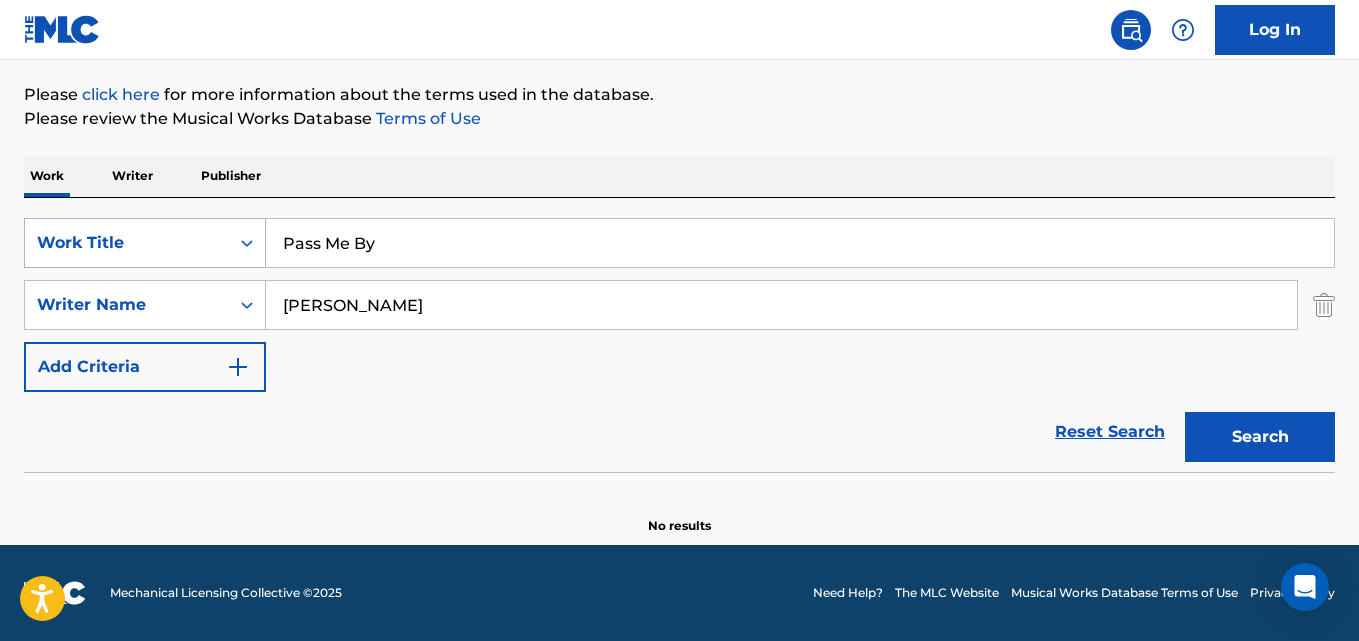 click on "SearchWithCriteriafb36b8f5-1eda-4cb4-bffe-d37ec1207836 Work Title Pass Me By SearchWithCriteria635a1f0e-eb7a-44d5-8b7f-311edcc9fbc6 Writer Name [PERSON_NAME] Add Criteria" at bounding box center (679, 305) 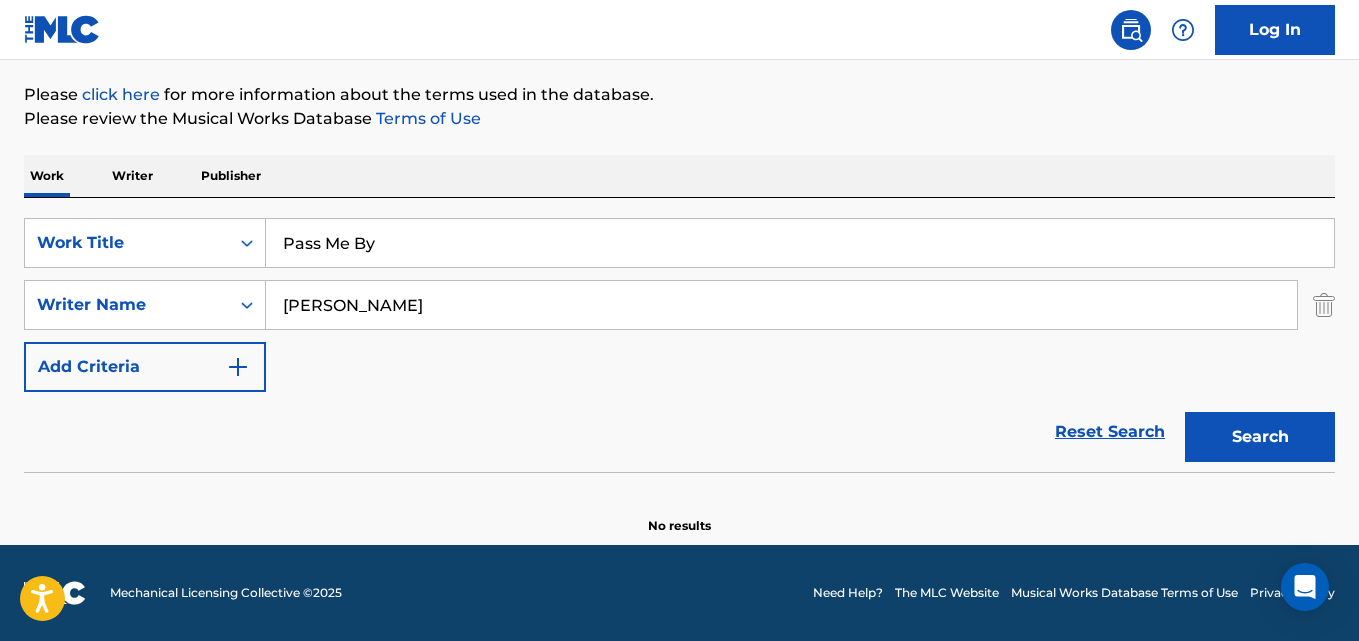 paste on "[PERSON_NAME]" 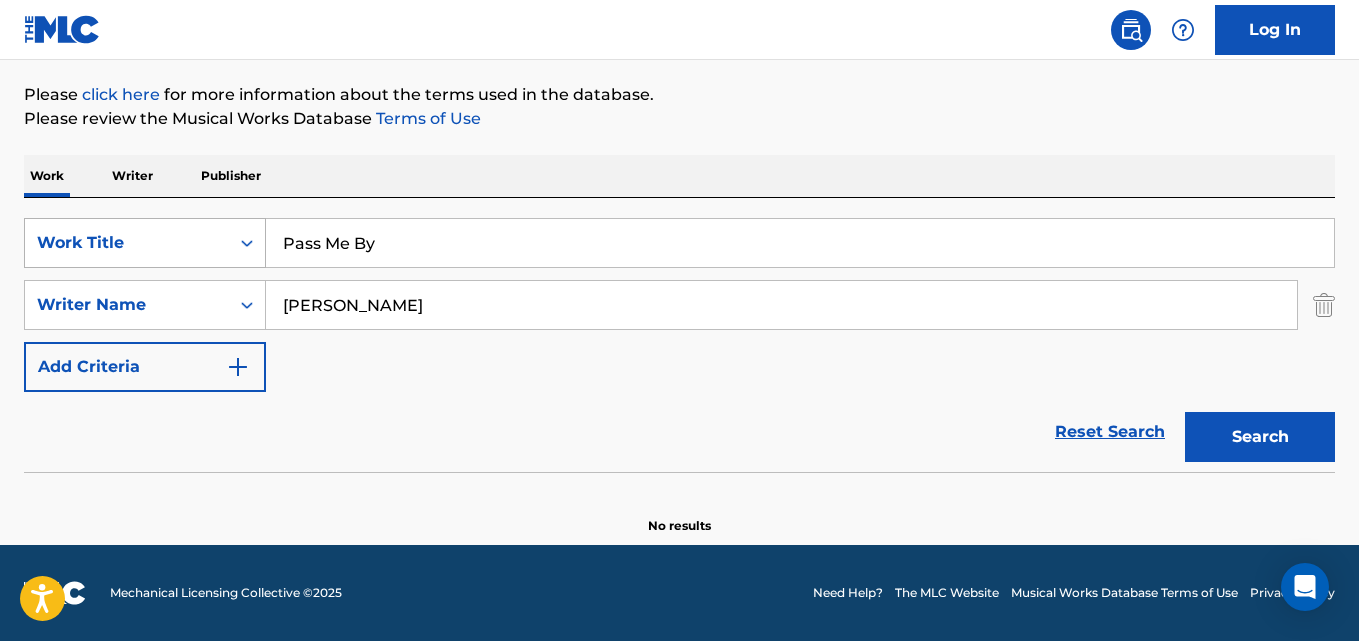 drag, startPoint x: 372, startPoint y: 235, endPoint x: 166, endPoint y: 231, distance: 206.03883 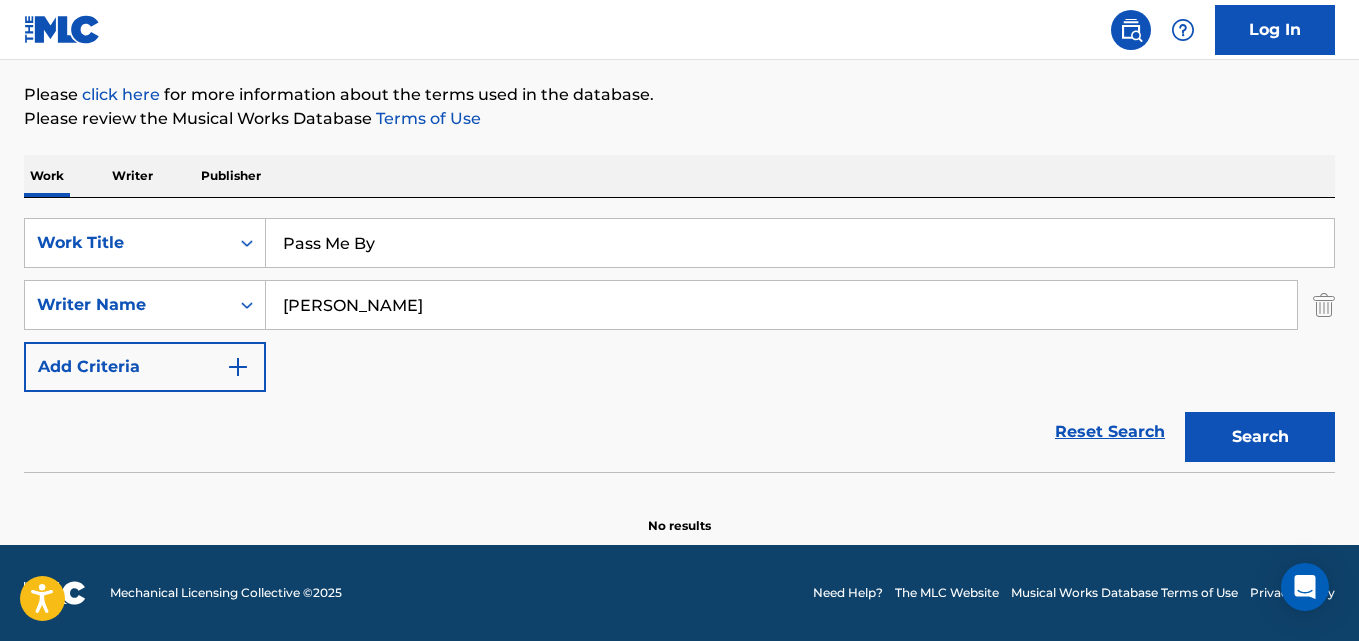 paste on "[PERSON_NAME]" 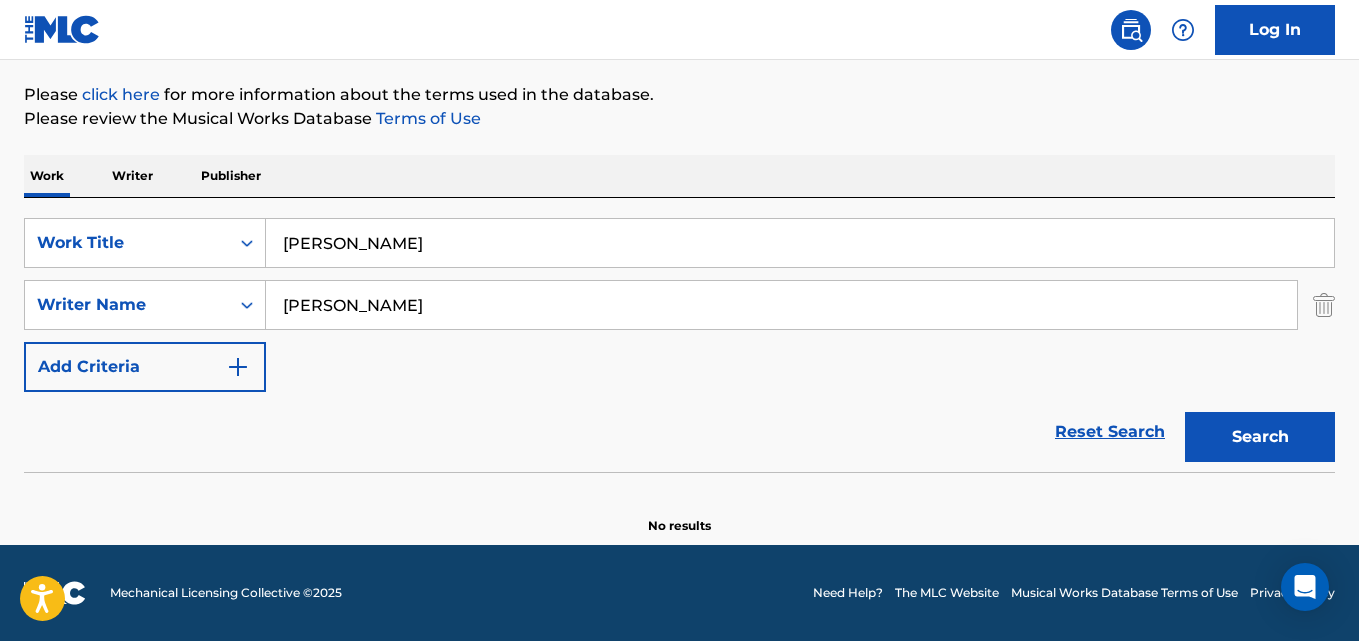 click on "Search" at bounding box center (1260, 437) 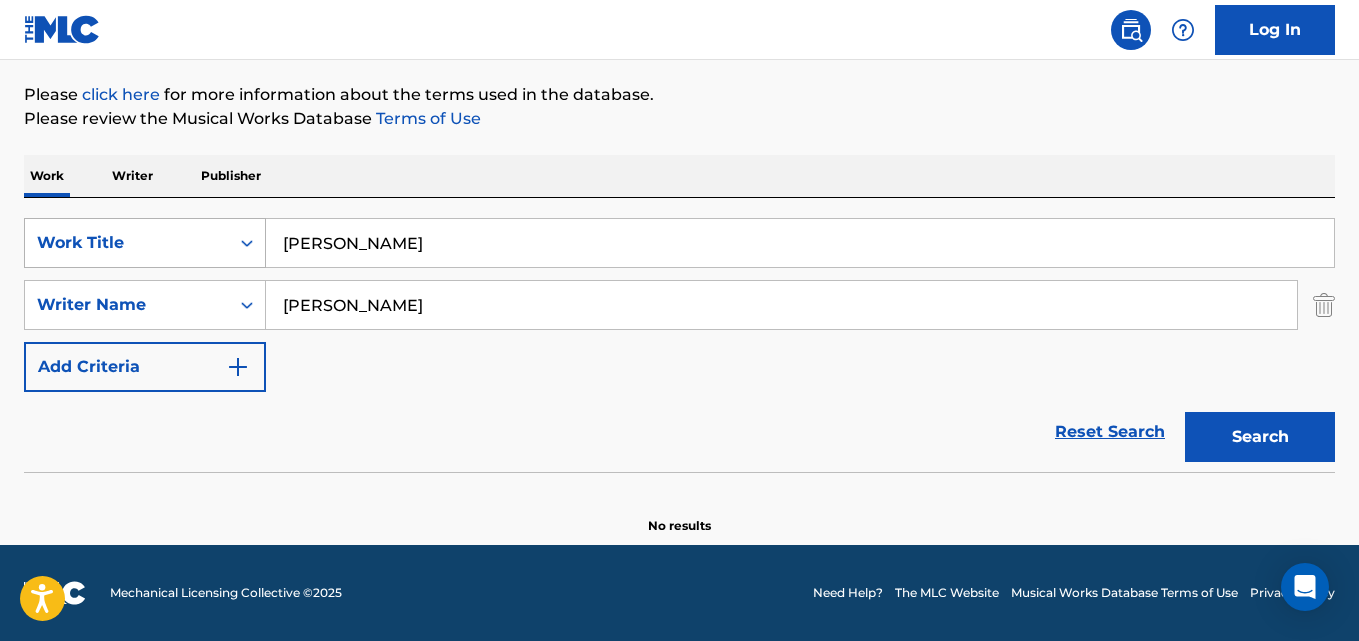 drag, startPoint x: 345, startPoint y: 231, endPoint x: 203, endPoint y: 238, distance: 142.17242 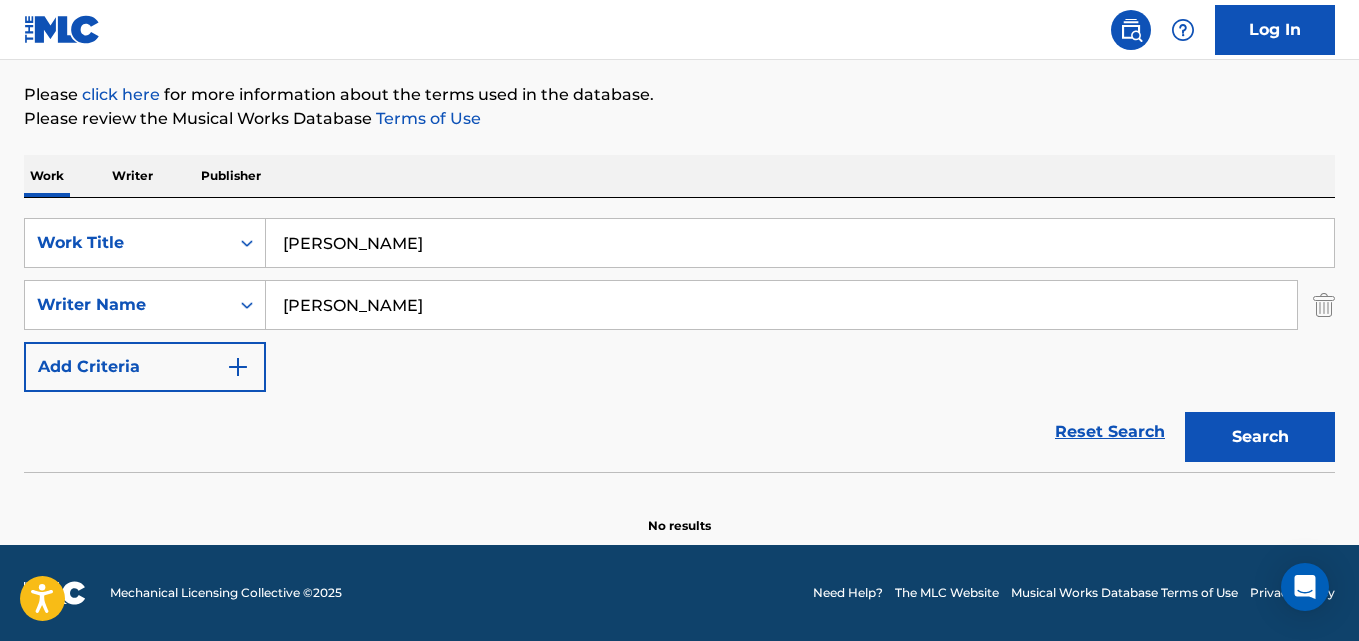 paste on "Livin' For [DATE]" 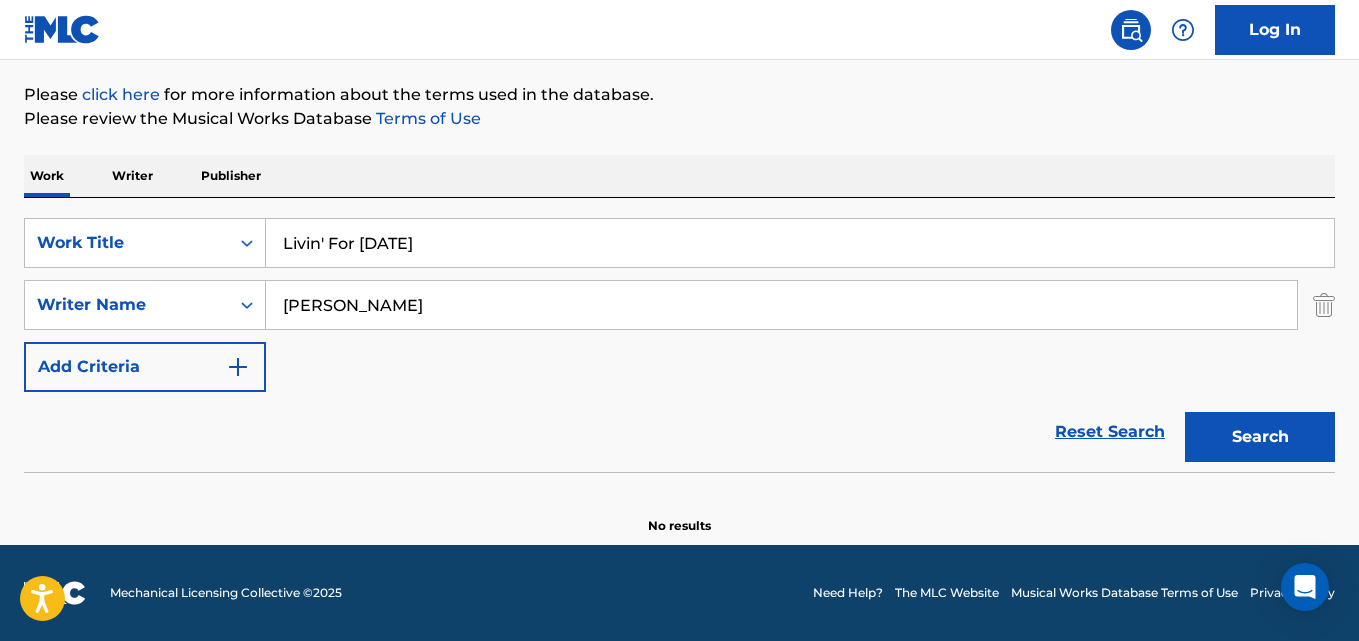 type on "Livin' For [DATE]" 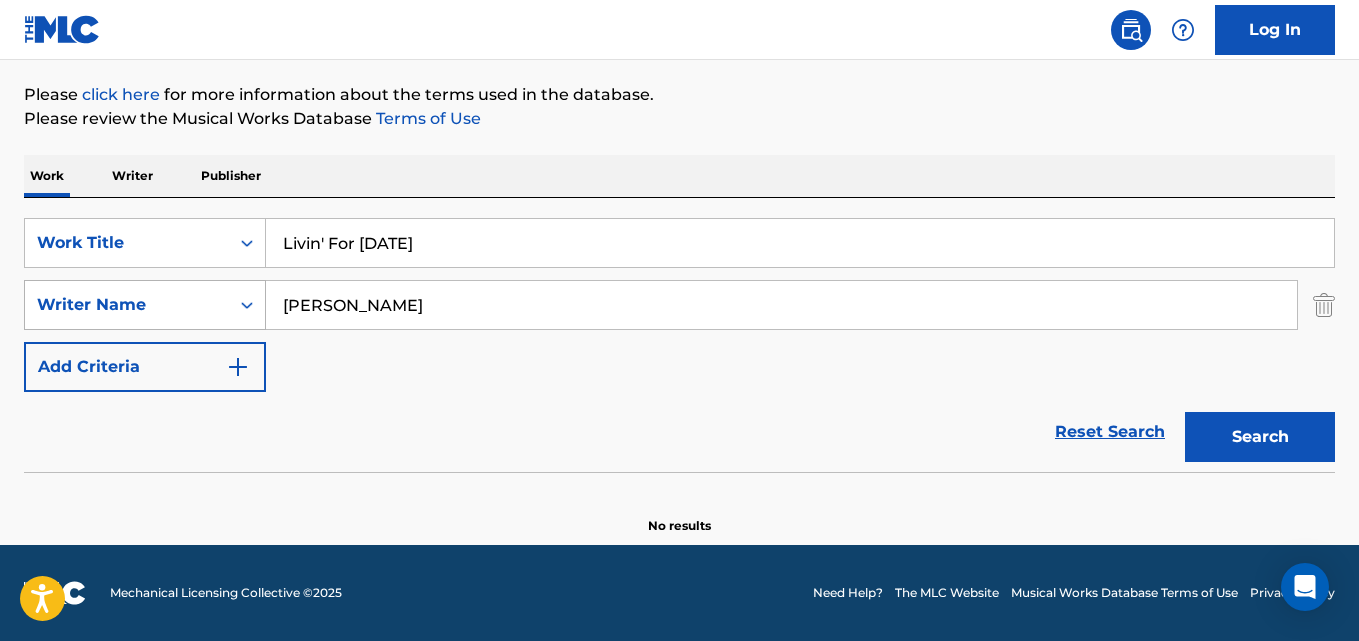 drag, startPoint x: 429, startPoint y: 313, endPoint x: 192, endPoint y: 285, distance: 238.64827 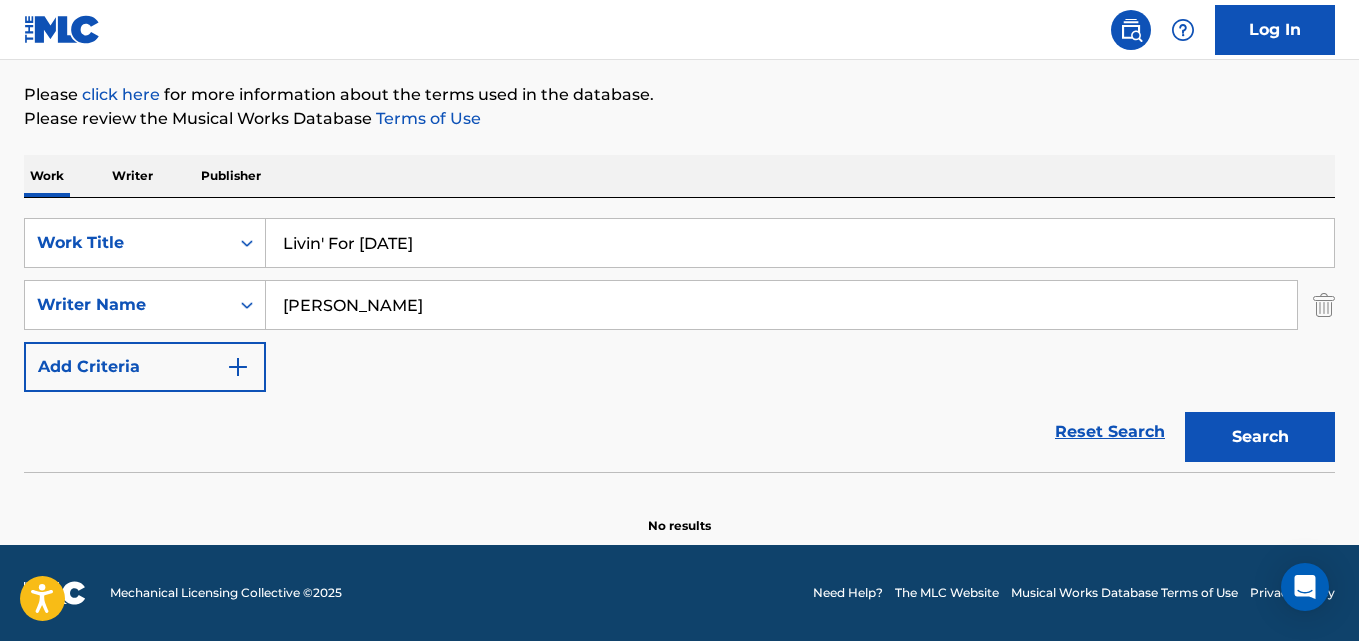 paste on "[PERSON_NAME]" 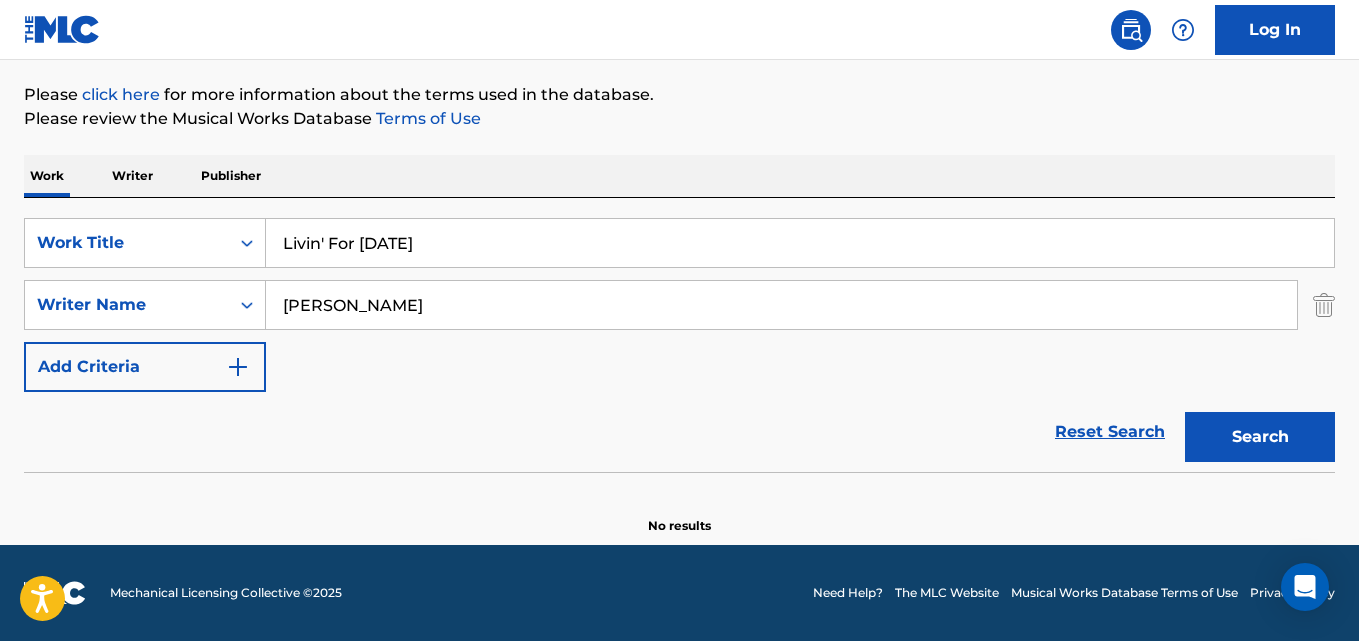 drag, startPoint x: 440, startPoint y: 231, endPoint x: 149, endPoint y: 196, distance: 293.09726 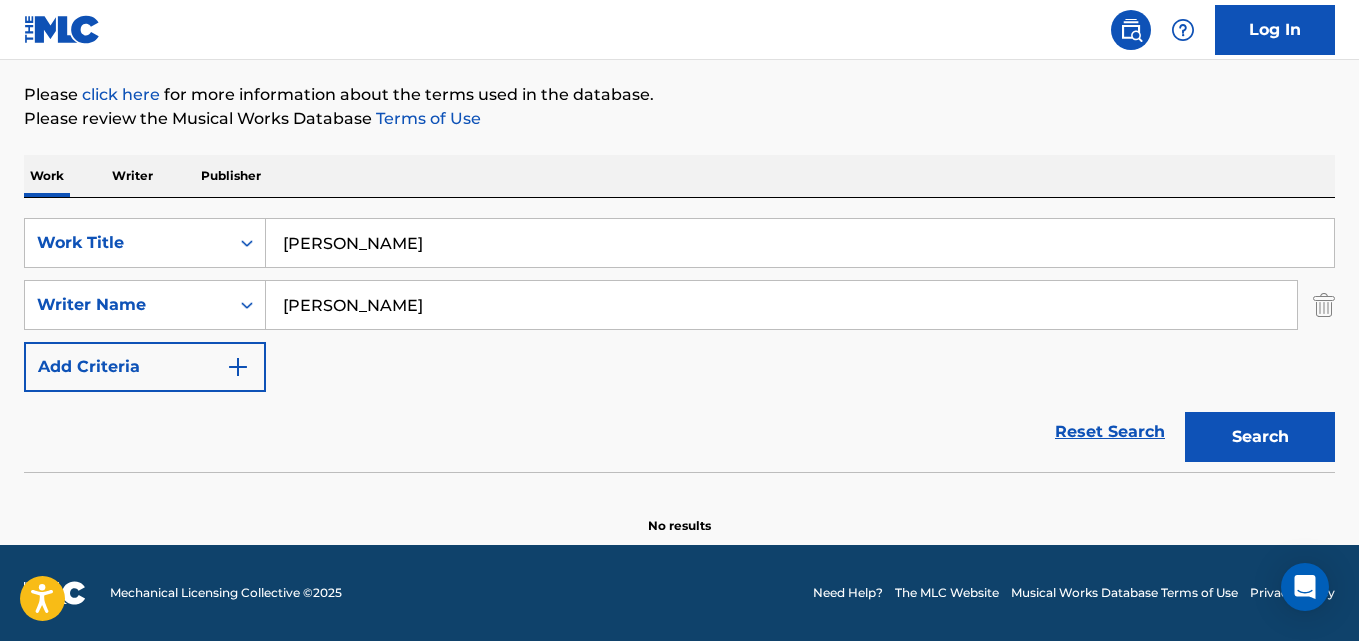 type on "[PERSON_NAME]" 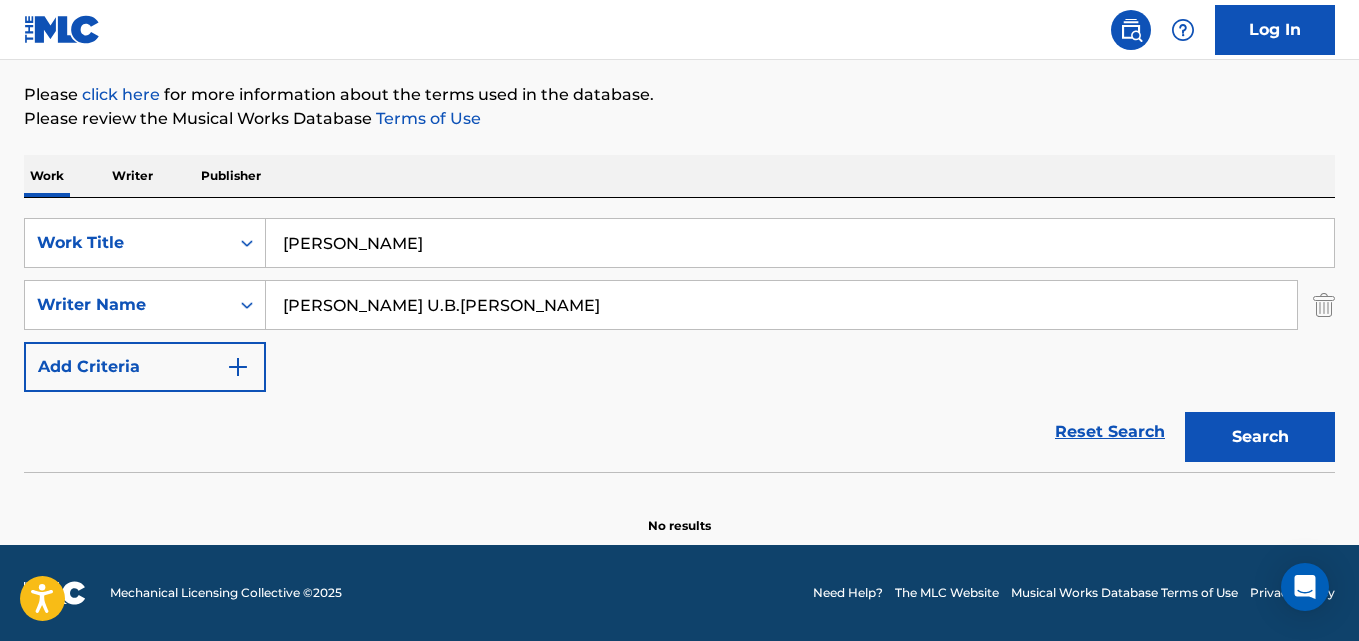 click on "Search" at bounding box center (1260, 437) 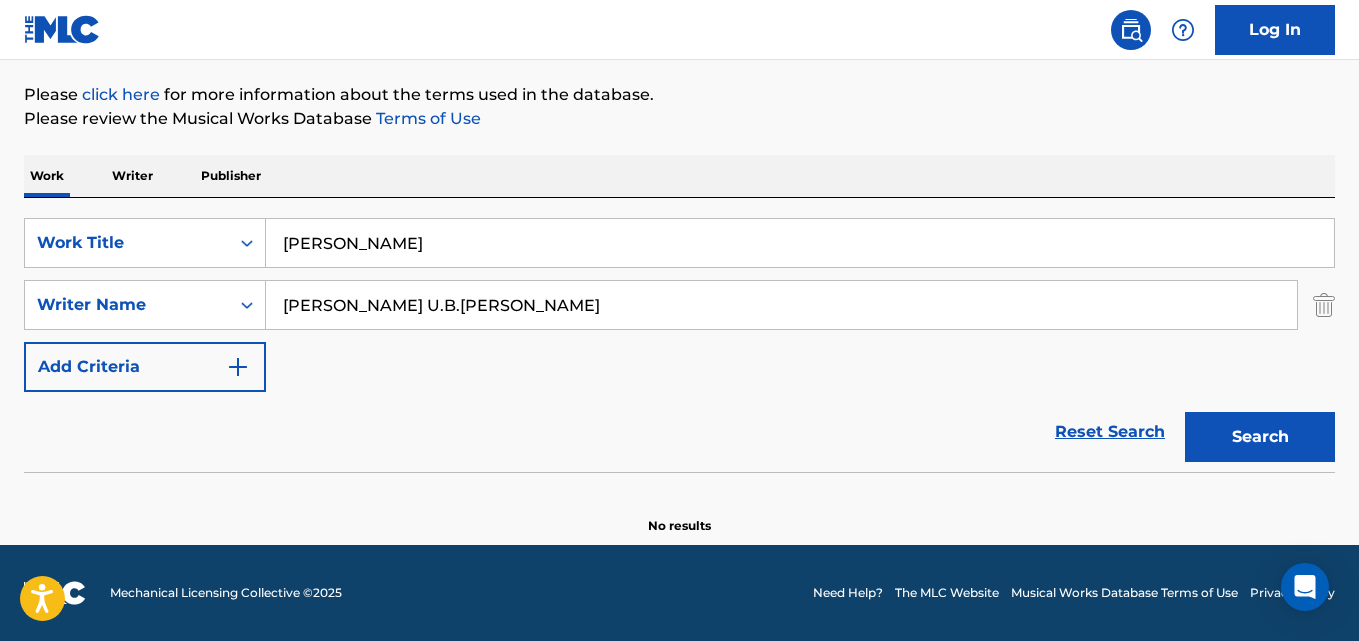 click on "[PERSON_NAME] U.B.[PERSON_NAME]" at bounding box center (781, 305) 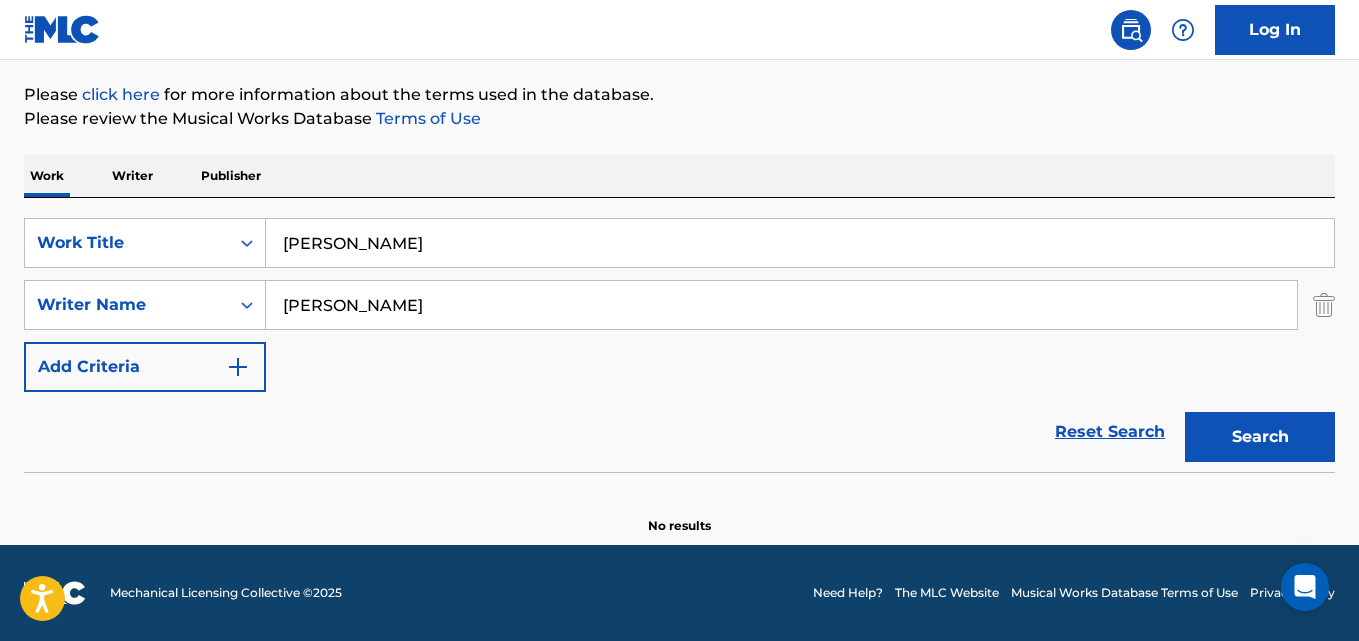 type on "[PERSON_NAME]" 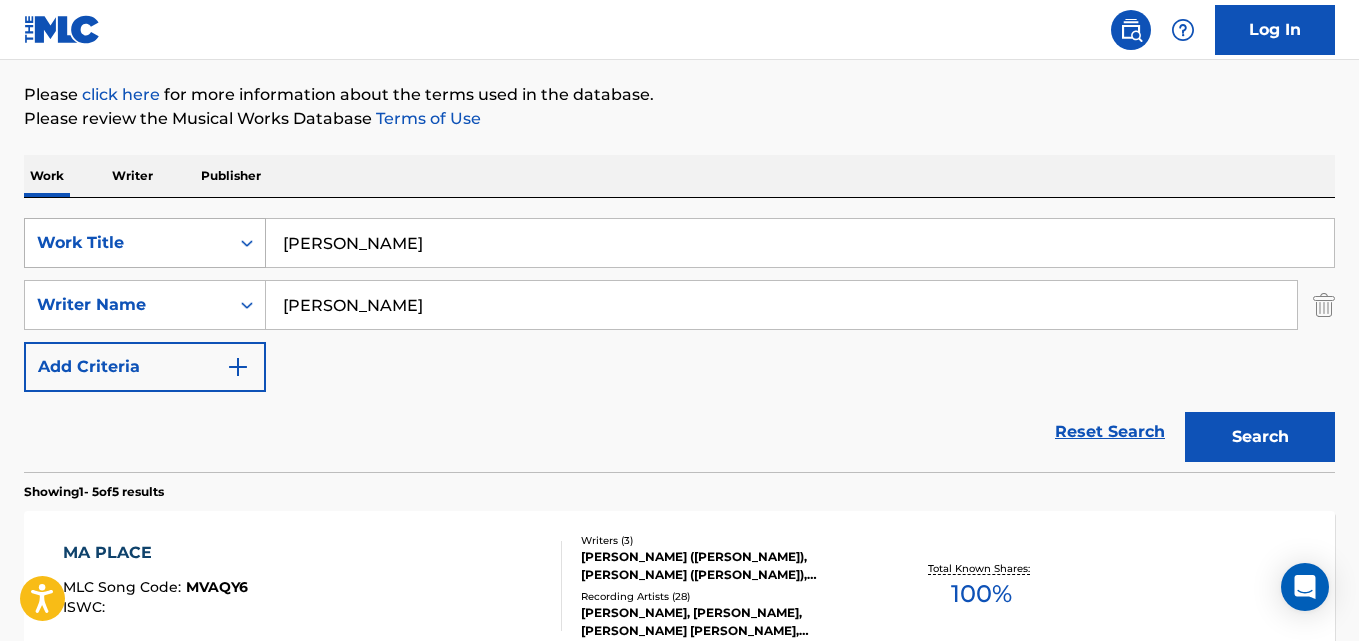 drag, startPoint x: 411, startPoint y: 241, endPoint x: 244, endPoint y: 241, distance: 167 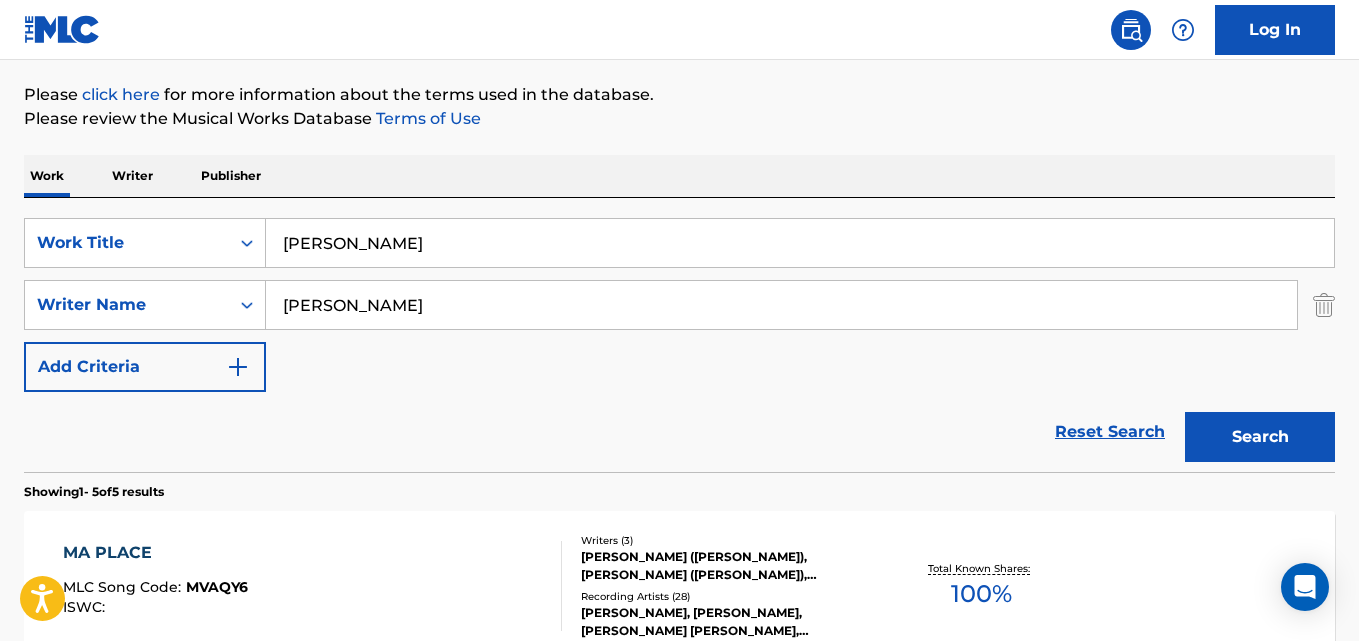 paste on "Sanoit liian paljon" 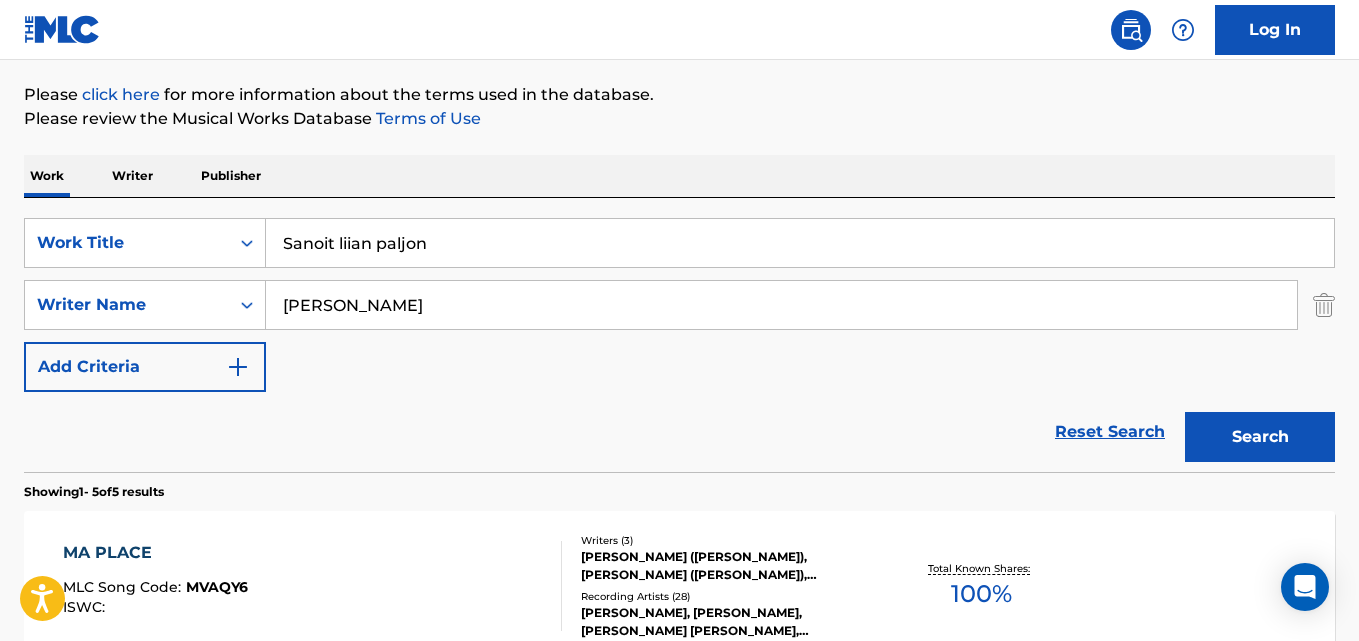 type on "Sanoit liian paljon" 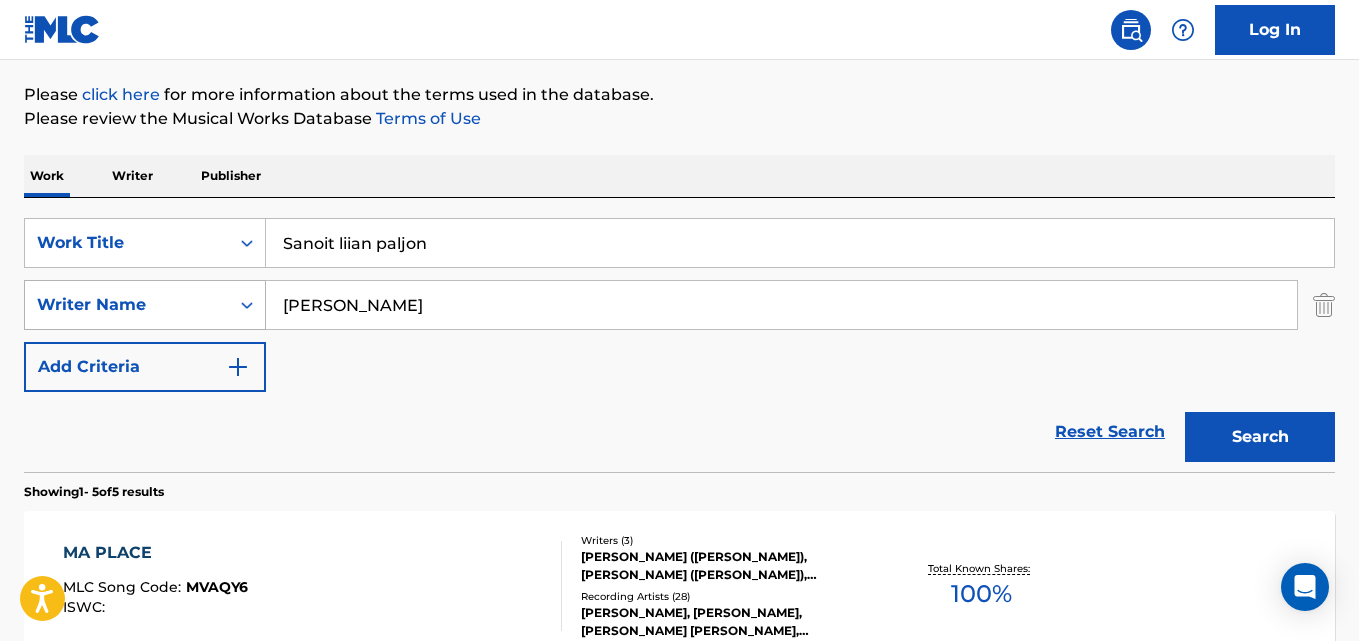 drag, startPoint x: 449, startPoint y: 316, endPoint x: 116, endPoint y: 311, distance: 333.03754 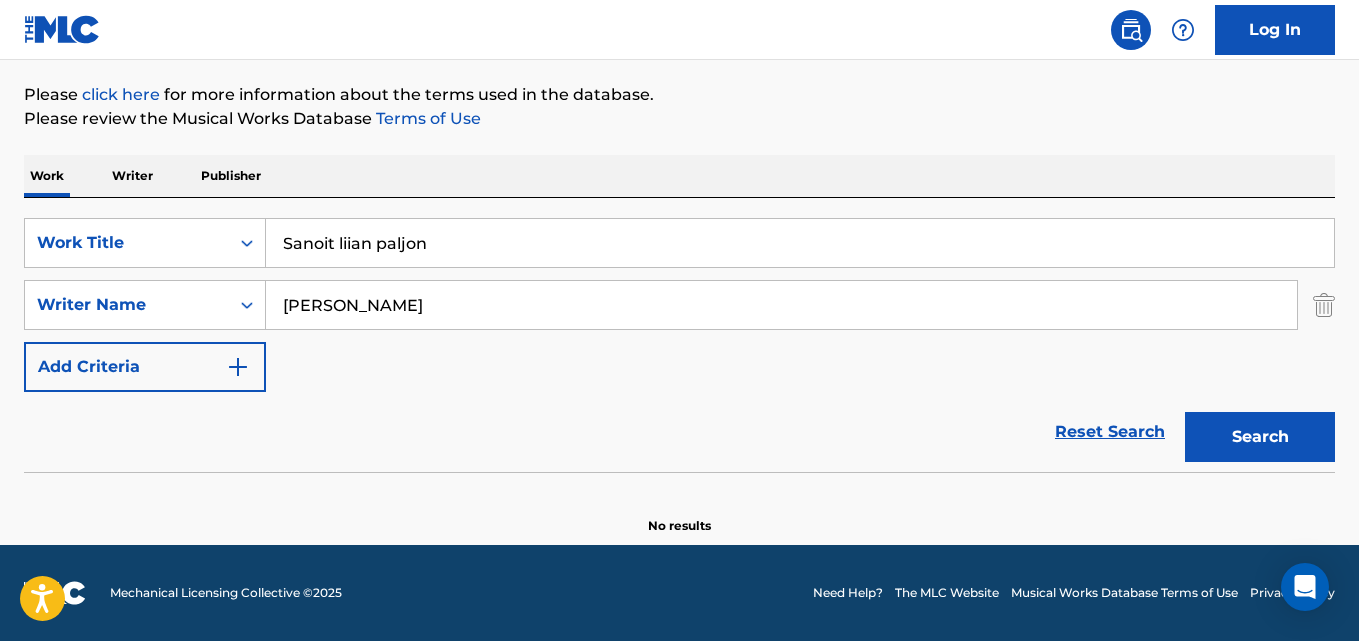 drag, startPoint x: 453, startPoint y: 251, endPoint x: 272, endPoint y: 223, distance: 183.15294 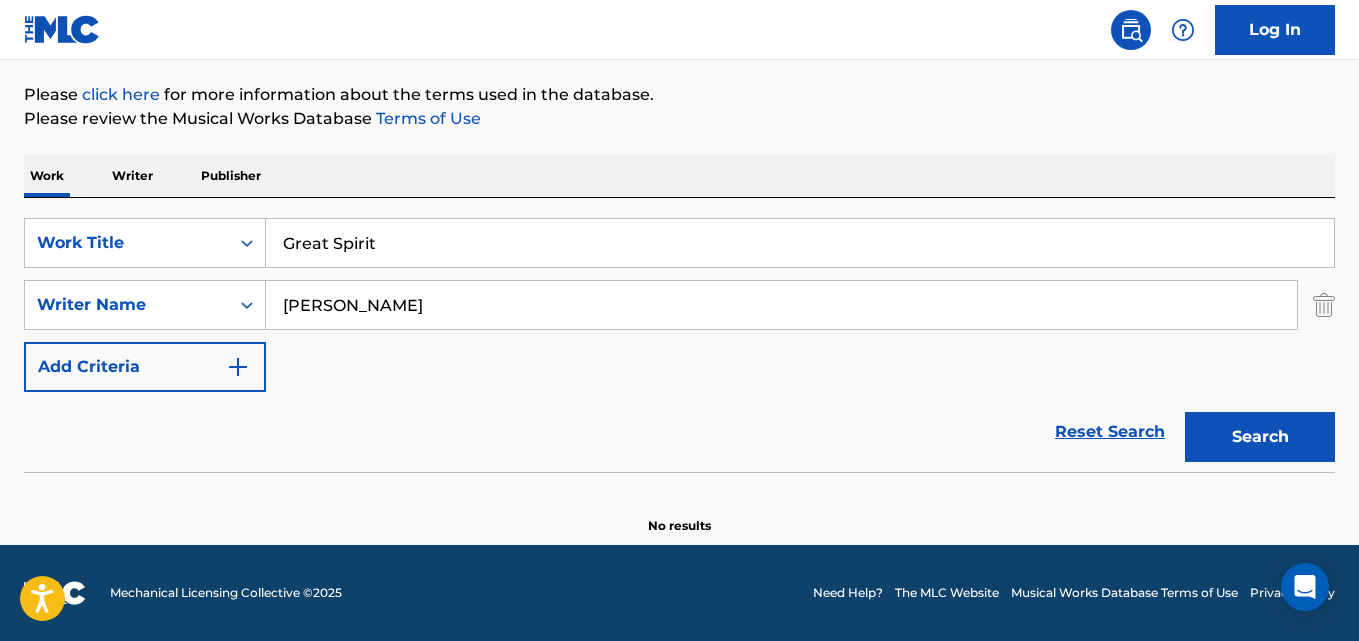type on "Great Spirit" 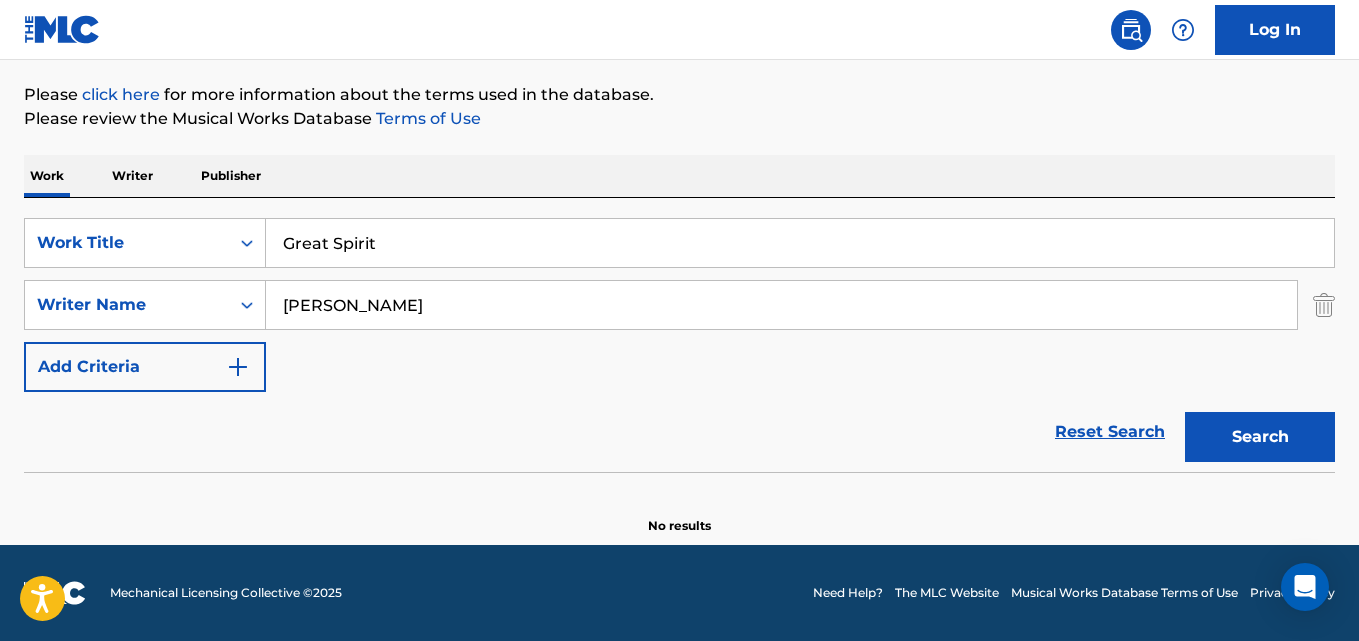 drag, startPoint x: 458, startPoint y: 300, endPoint x: 170, endPoint y: 279, distance: 288.76462 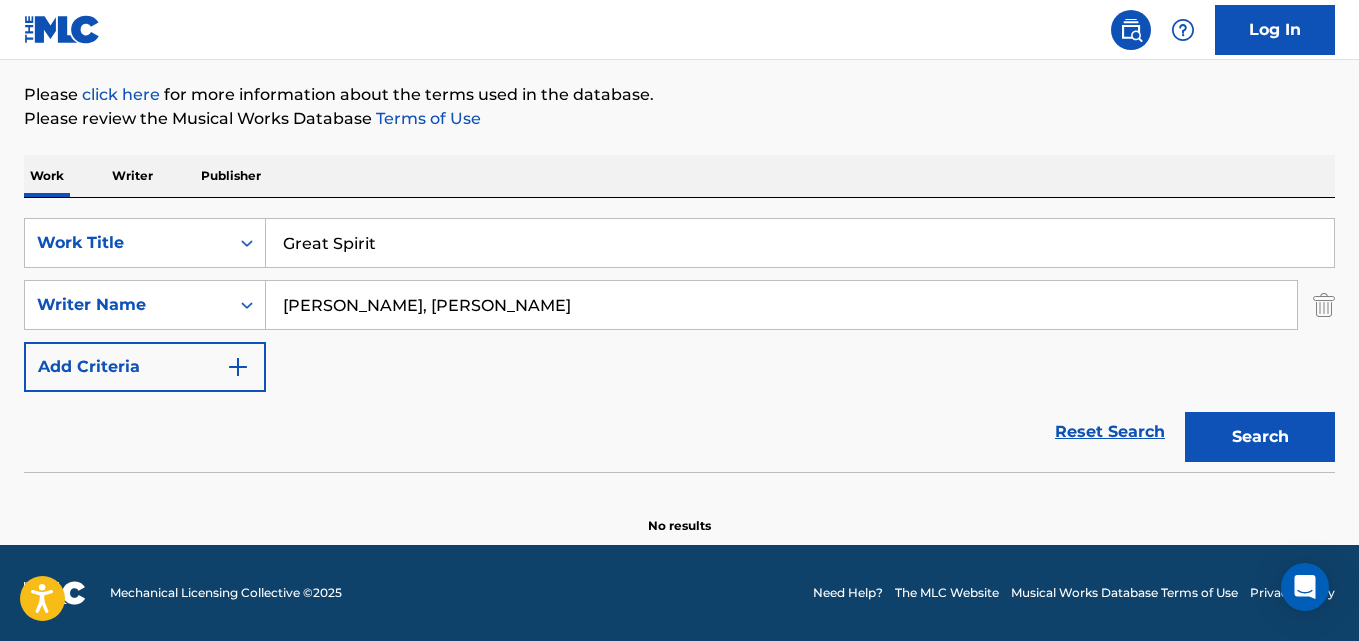 click on "Search" at bounding box center (1260, 437) 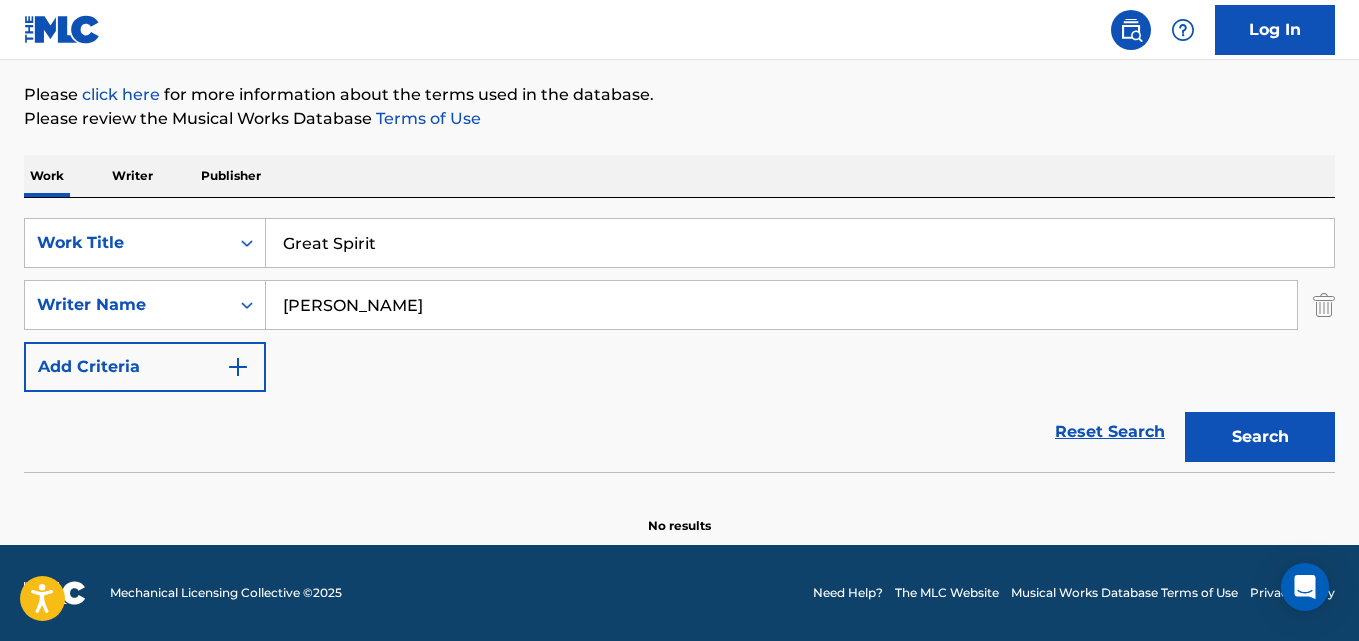 paste on "[PERSON_NAME], [PERSON_NAME]" 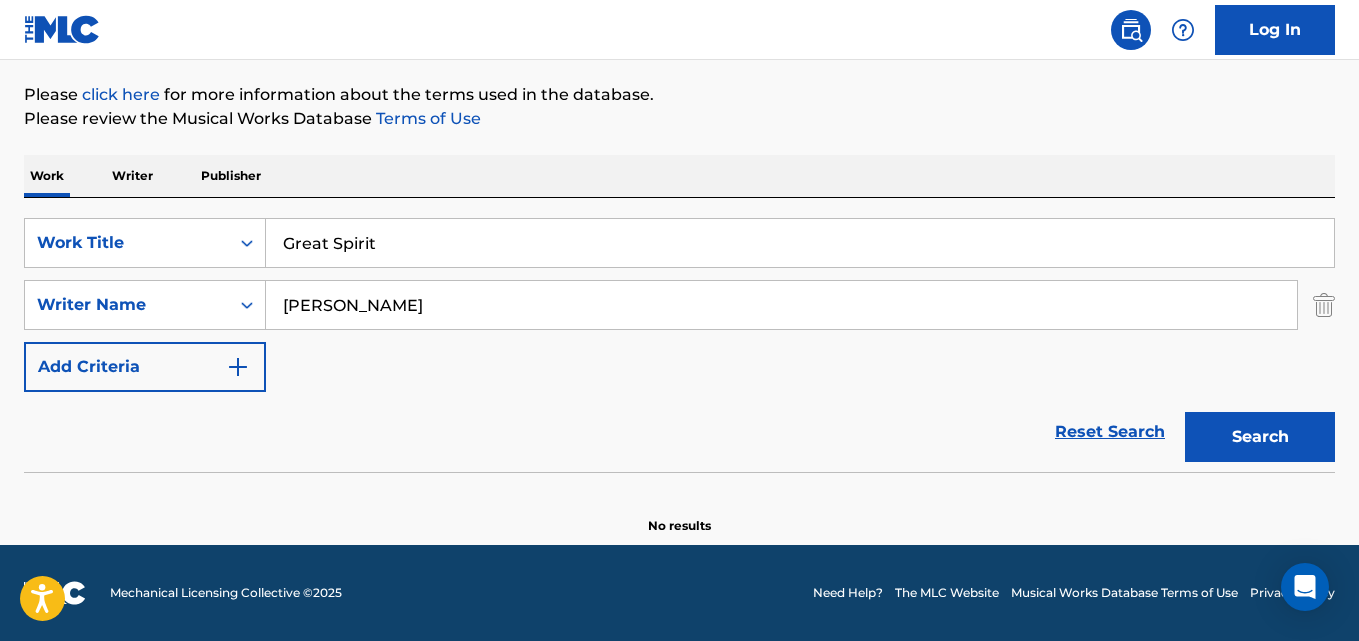 click on "Search" at bounding box center [1260, 437] 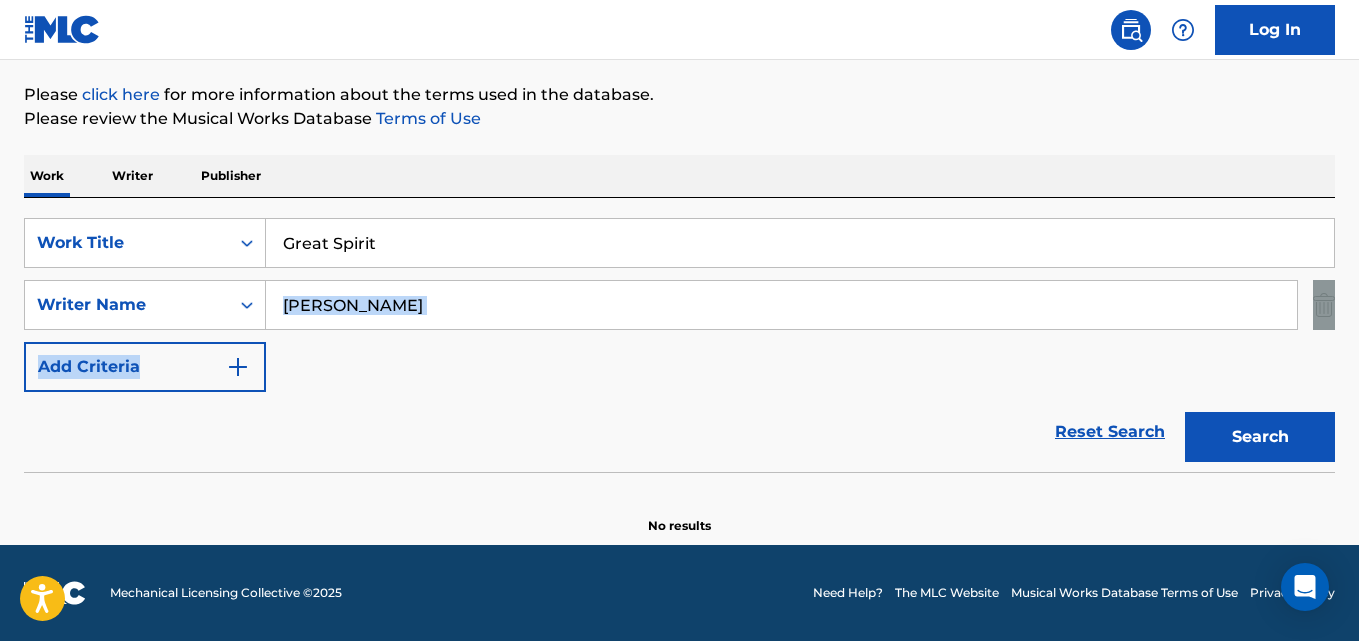 drag, startPoint x: 467, startPoint y: 335, endPoint x: 119, endPoint y: 269, distance: 354.20334 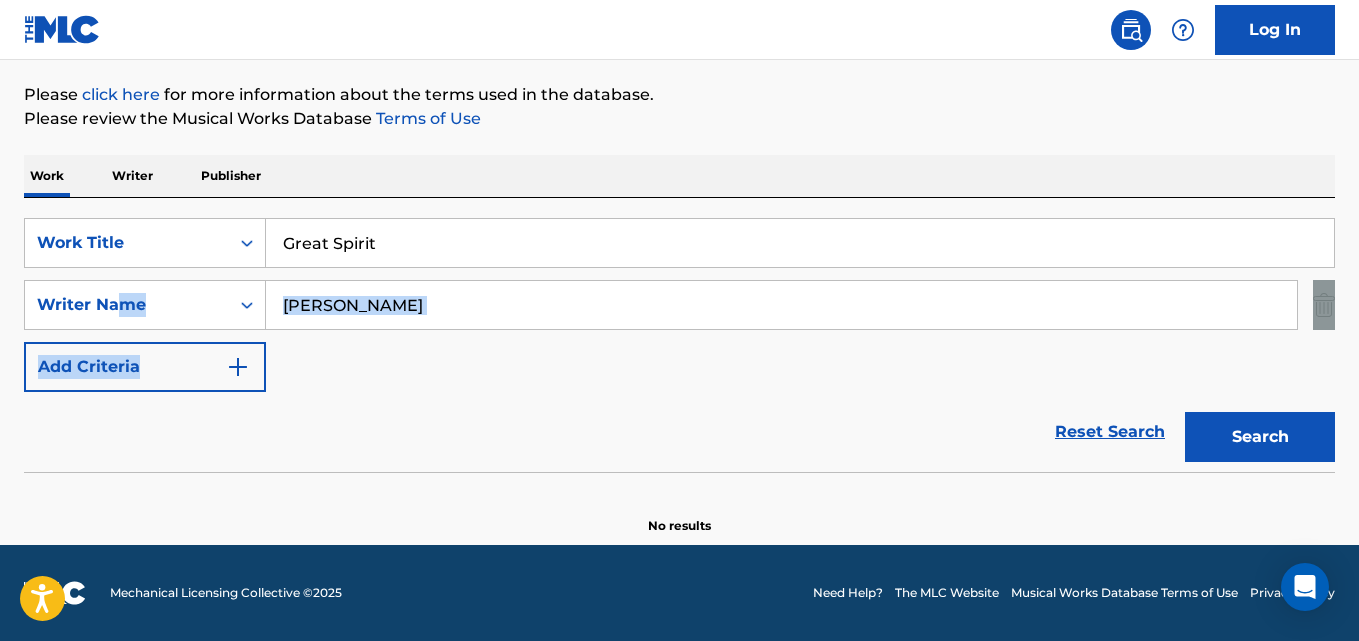 click on "[PERSON_NAME]" at bounding box center (781, 305) 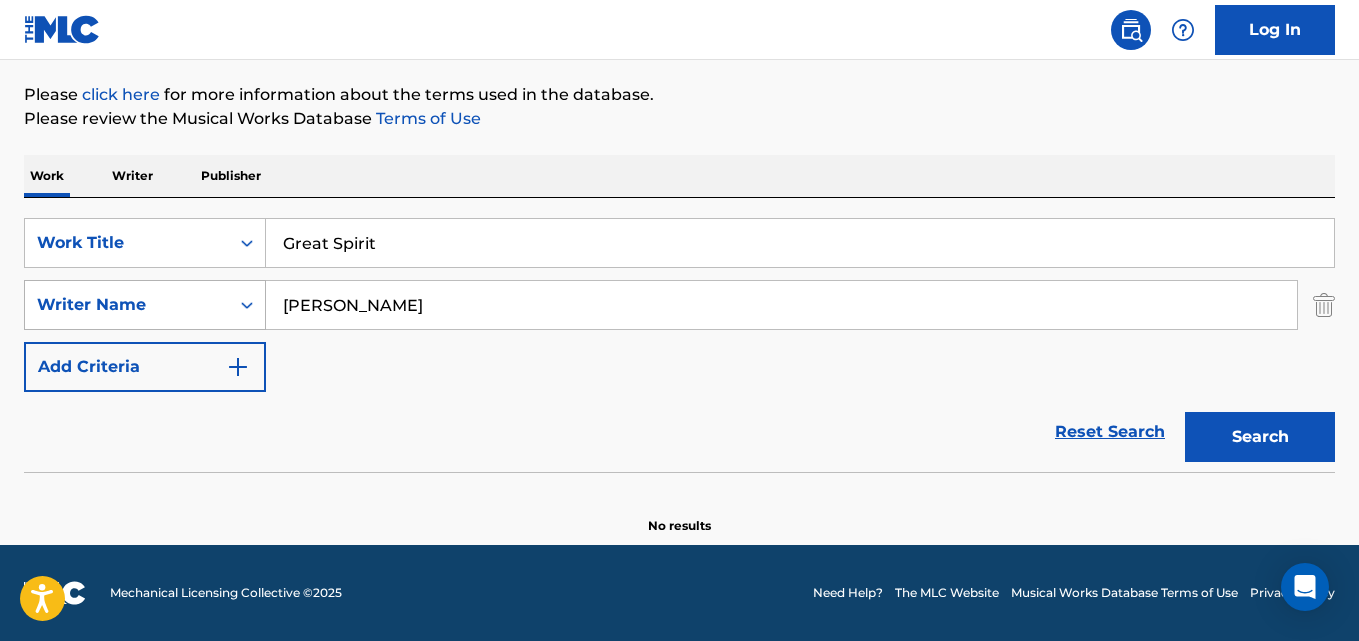 drag, startPoint x: 464, startPoint y: 307, endPoint x: 108, endPoint y: 286, distance: 356.61884 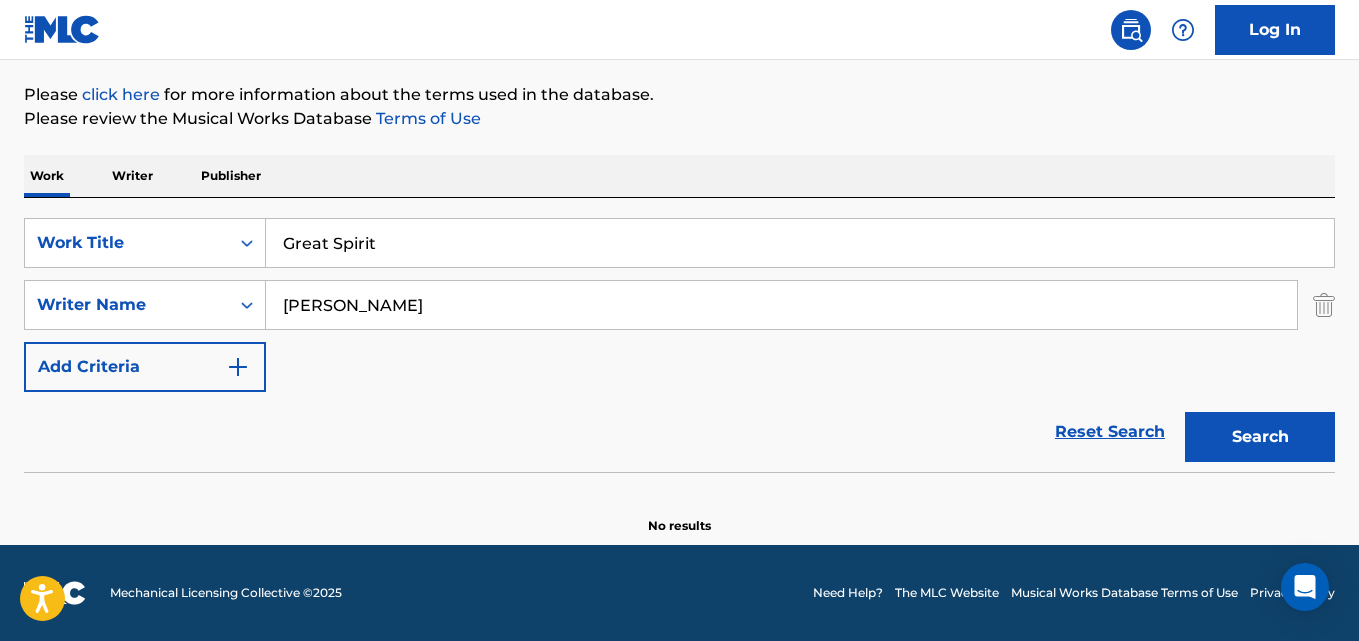 paste on "Traditional, [PERSON_NAME]" 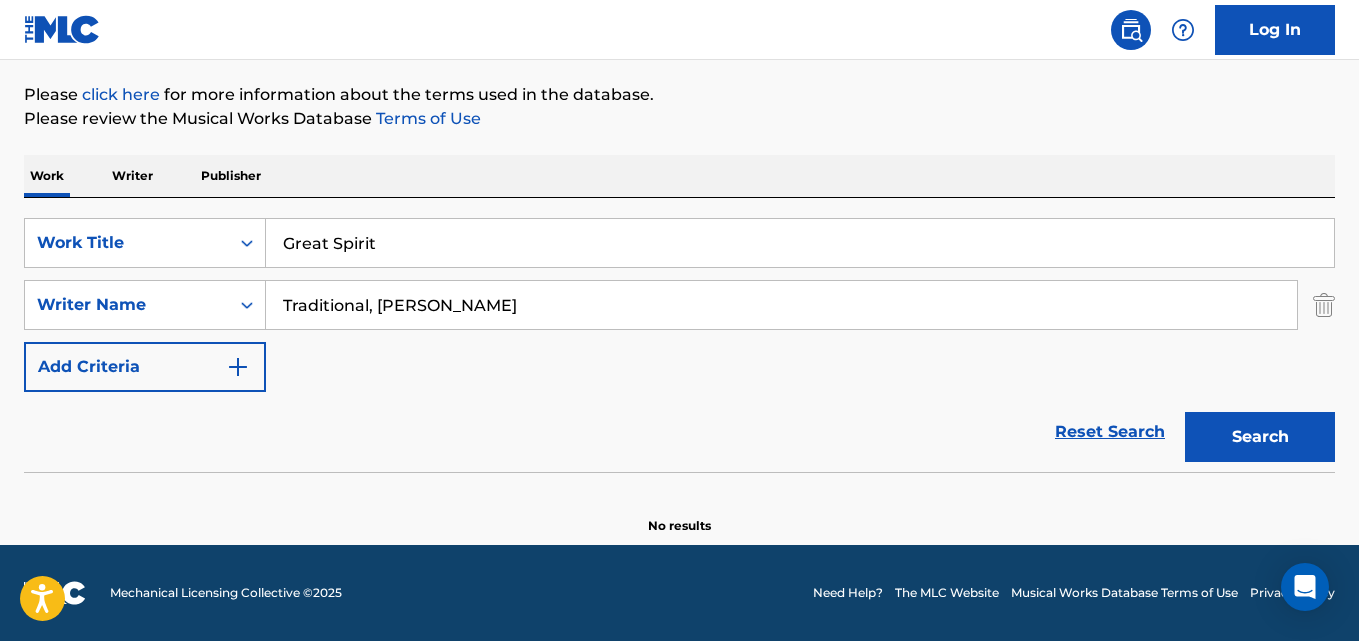 type on "Traditional, [PERSON_NAME]" 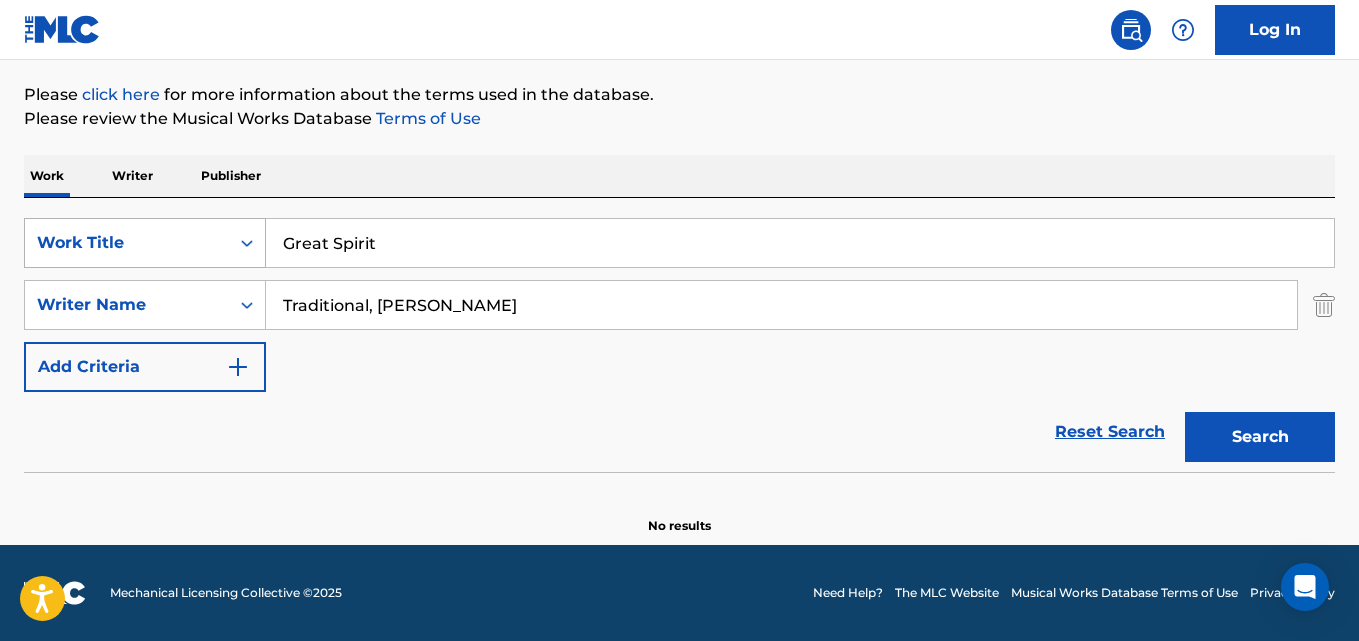 drag, startPoint x: 383, startPoint y: 250, endPoint x: 236, endPoint y: 248, distance: 147.01361 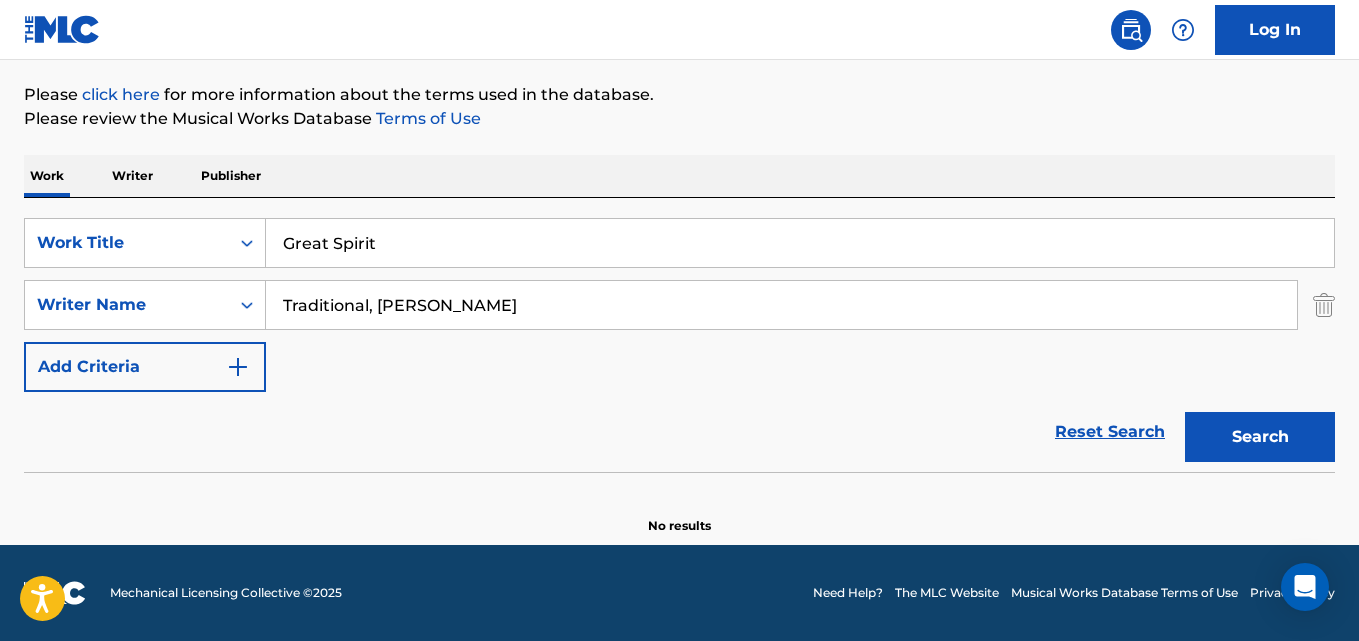 paste on "Om Ah Nu Ta Ra (Mantra for Dream Yoga)" 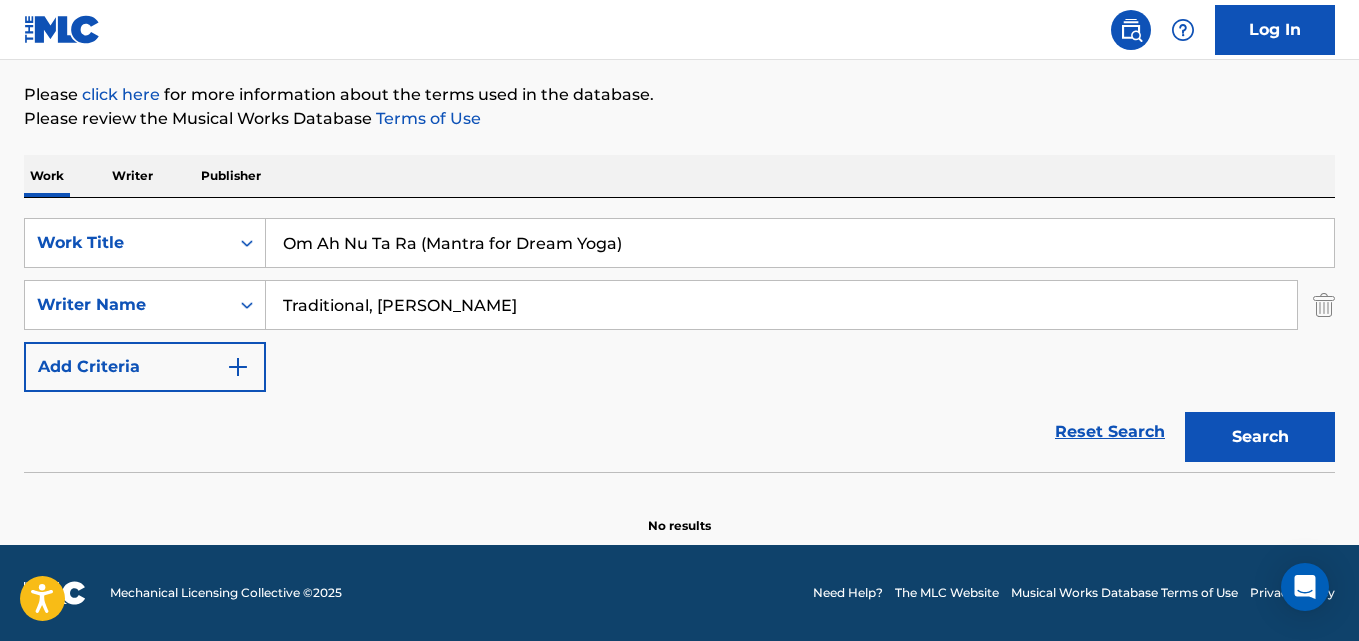 type on "Om Ah Nu Ta Ra (Mantra for Dream Yoga)" 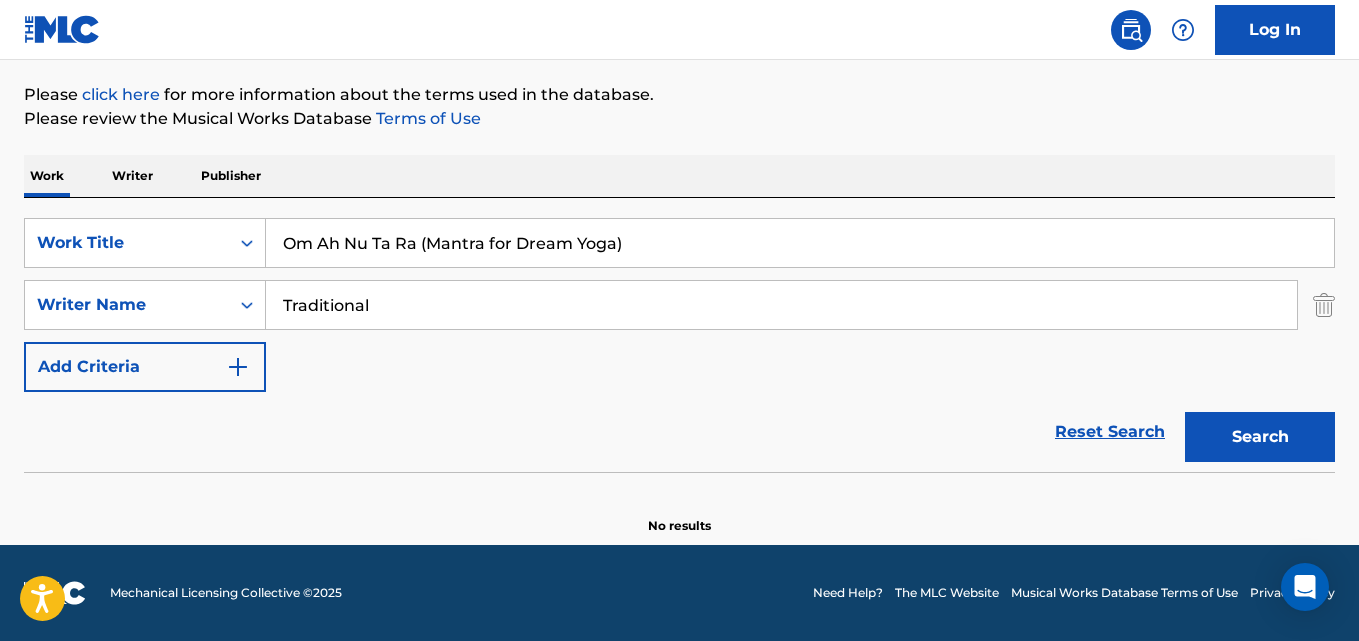 type on "Traditional" 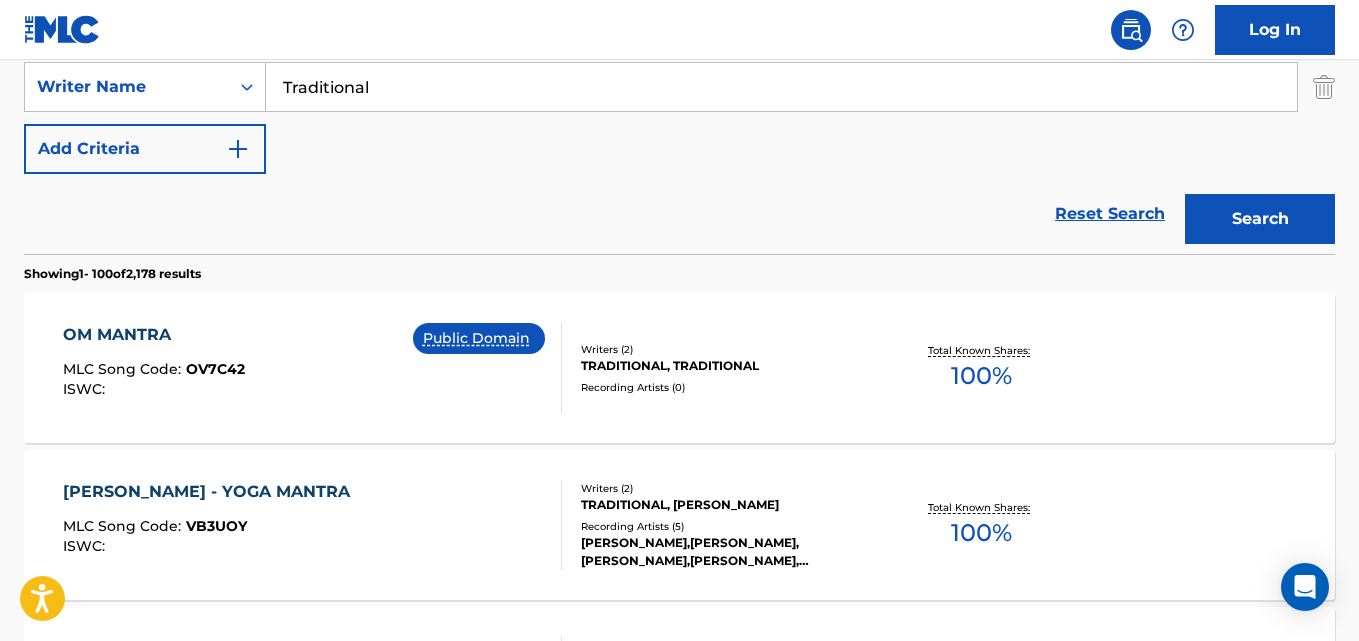 scroll, scrollTop: 327, scrollLeft: 0, axis: vertical 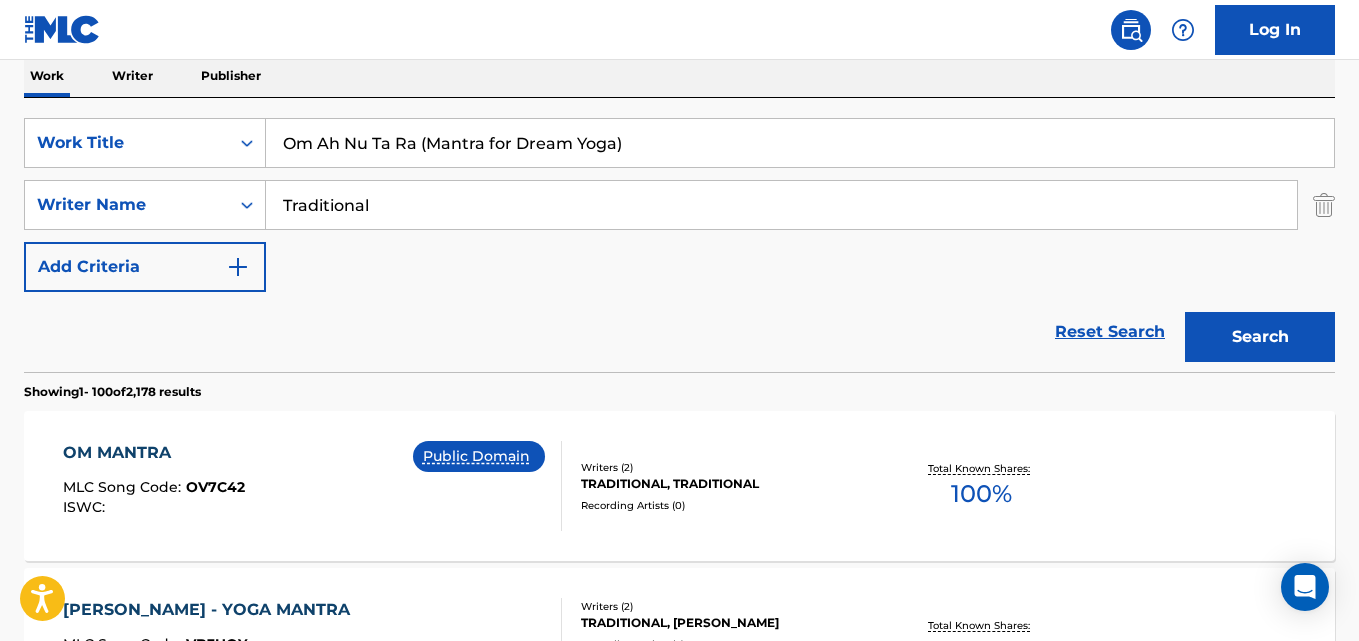 drag, startPoint x: 416, startPoint y: 142, endPoint x: 282, endPoint y: 143, distance: 134.00374 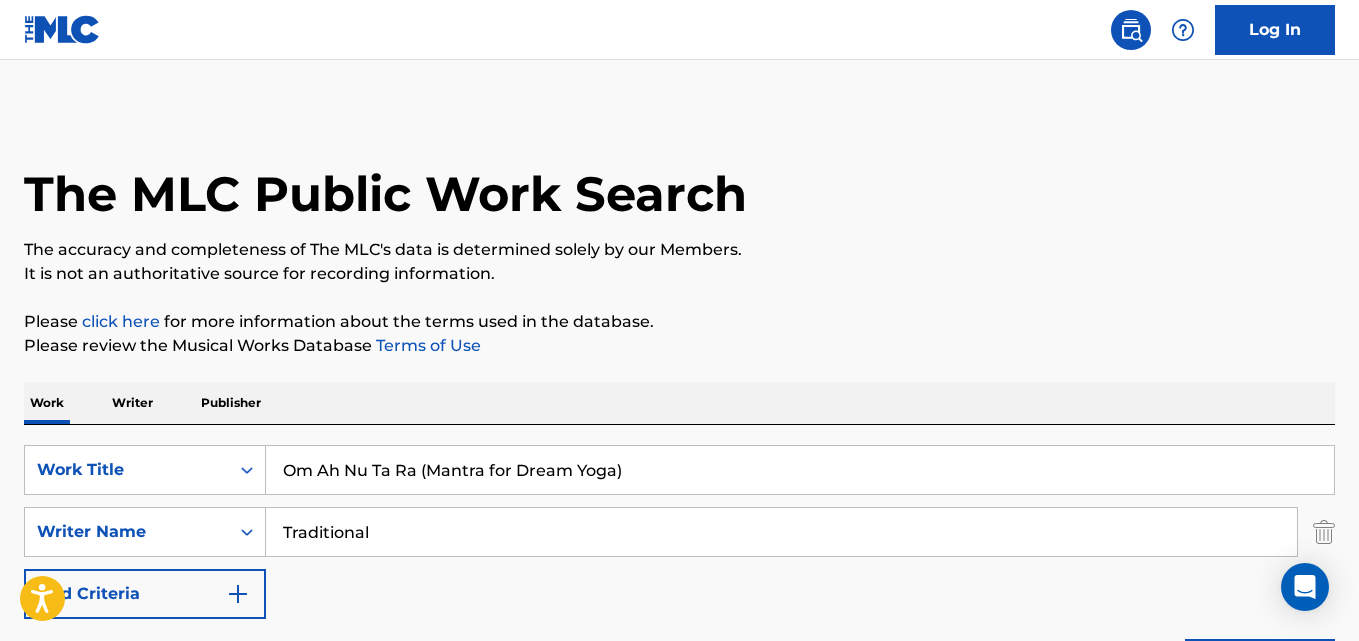 scroll, scrollTop: 327, scrollLeft: 0, axis: vertical 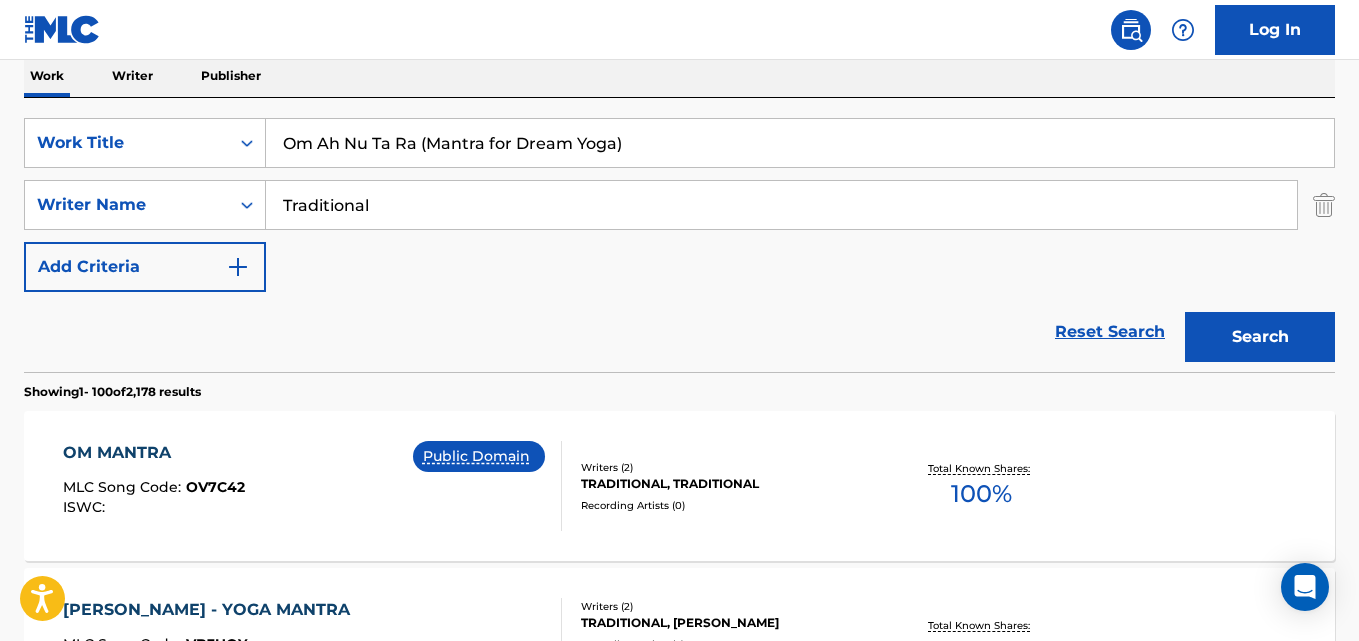 click on "Reset Search Search" at bounding box center [679, 332] 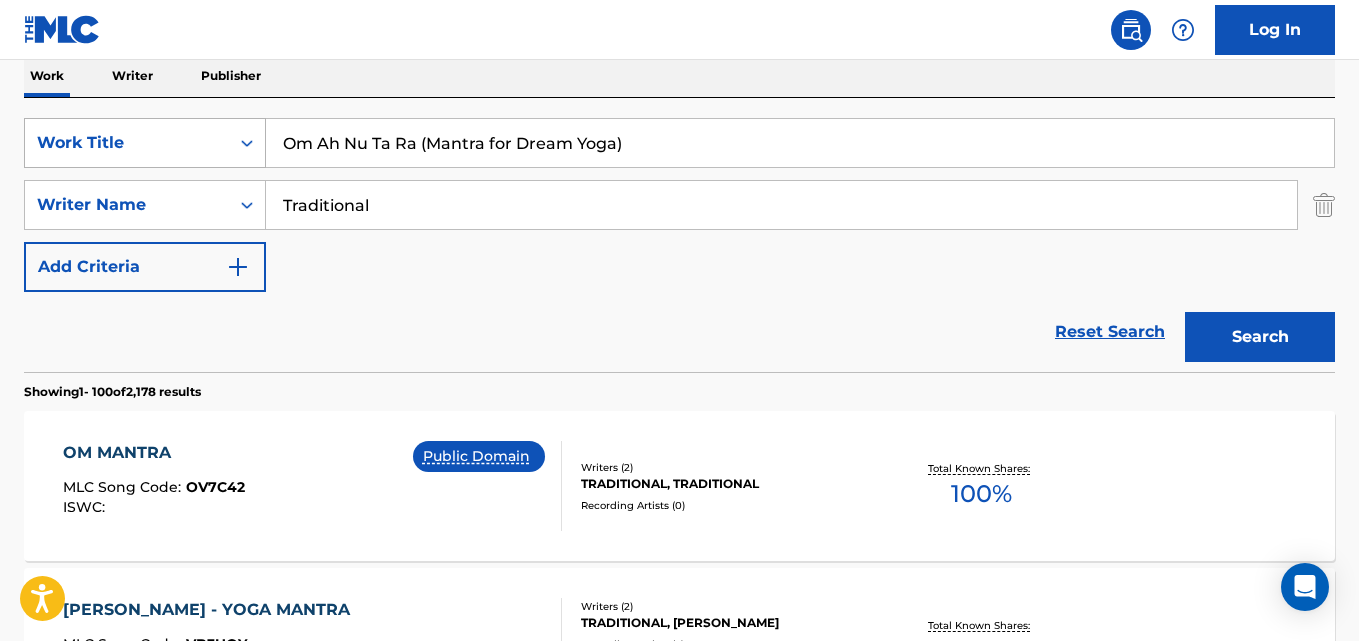 drag, startPoint x: 693, startPoint y: 145, endPoint x: 70, endPoint y: 132, distance: 623.1356 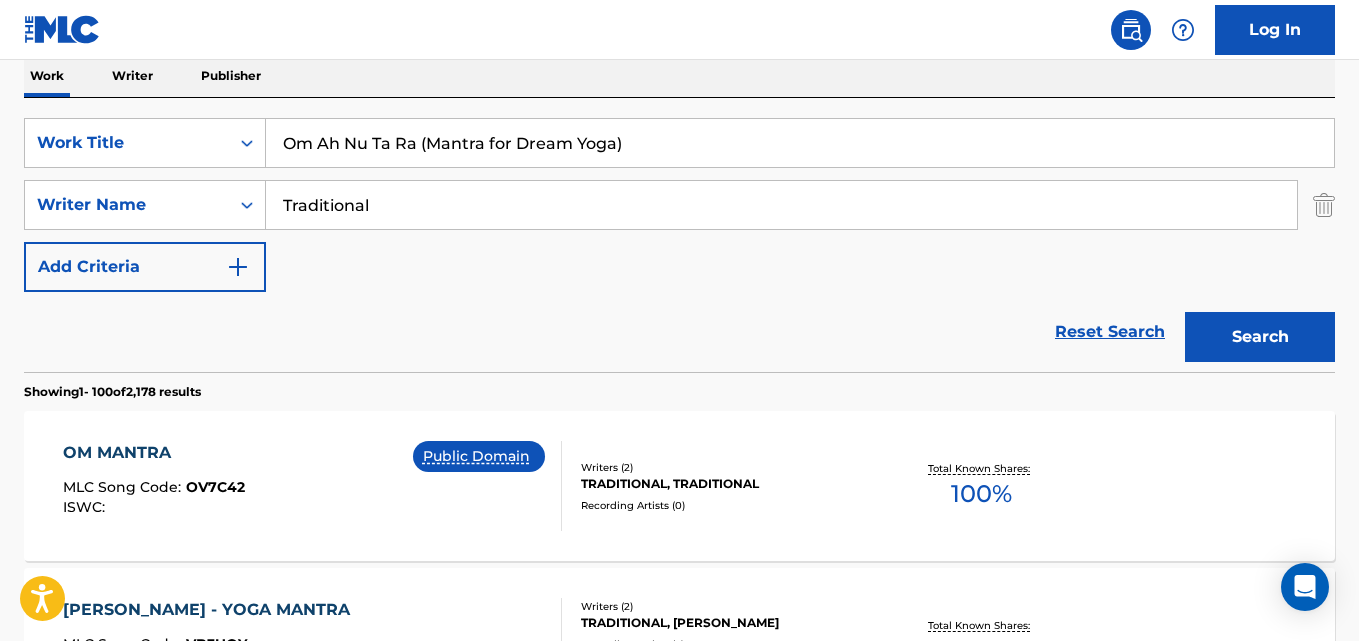 paste on "[DEMOGRAPHIC_DATA]" 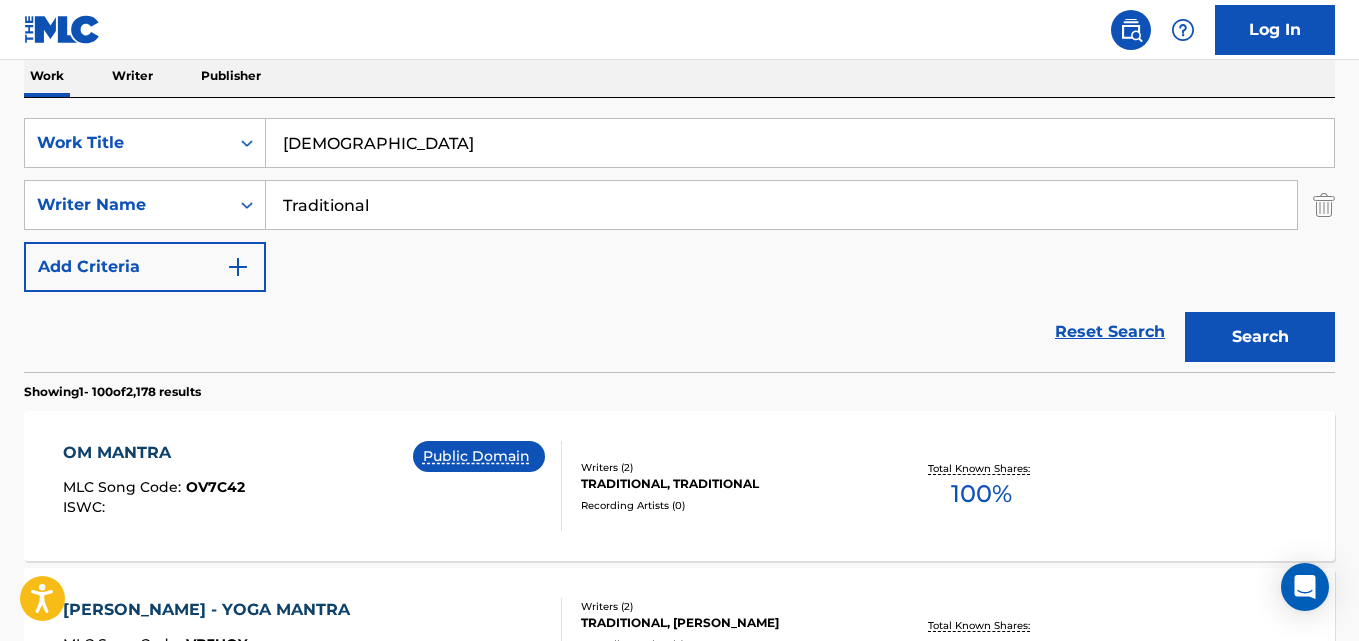 type on "[DEMOGRAPHIC_DATA]" 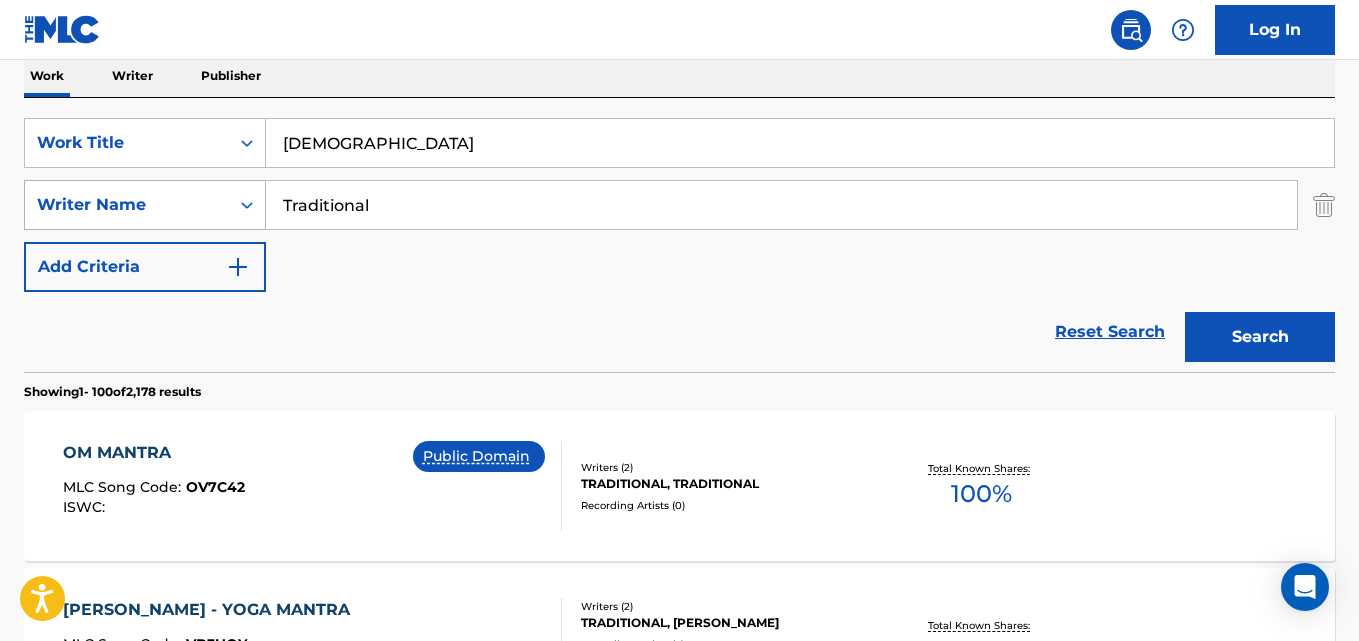 drag, startPoint x: 396, startPoint y: 181, endPoint x: 51, endPoint y: 218, distance: 346.9784 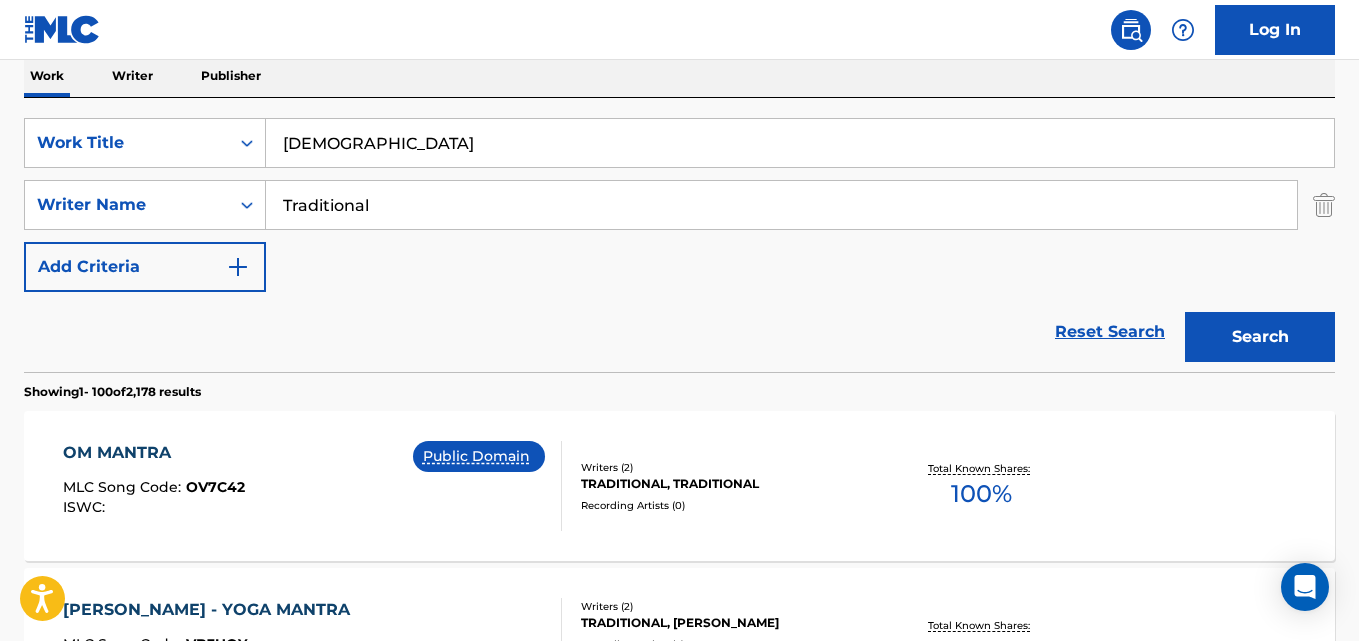 paste on "[PERSON_NAME]" 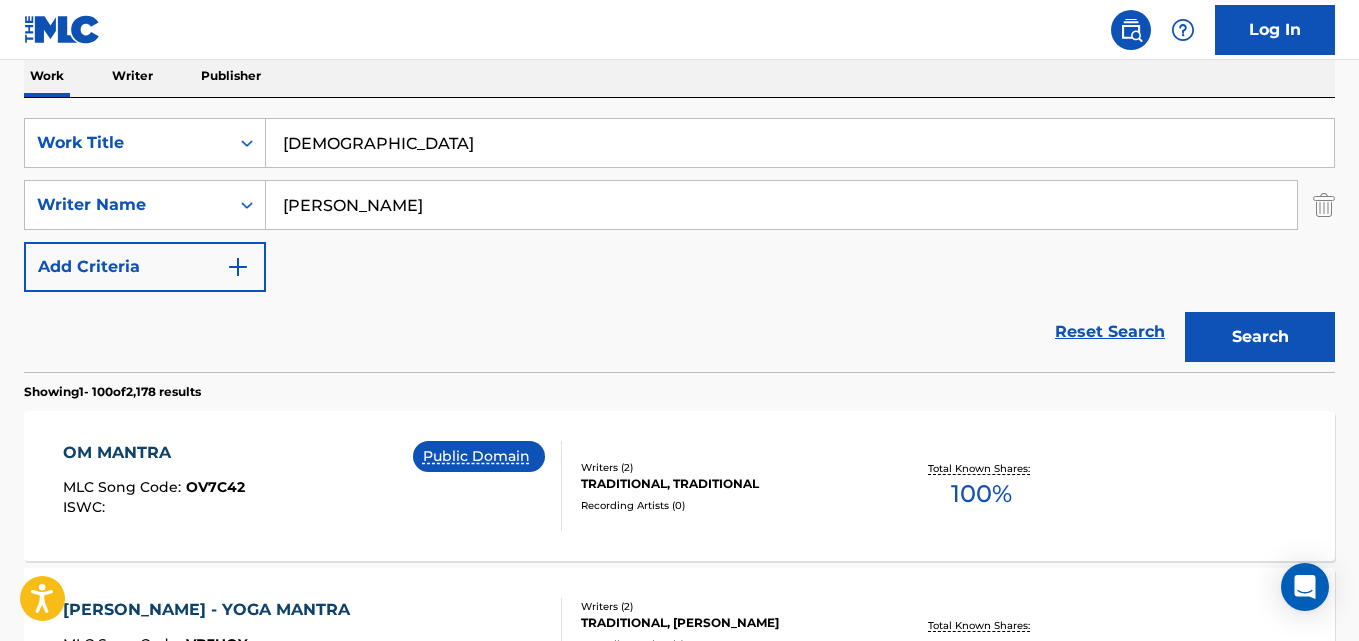 type on "[PERSON_NAME]" 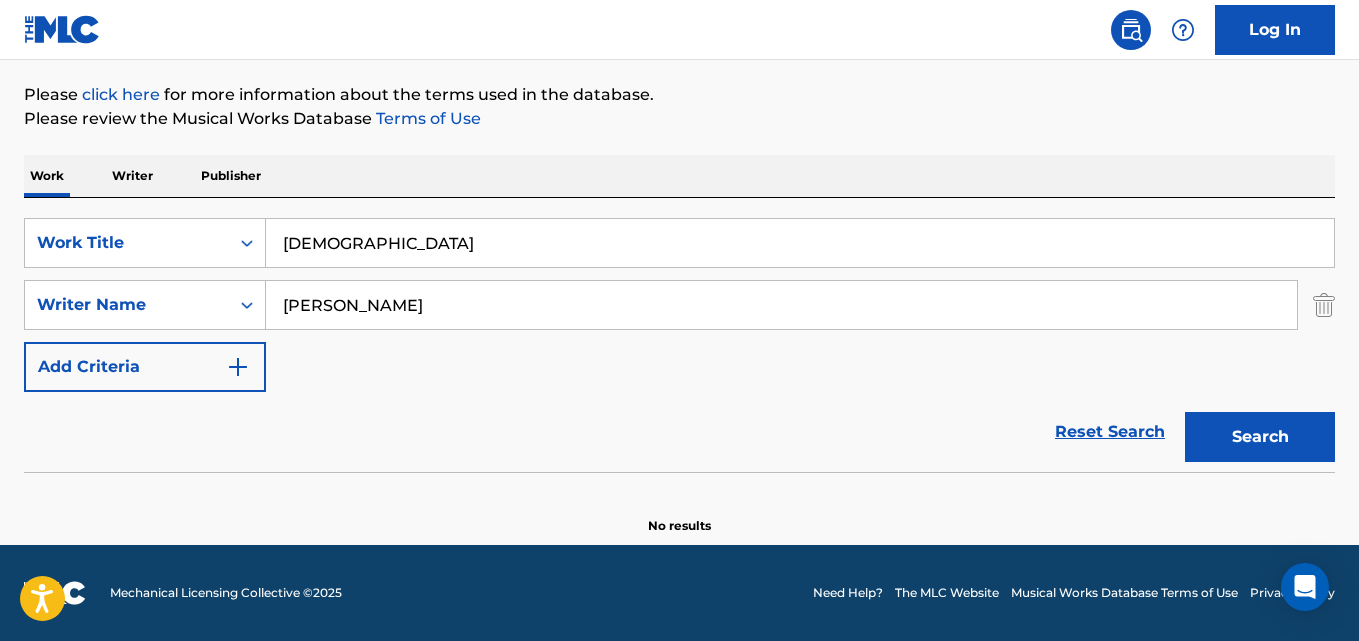 scroll, scrollTop: 227, scrollLeft: 0, axis: vertical 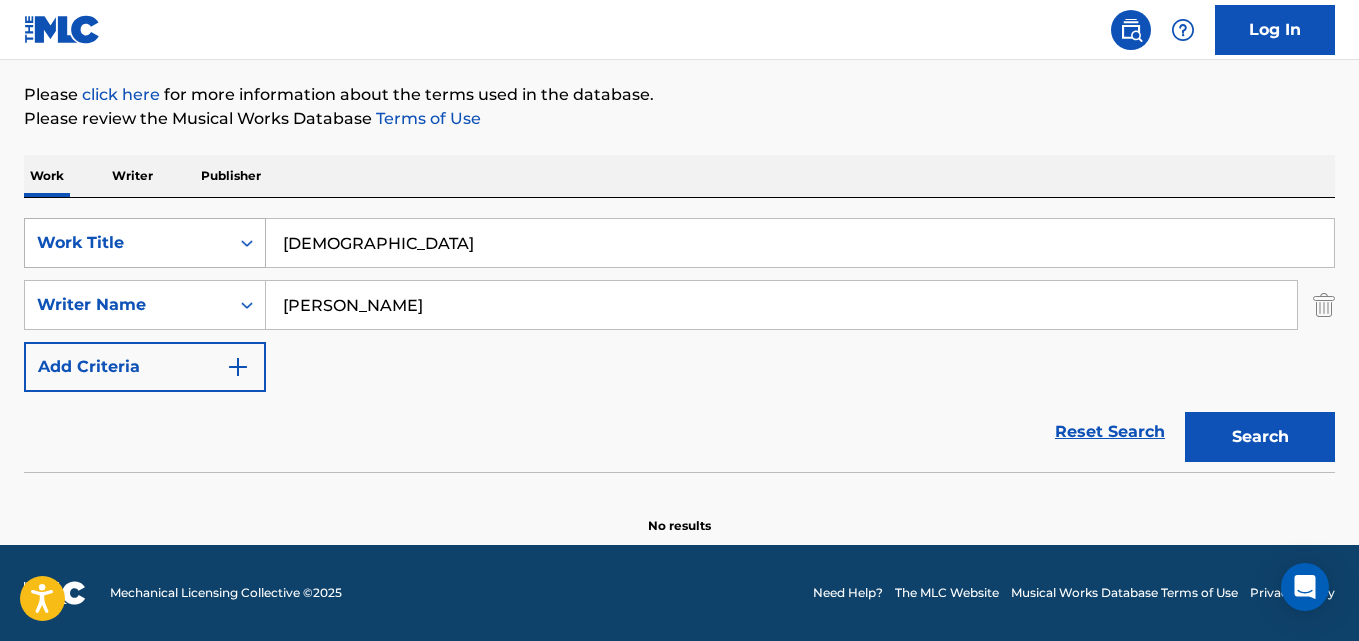 drag, startPoint x: 307, startPoint y: 238, endPoint x: 179, endPoint y: 239, distance: 128.0039 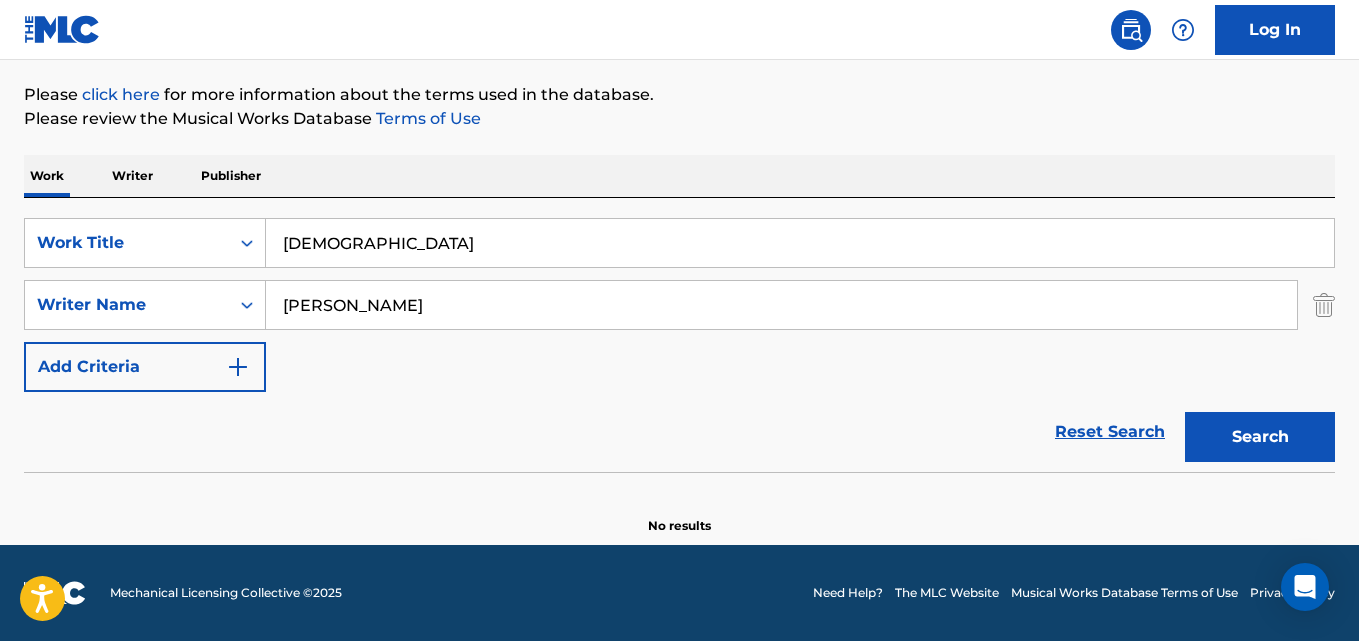 paste on "Namo Tass" 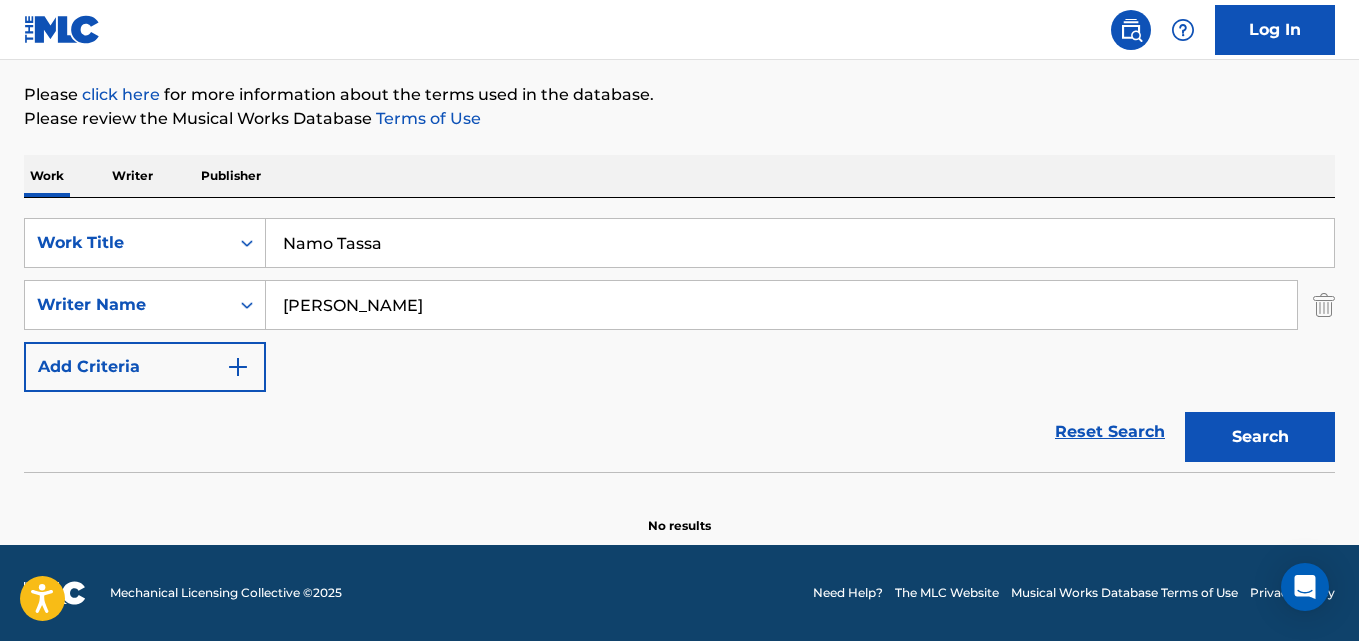 type on "Namo Tassa" 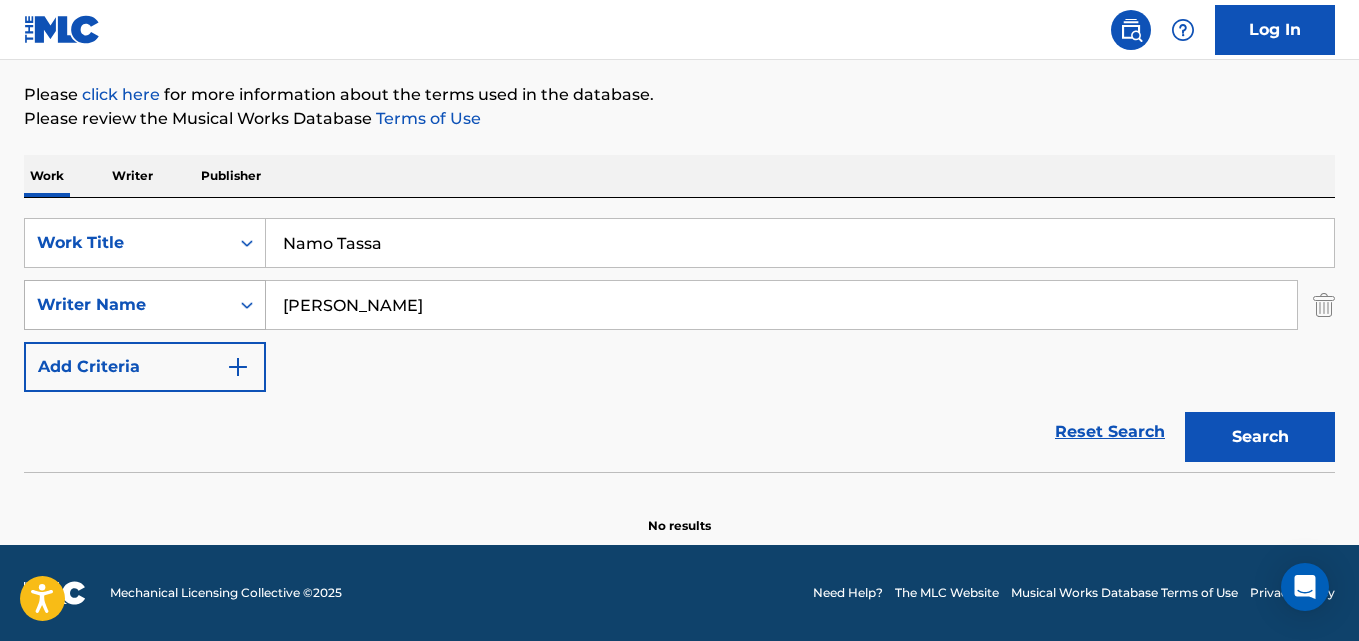 drag, startPoint x: 432, startPoint y: 313, endPoint x: 89, endPoint y: 324, distance: 343.17633 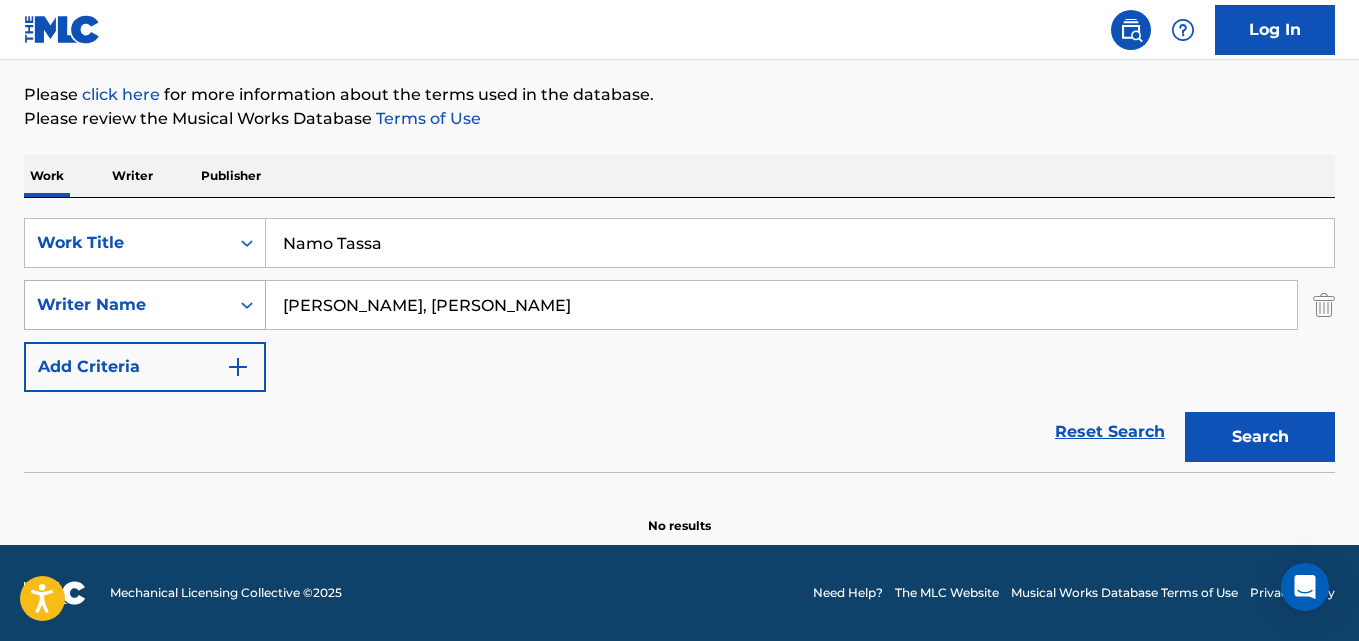 type on "[PERSON_NAME], [PERSON_NAME]" 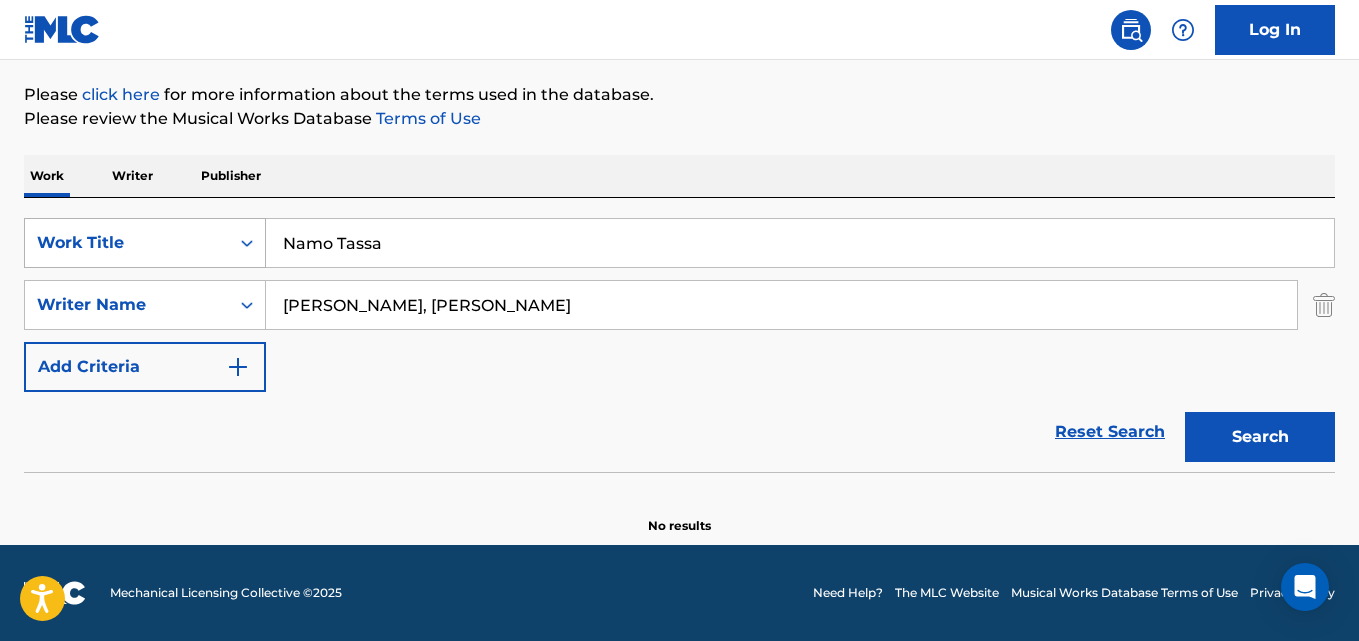 drag, startPoint x: 397, startPoint y: 257, endPoint x: 185, endPoint y: 239, distance: 212.76277 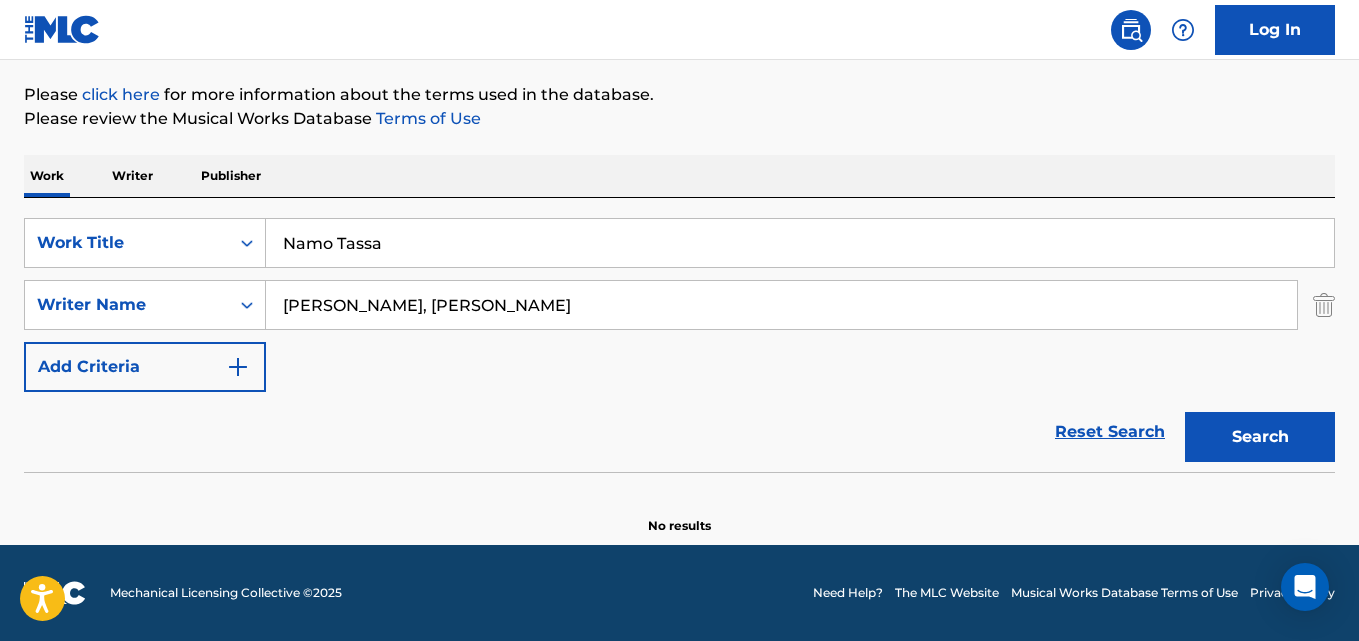 paste on "The Three Jewels ([DEMOGRAPHIC_DATA])" 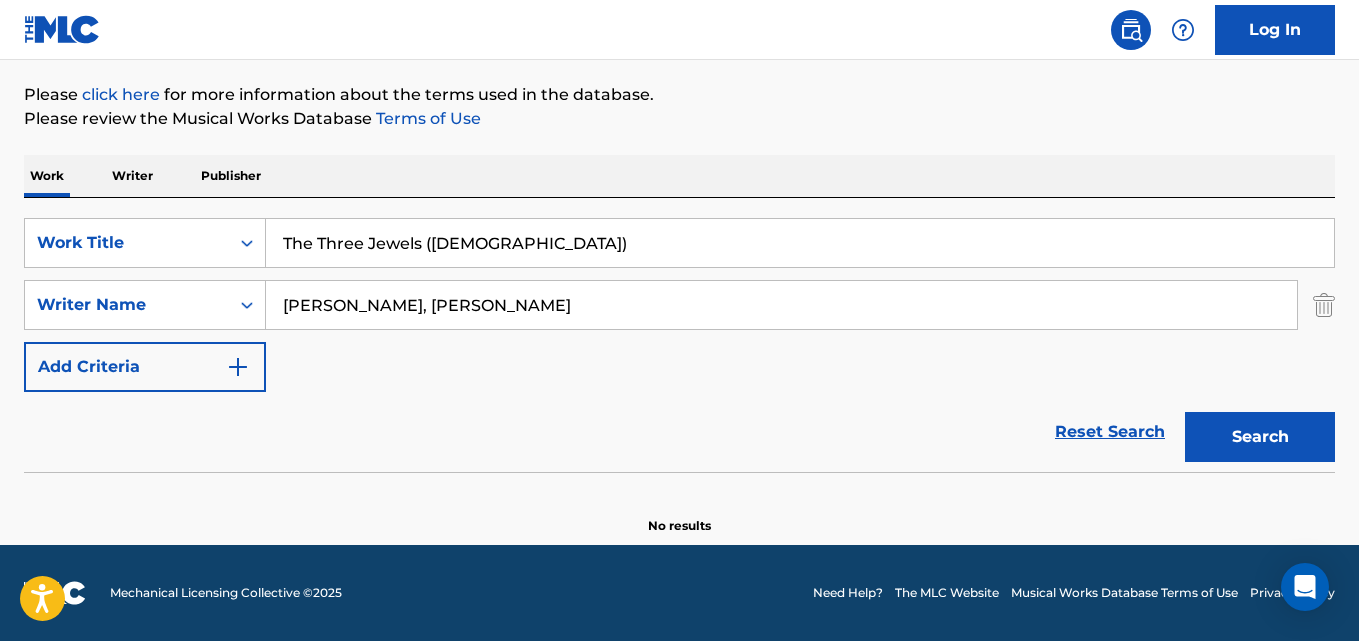type on "The Three Jewels ([DEMOGRAPHIC_DATA])" 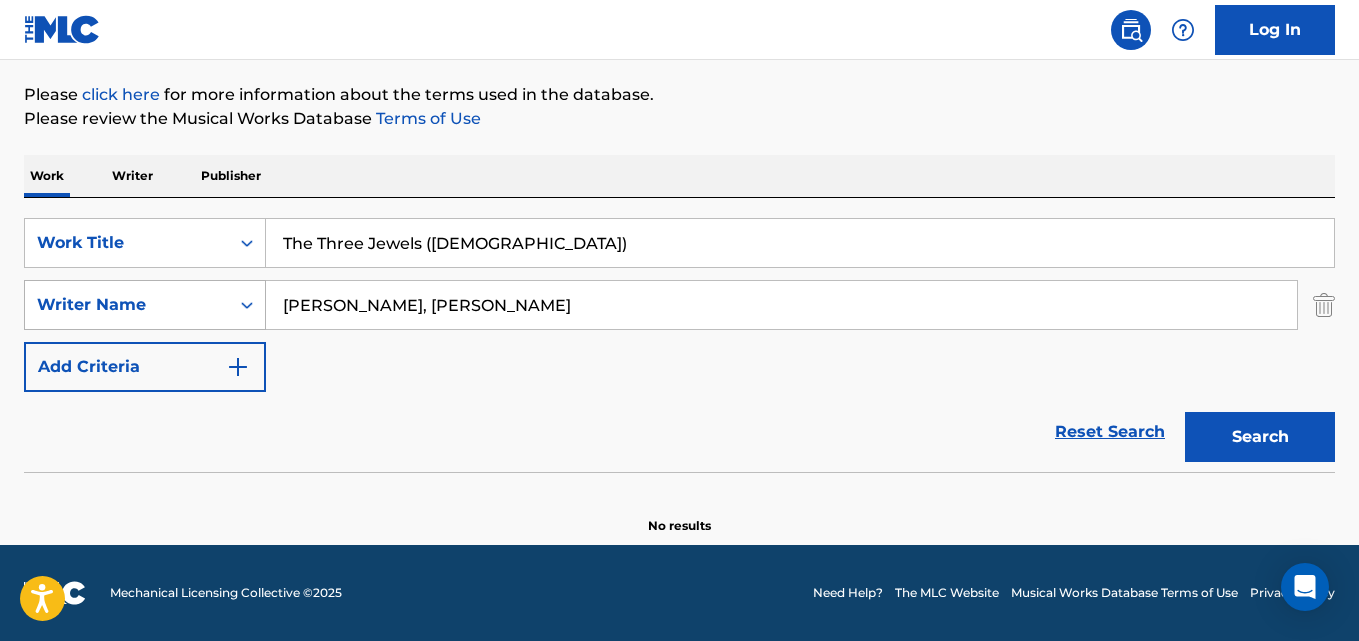 drag, startPoint x: 507, startPoint y: 310, endPoint x: 175, endPoint y: 301, distance: 332.12198 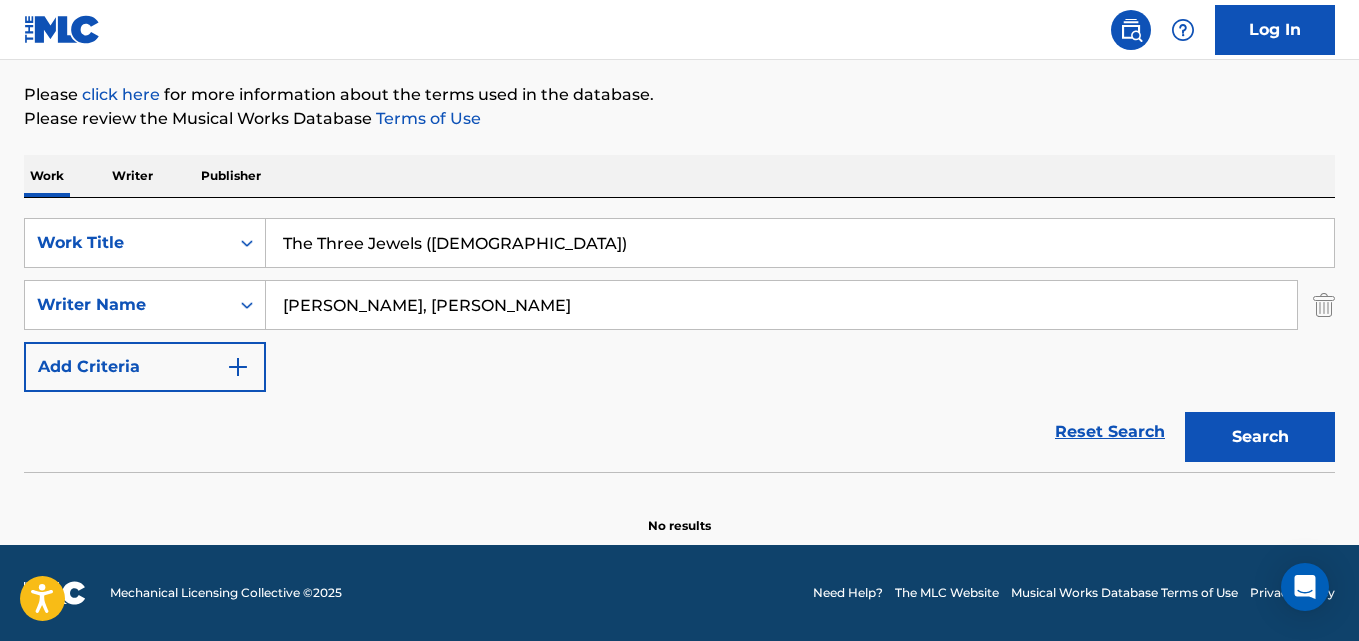 paste on "Traditional, [PERSON_NAME]" 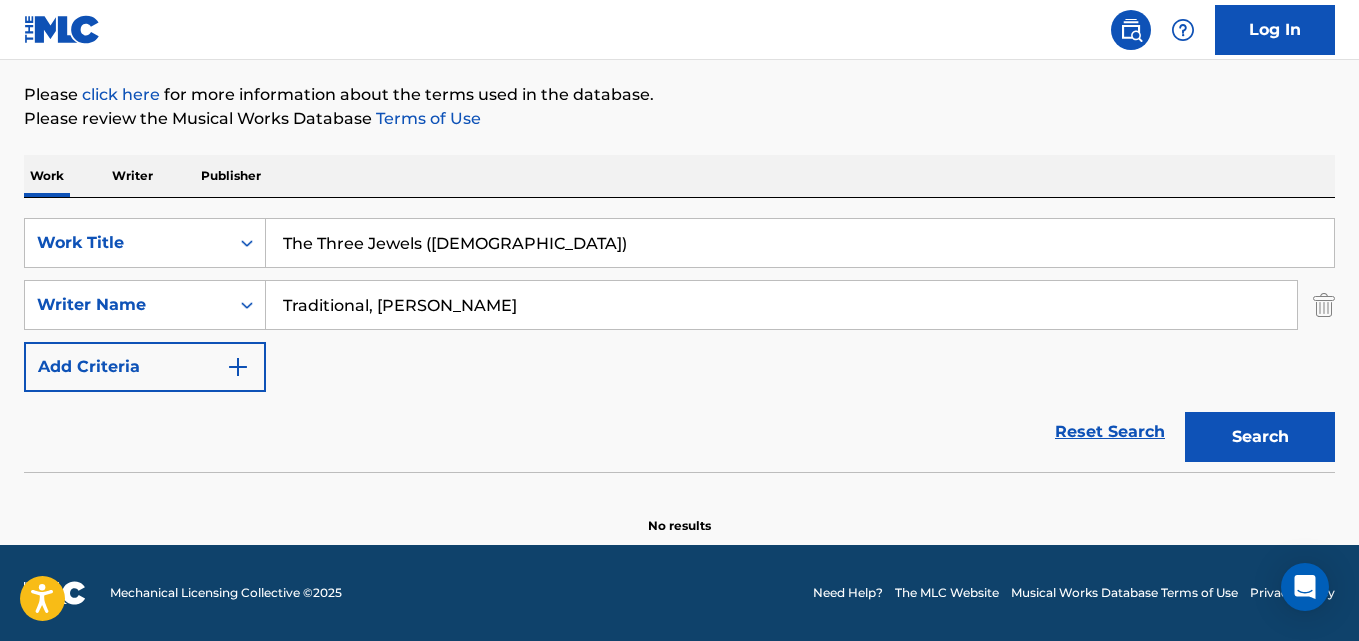 click on "Search" at bounding box center (1260, 437) 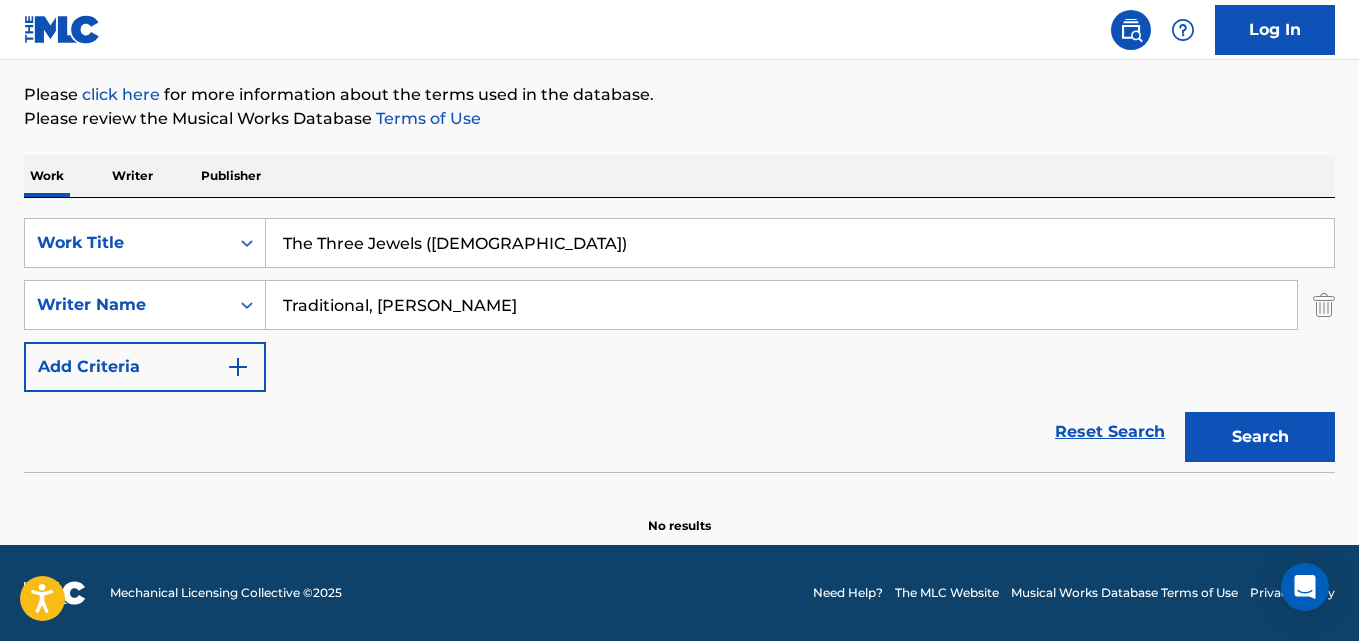 drag, startPoint x: 636, startPoint y: 237, endPoint x: 4, endPoint y: 240, distance: 632.00714 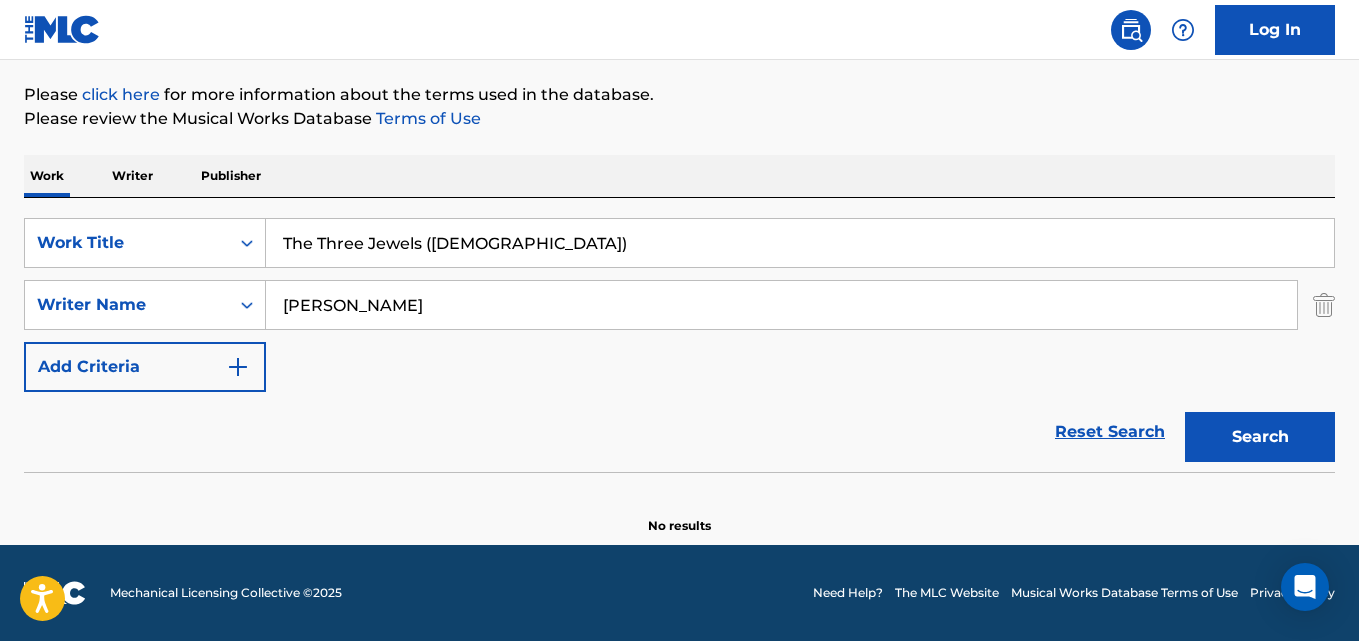 type on "[PERSON_NAME]" 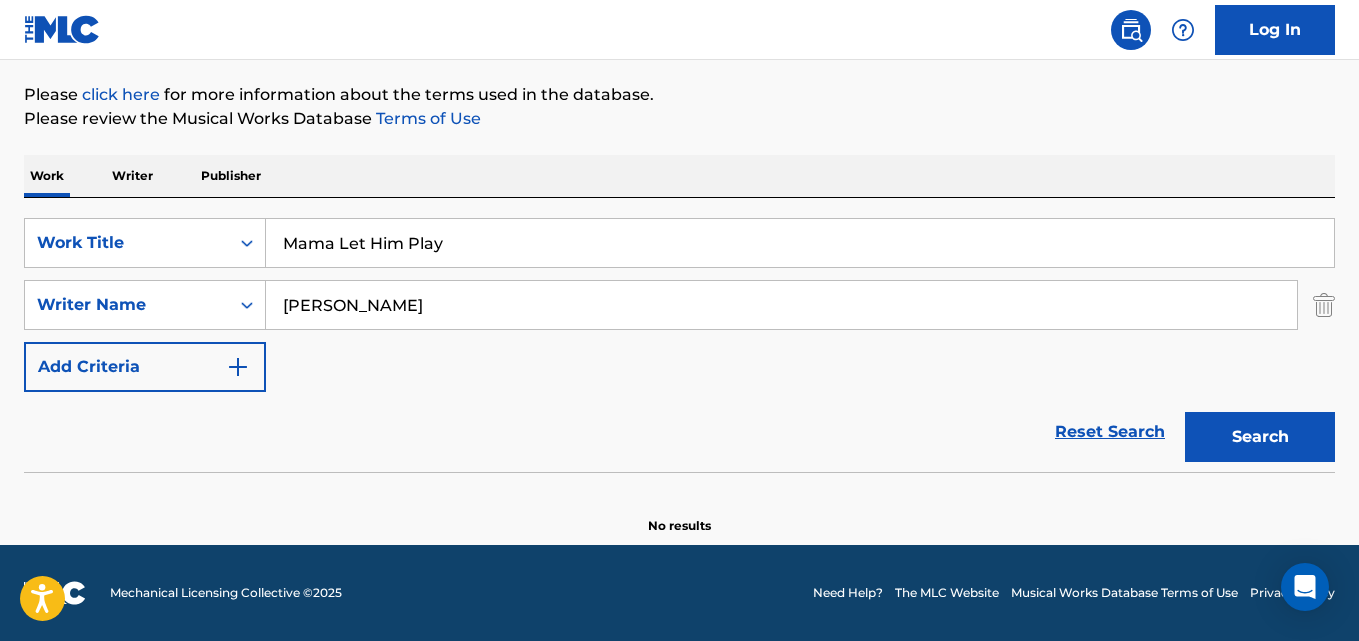 type on "Mama Let Him Play" 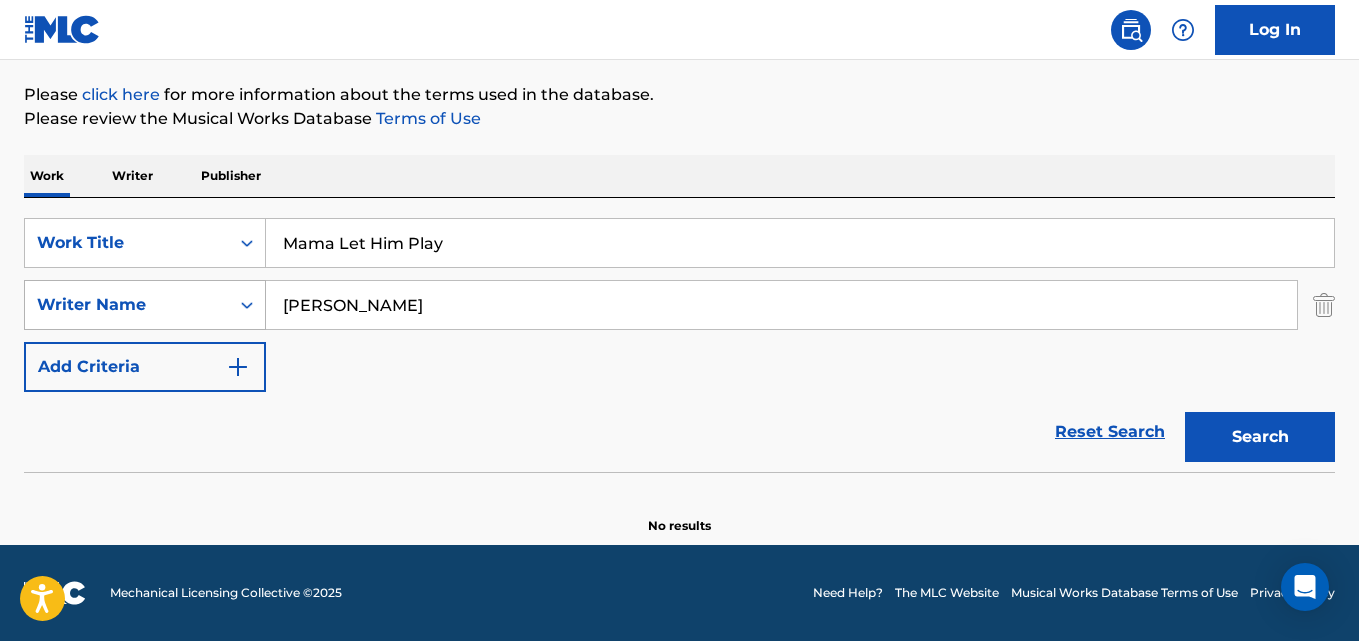 drag, startPoint x: 404, startPoint y: 314, endPoint x: 198, endPoint y: 302, distance: 206.34921 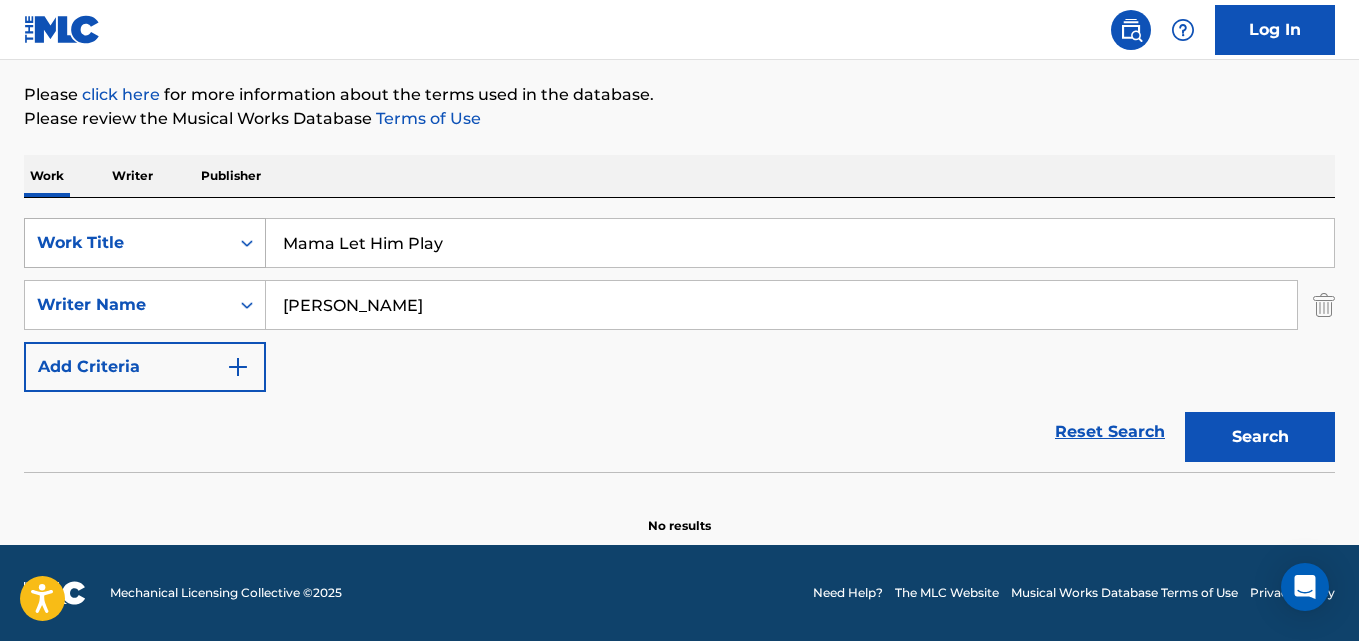 drag, startPoint x: 465, startPoint y: 230, endPoint x: 252, endPoint y: 219, distance: 213.28384 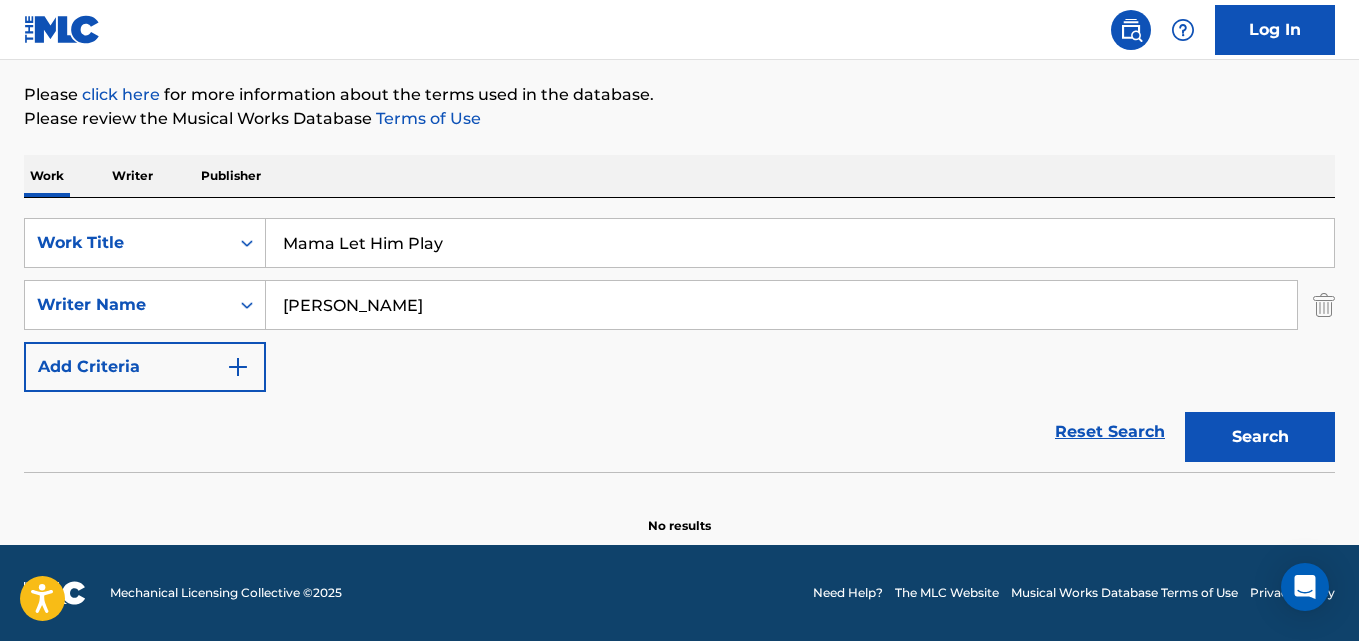 paste on "Gator Boots" 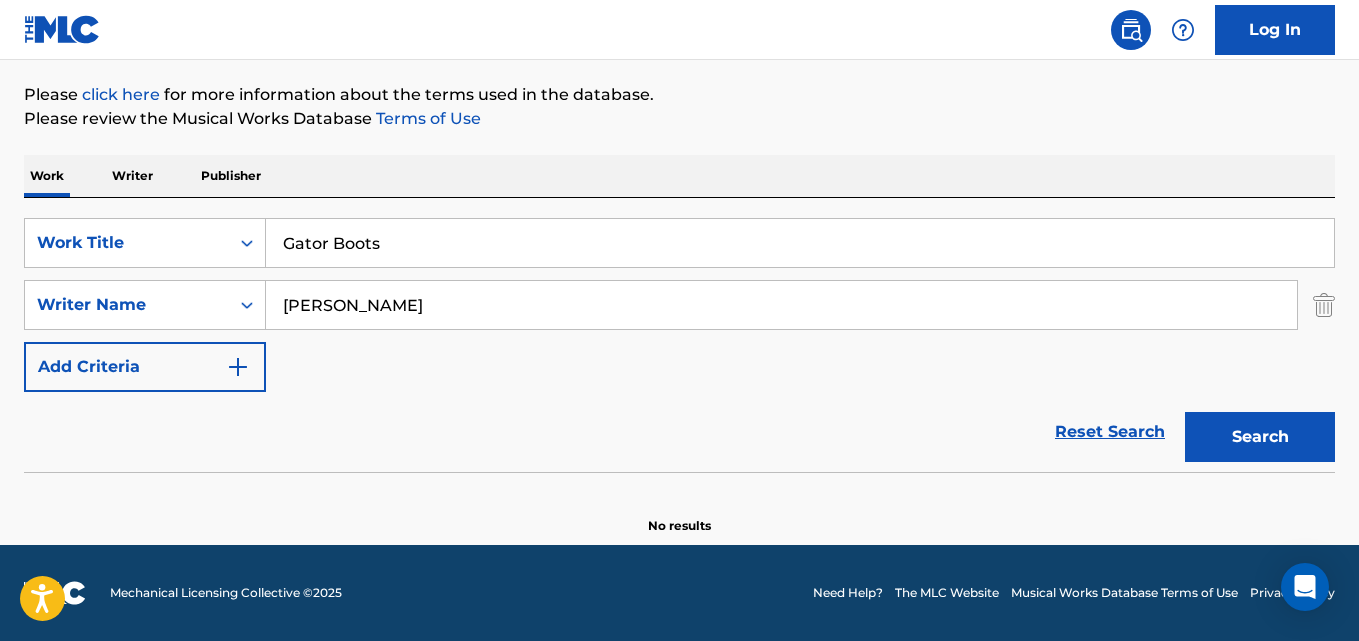 type on "Gator Boots" 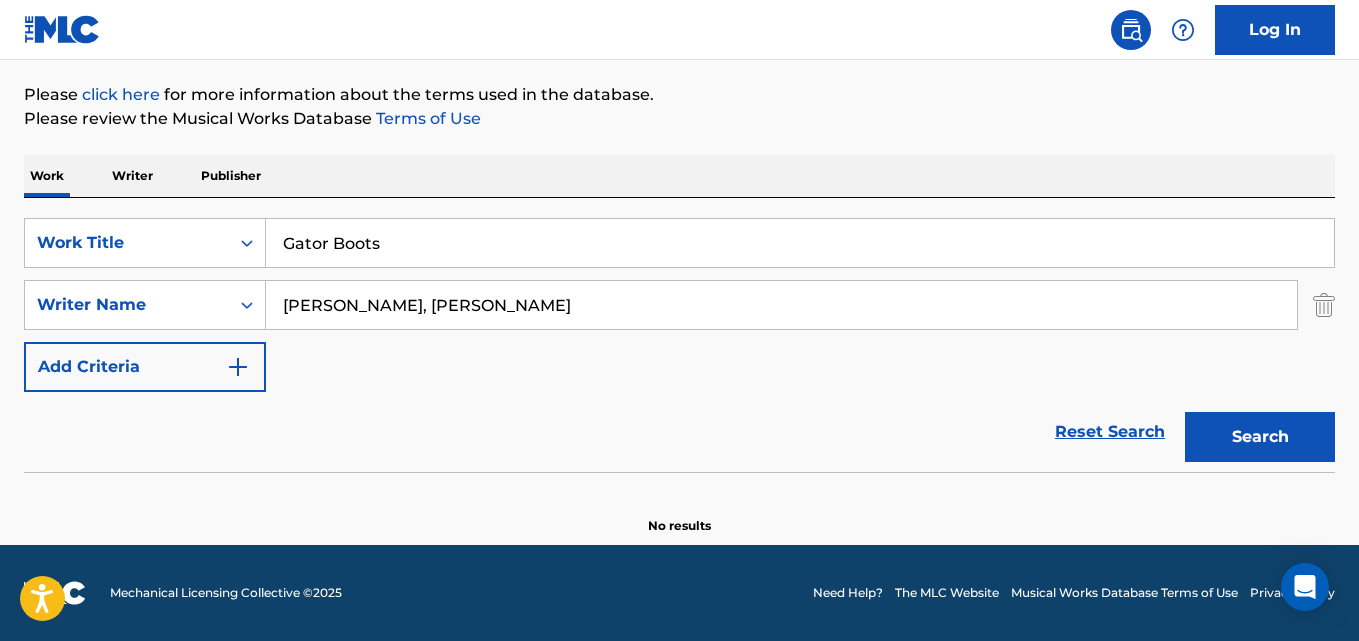 click on "Search" at bounding box center (1260, 437) 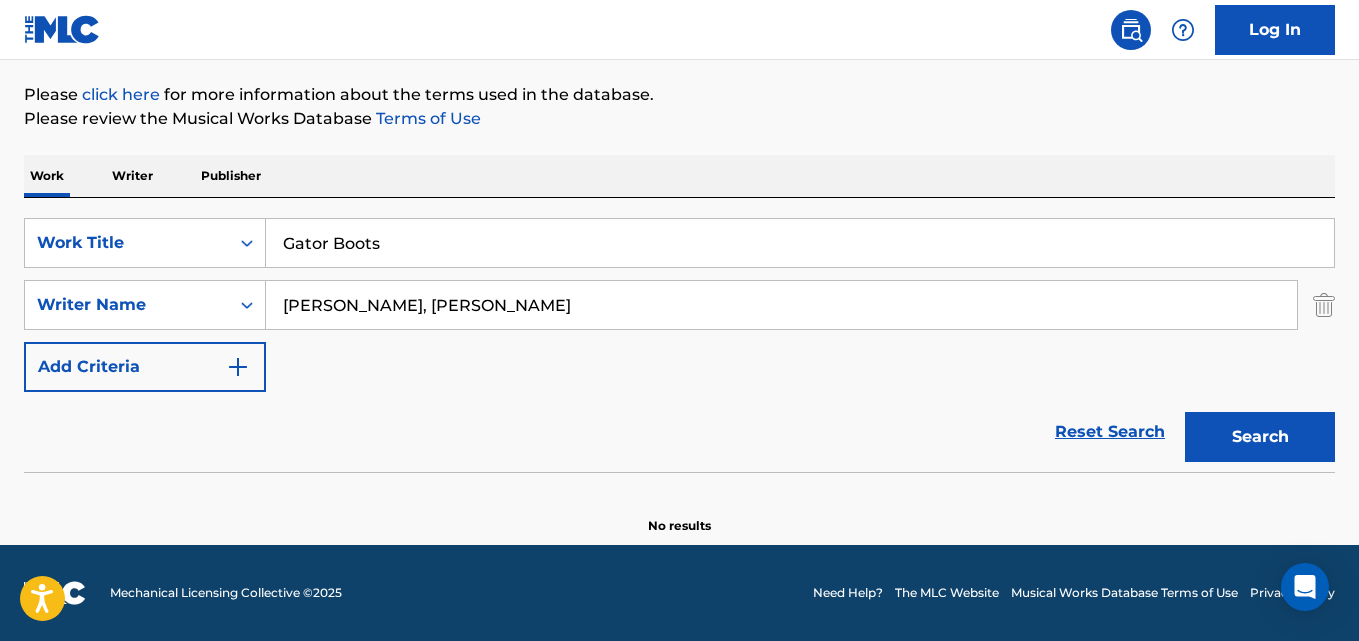 click on "[PERSON_NAME], [PERSON_NAME]" at bounding box center [781, 305] 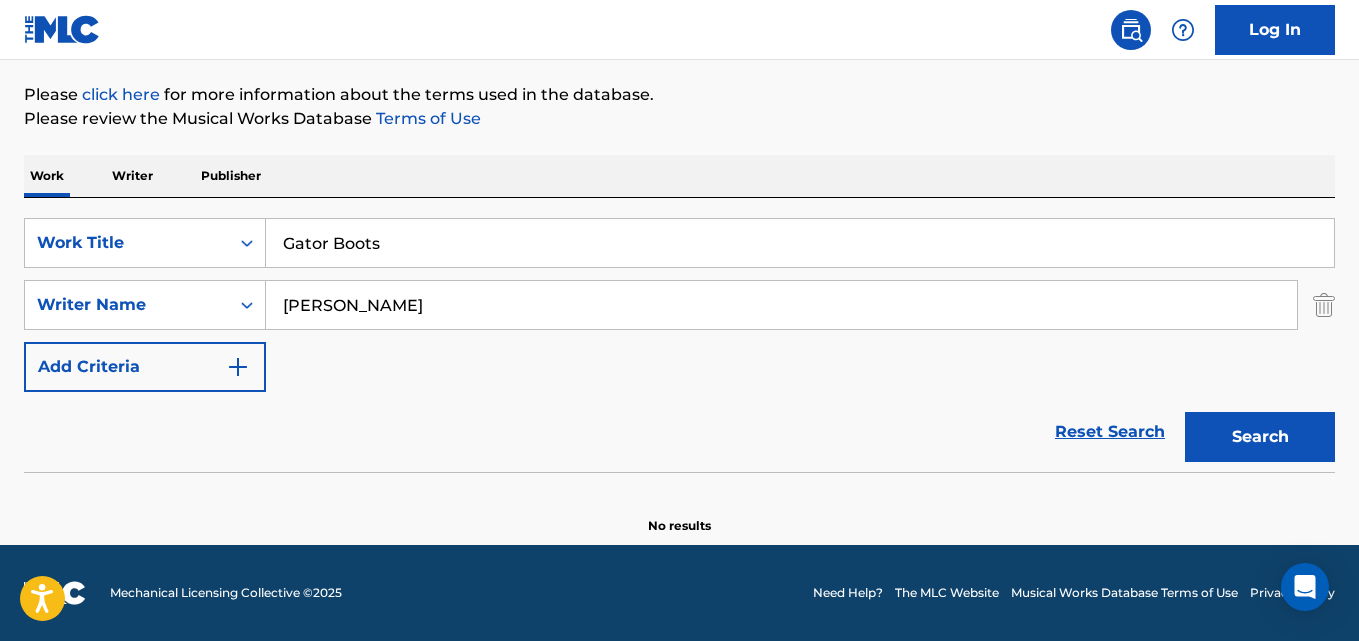 type on "[PERSON_NAME]" 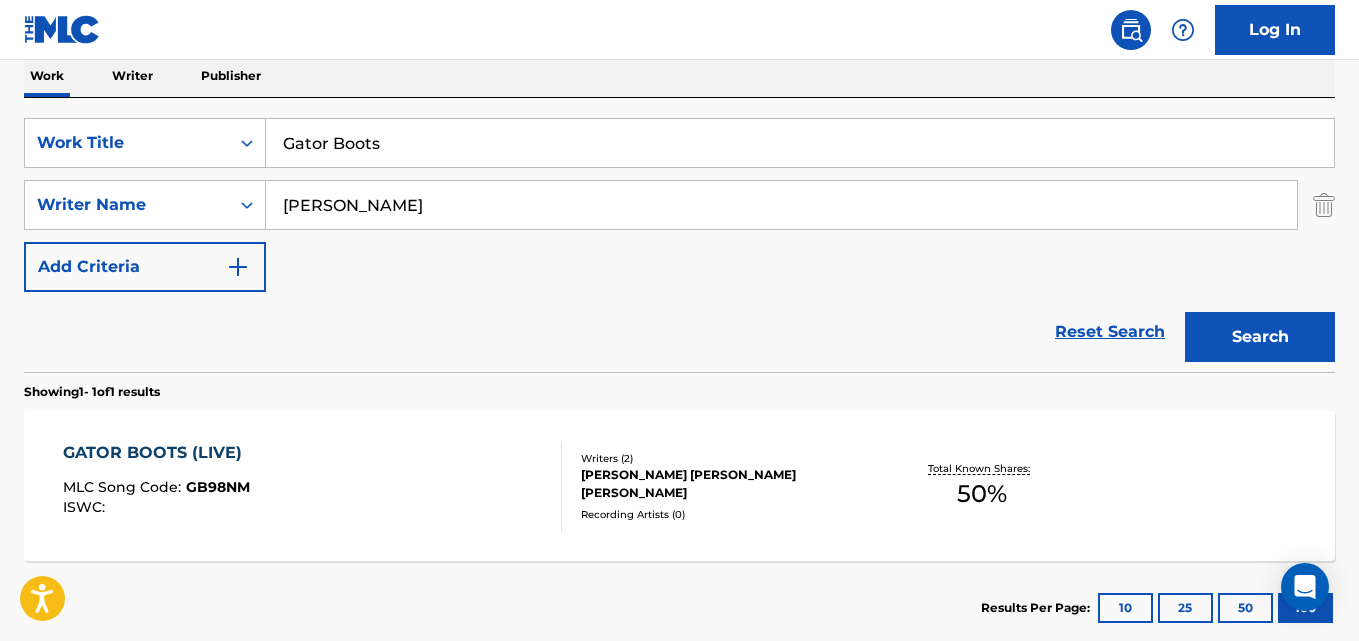 scroll, scrollTop: 427, scrollLeft: 0, axis: vertical 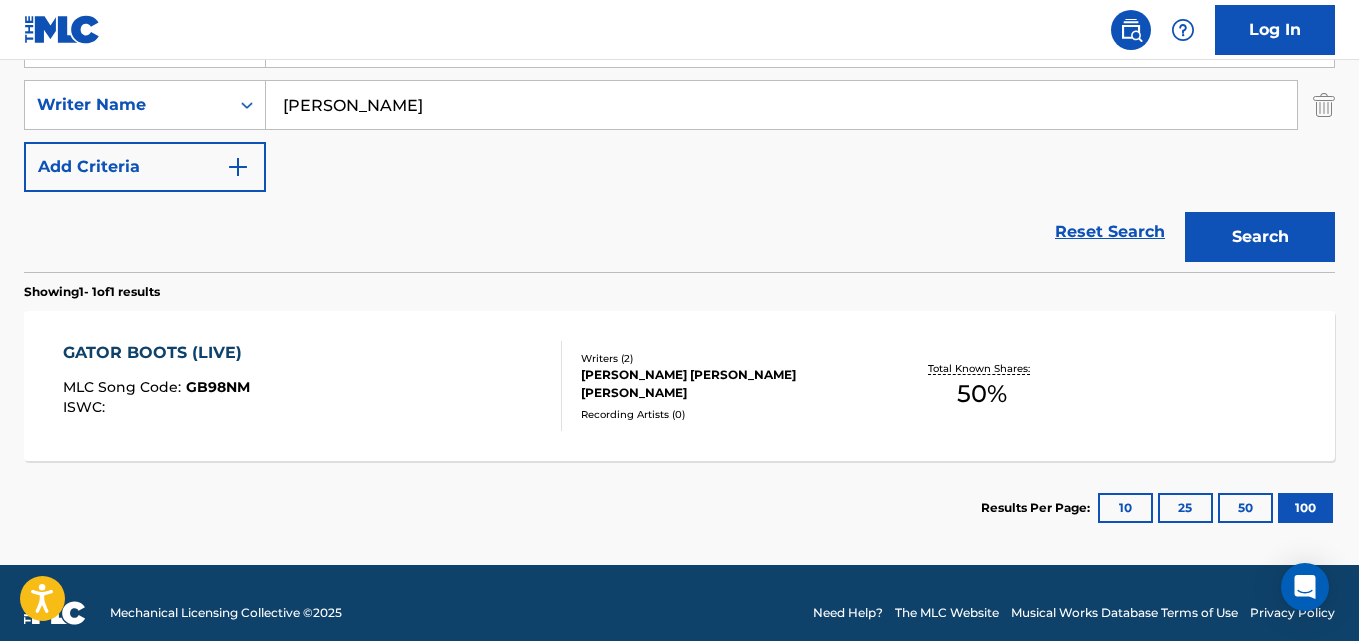 click on "GATOR BOOTS (LIVE) MLC Song Code : GB98NM ISWC : Writers ( 2 ) [PERSON_NAME] [PERSON_NAME] [PERSON_NAME] Recording Artists ( 0 ) Total Known Shares: 50 %" at bounding box center [679, 386] 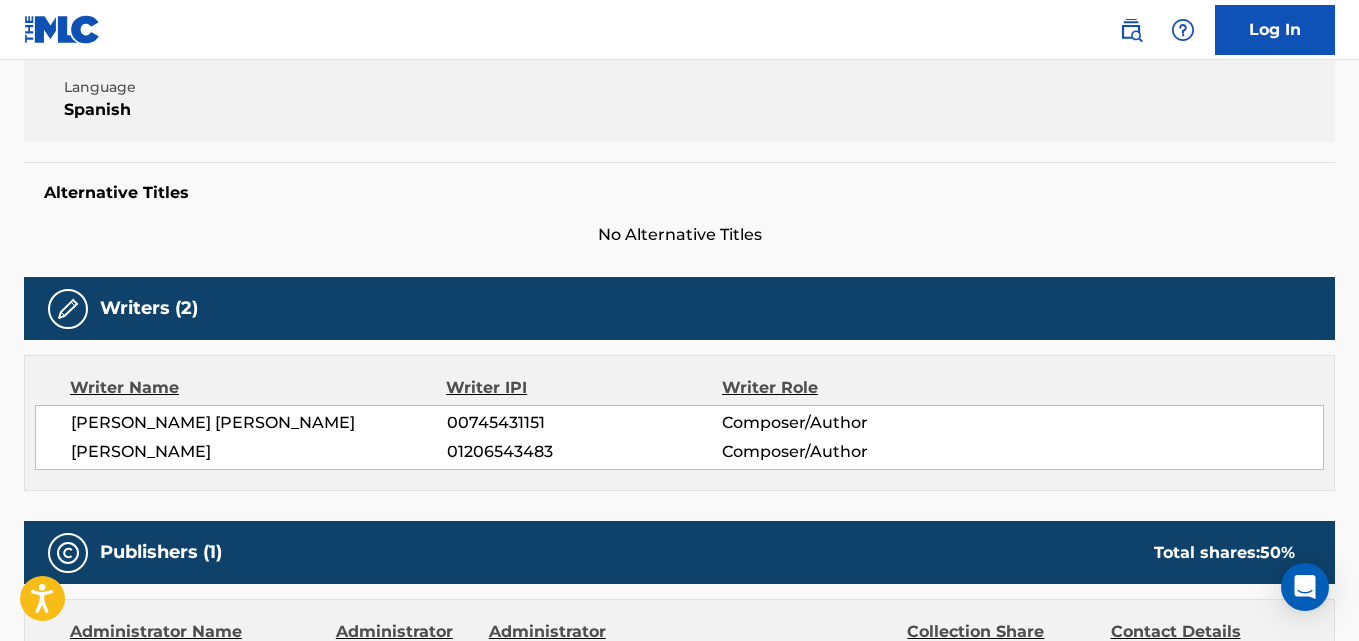 scroll, scrollTop: 0, scrollLeft: 0, axis: both 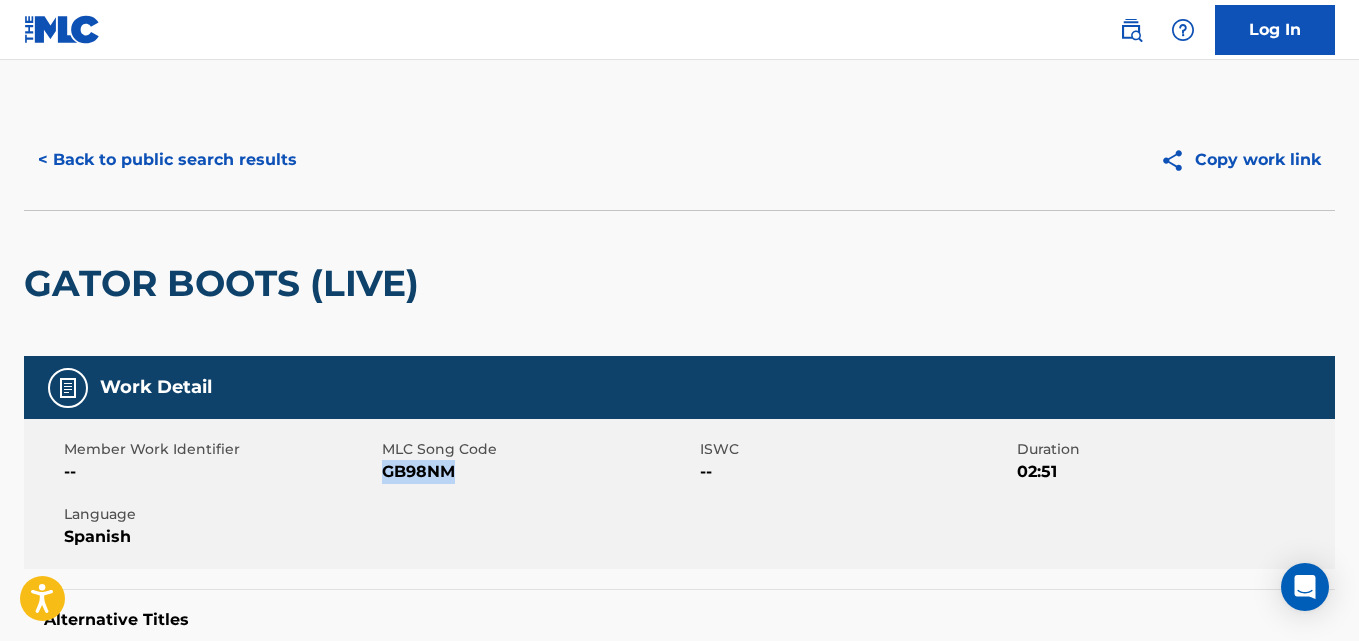 drag, startPoint x: 459, startPoint y: 471, endPoint x: 382, endPoint y: 481, distance: 77.64664 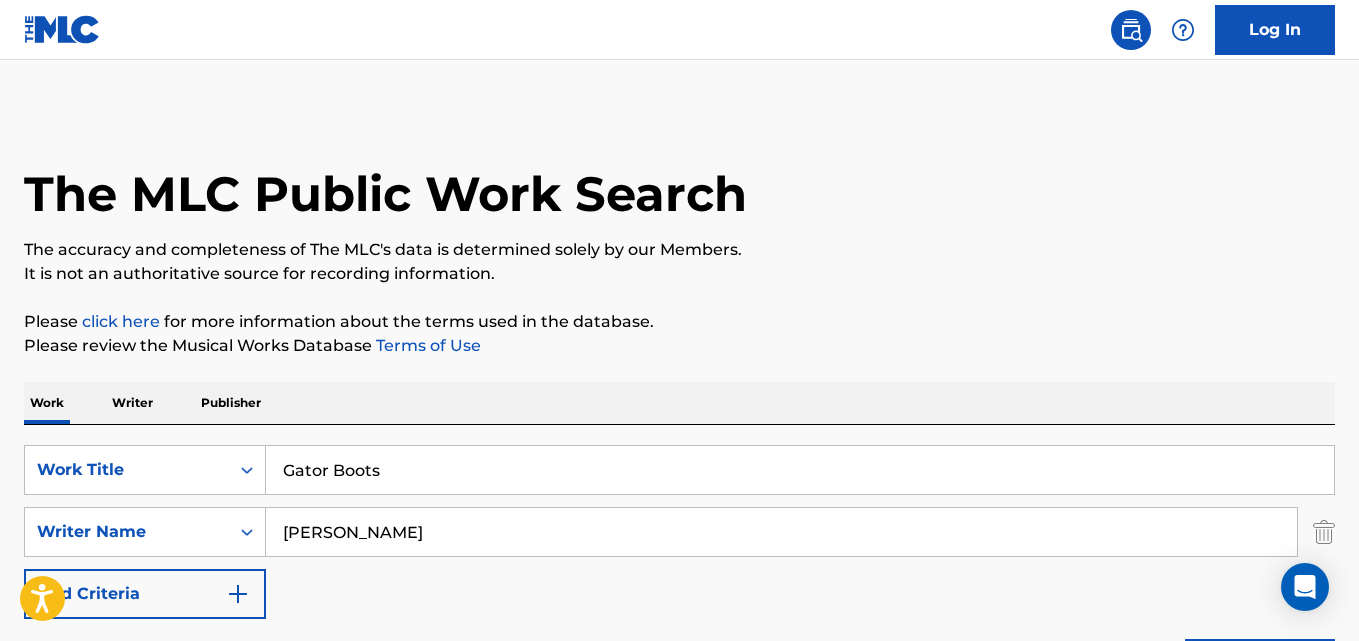 scroll, scrollTop: 333, scrollLeft: 0, axis: vertical 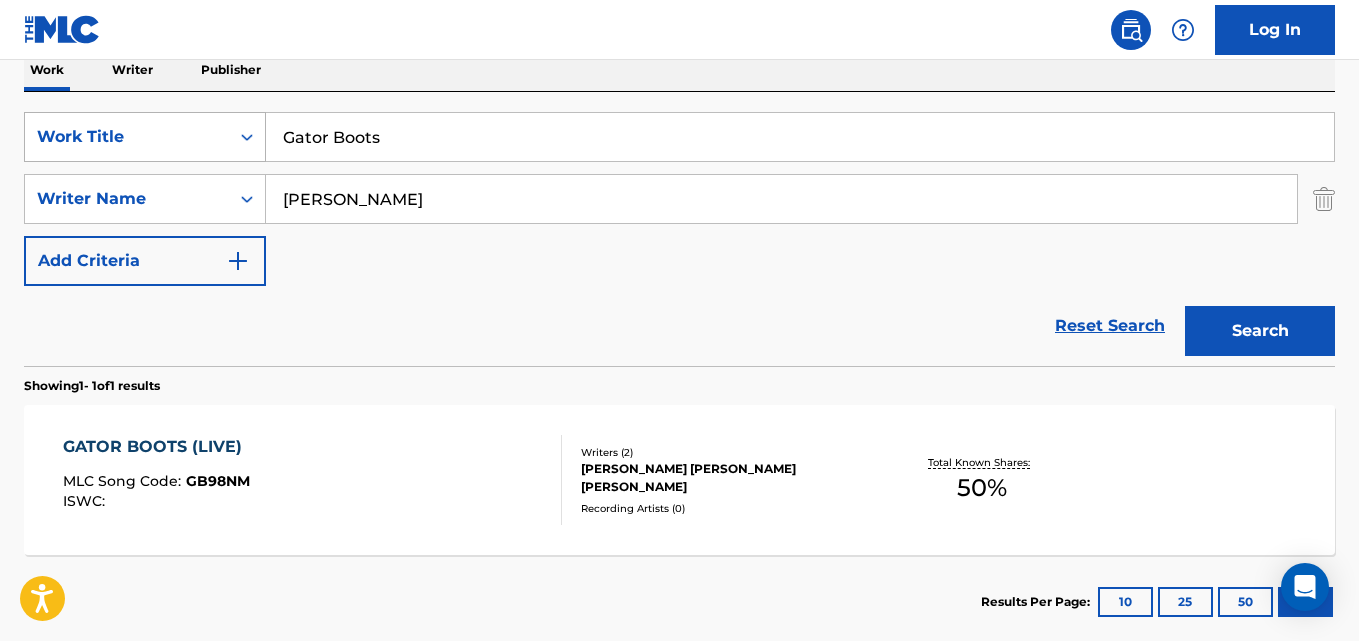 drag, startPoint x: 318, startPoint y: 139, endPoint x: 213, endPoint y: 148, distance: 105.38501 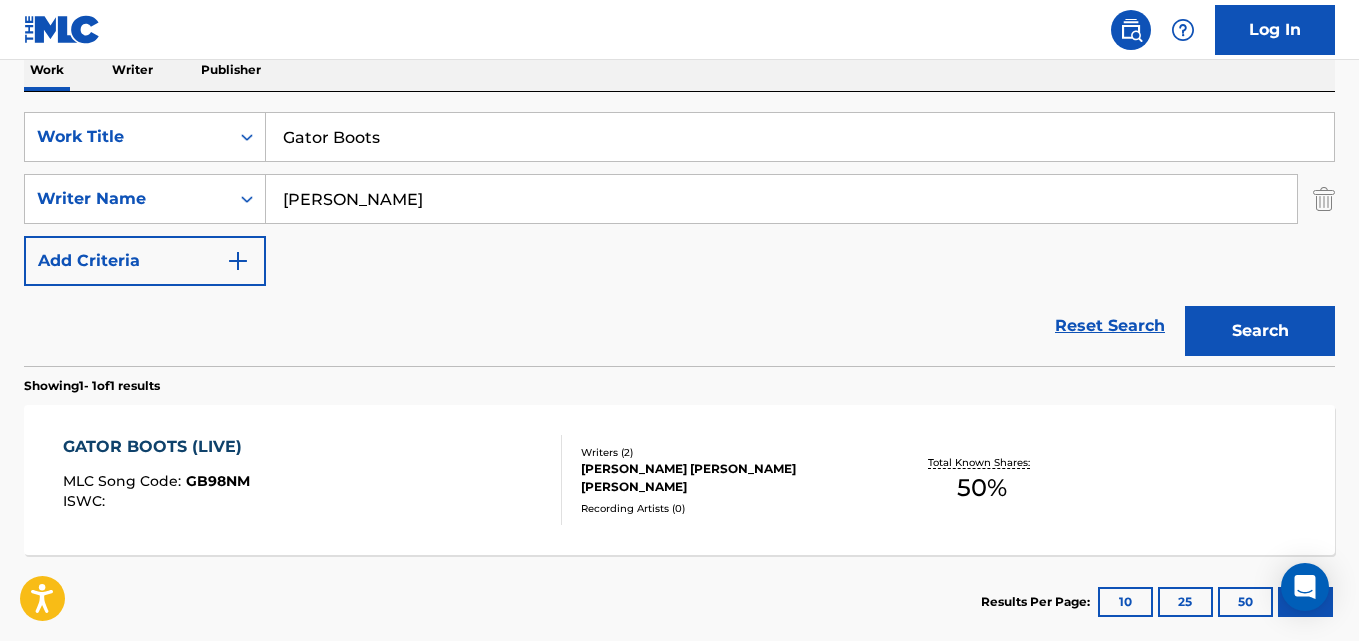 paste on "Om Namah [PERSON_NAME]" 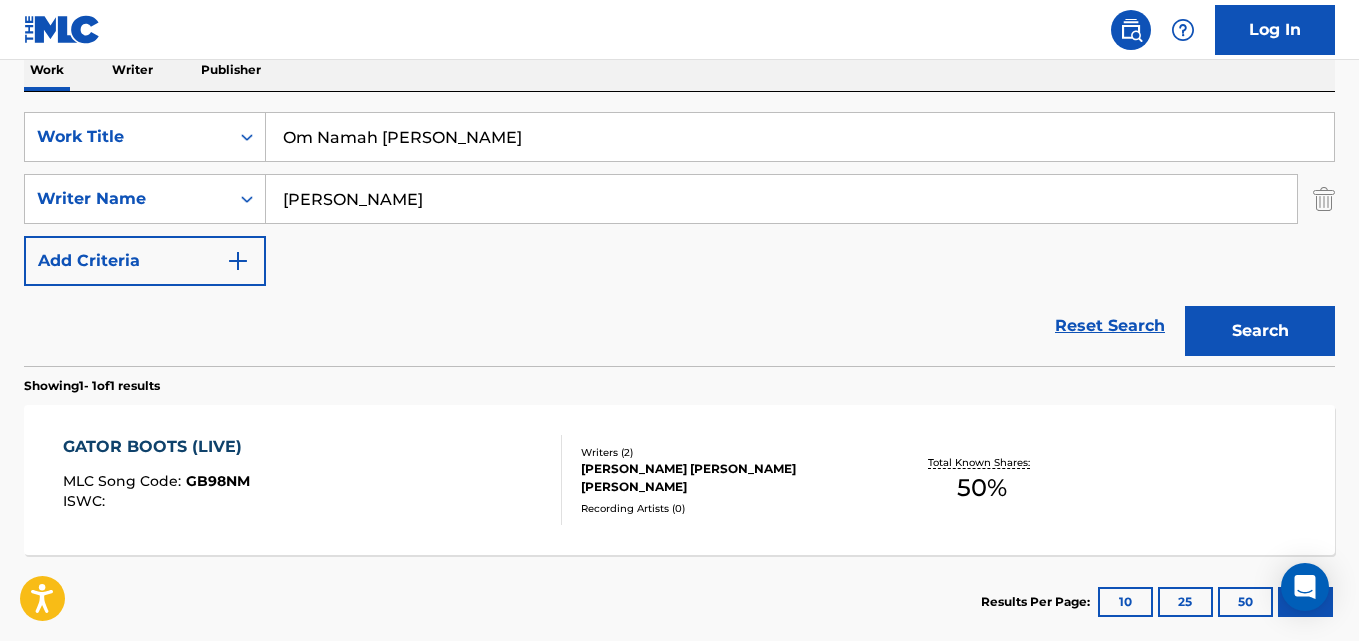 type on "Om Namah [PERSON_NAME]" 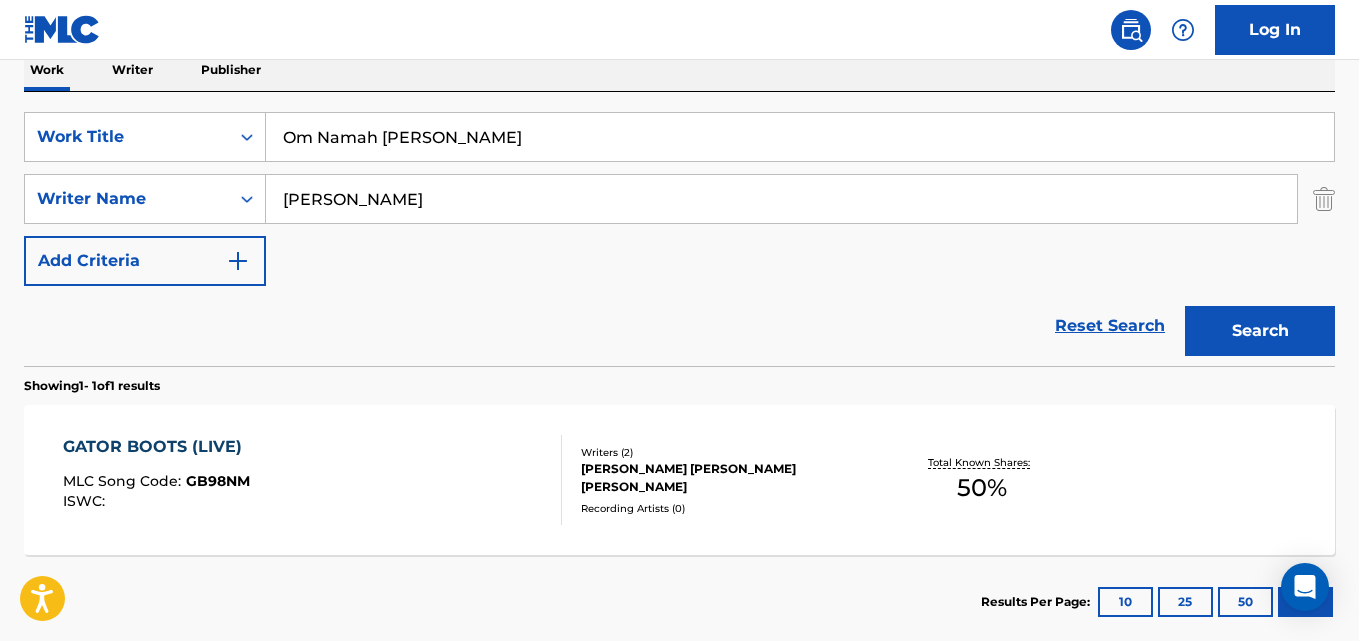 drag, startPoint x: 399, startPoint y: 206, endPoint x: 324, endPoint y: 215, distance: 75.53807 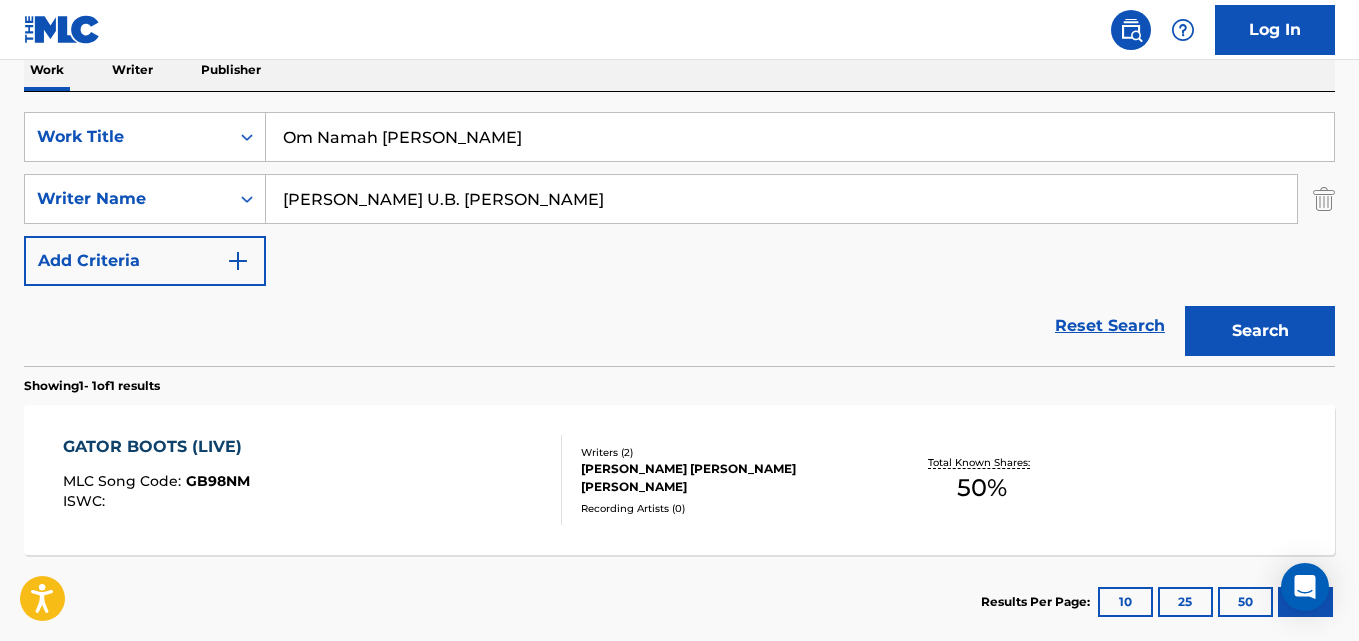 type on "[PERSON_NAME] U.B. [PERSON_NAME]" 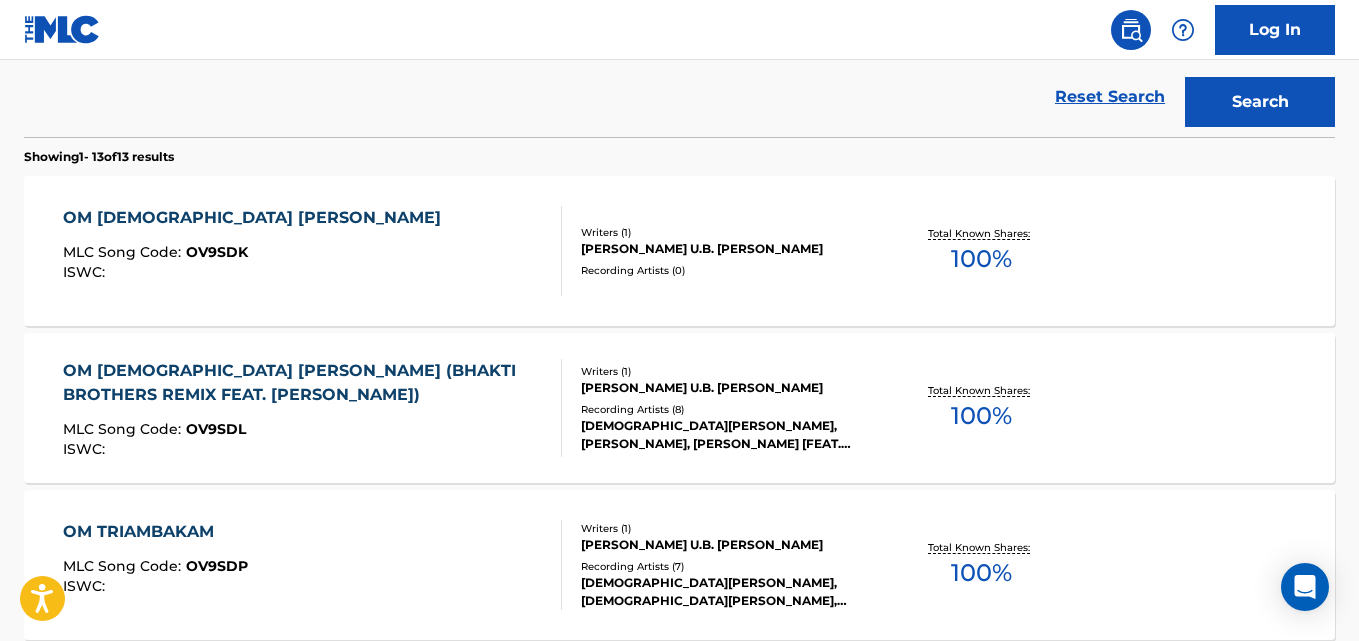 scroll, scrollTop: 533, scrollLeft: 0, axis: vertical 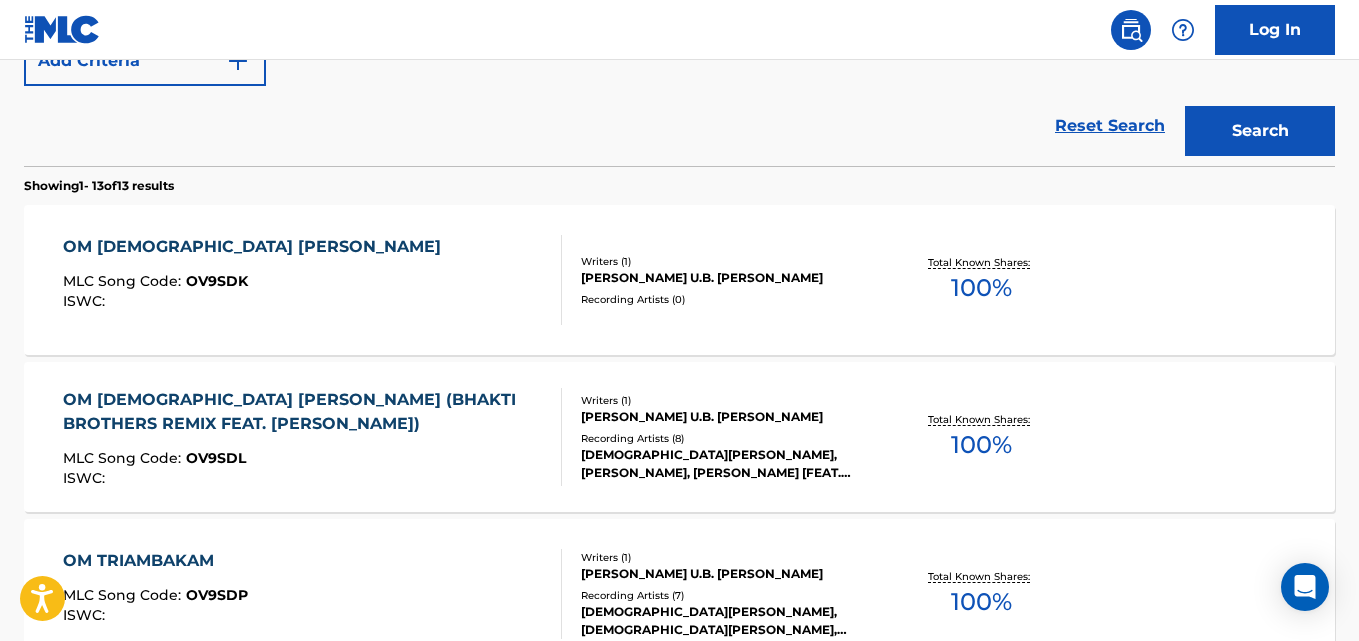click on "OM [DEMOGRAPHIC_DATA] SHIVAYA MLC Song Code : OV9SDK ISWC :" at bounding box center [312, 280] 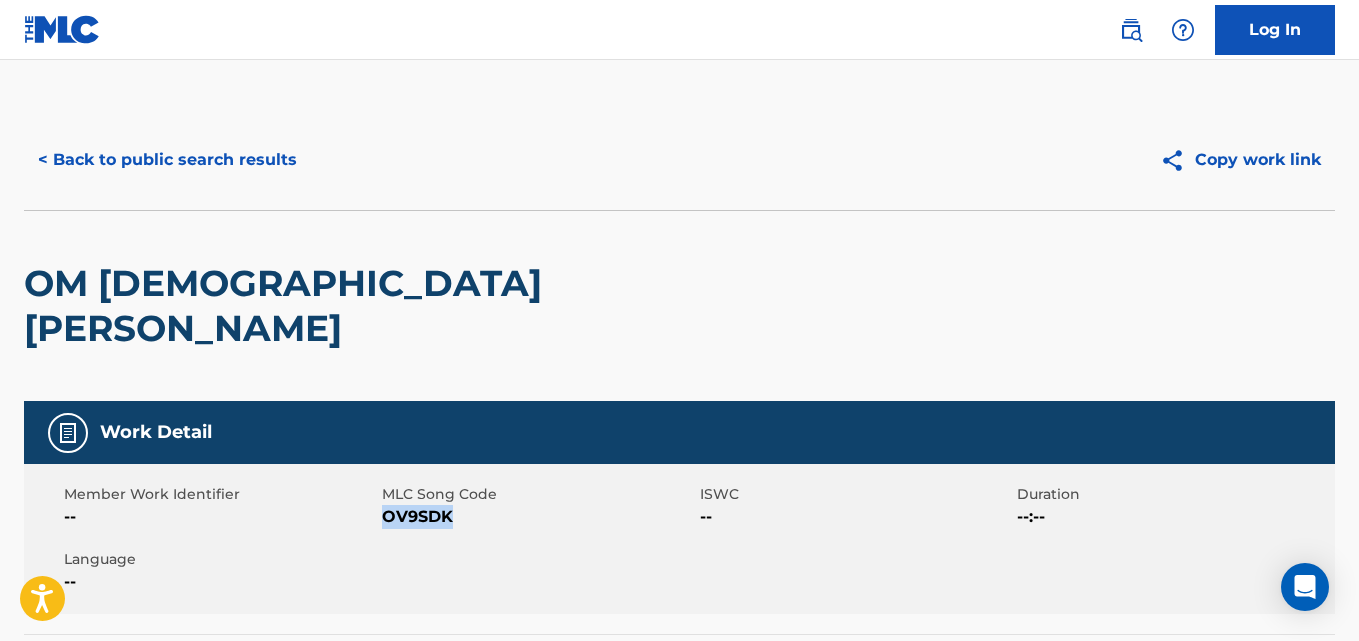 drag, startPoint x: 467, startPoint y: 483, endPoint x: 385, endPoint y: 488, distance: 82.1523 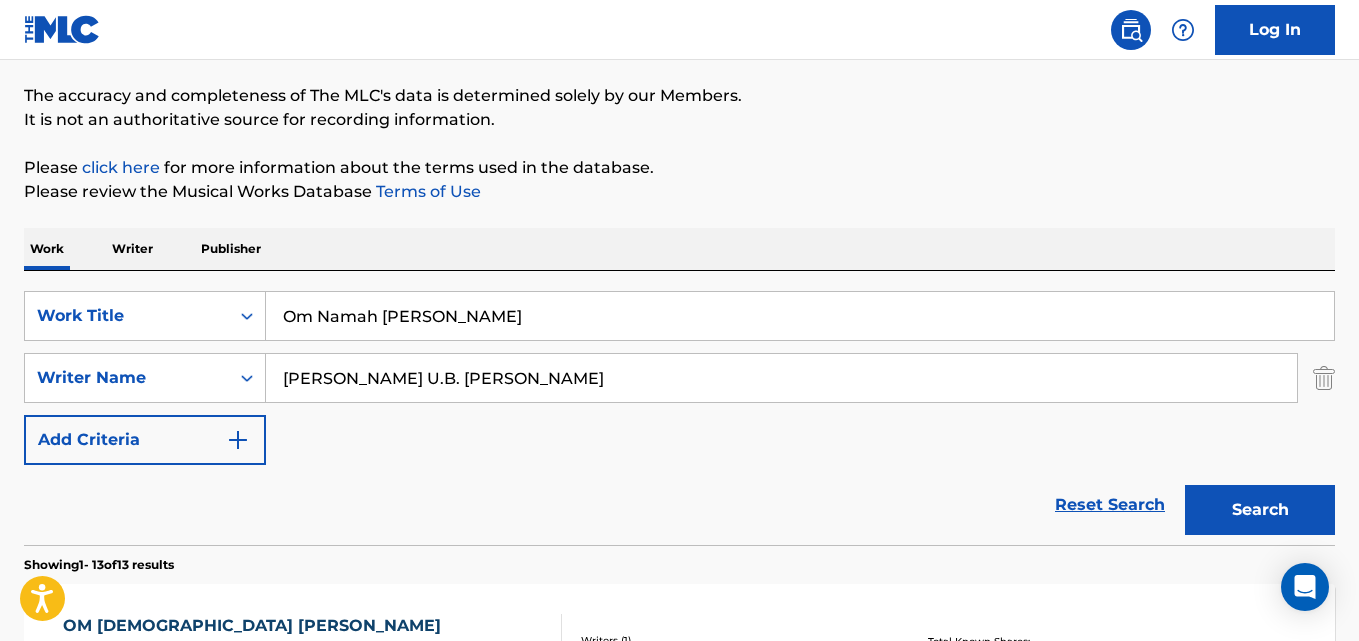 scroll, scrollTop: 0, scrollLeft: 0, axis: both 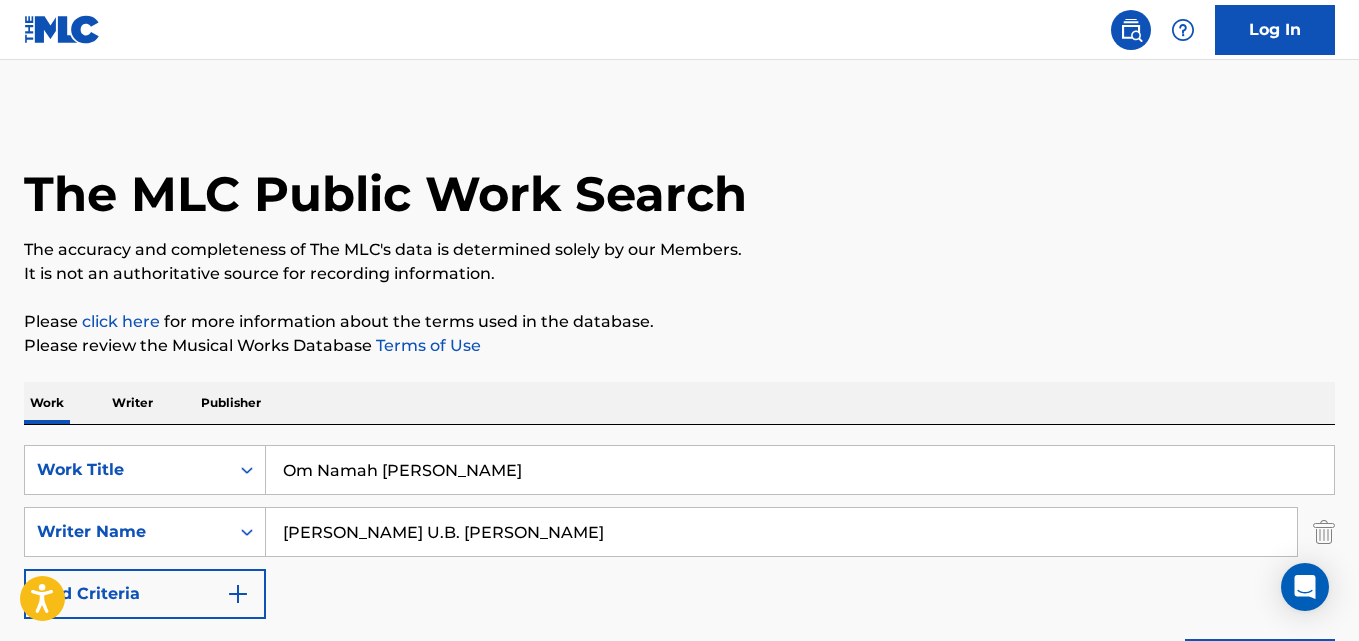drag, startPoint x: 520, startPoint y: 457, endPoint x: 113, endPoint y: 439, distance: 407.39783 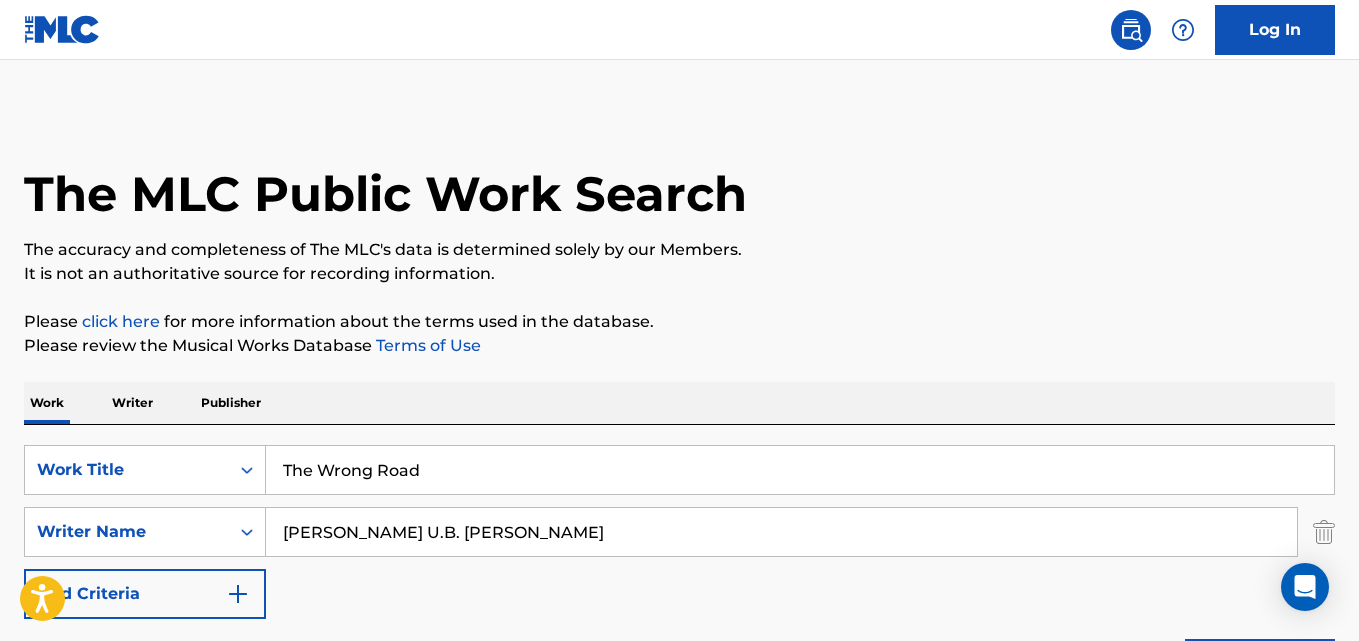 type on "The Wrong Road" 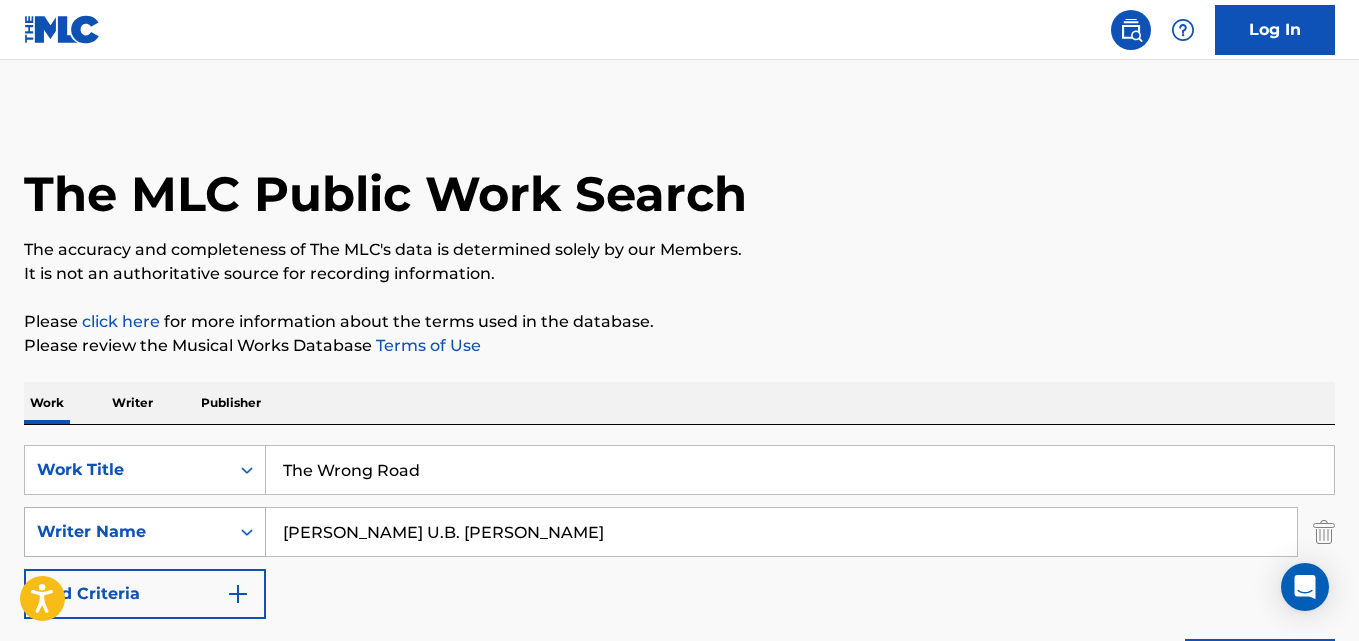 drag, startPoint x: 500, startPoint y: 529, endPoint x: 144, endPoint y: 522, distance: 356.06882 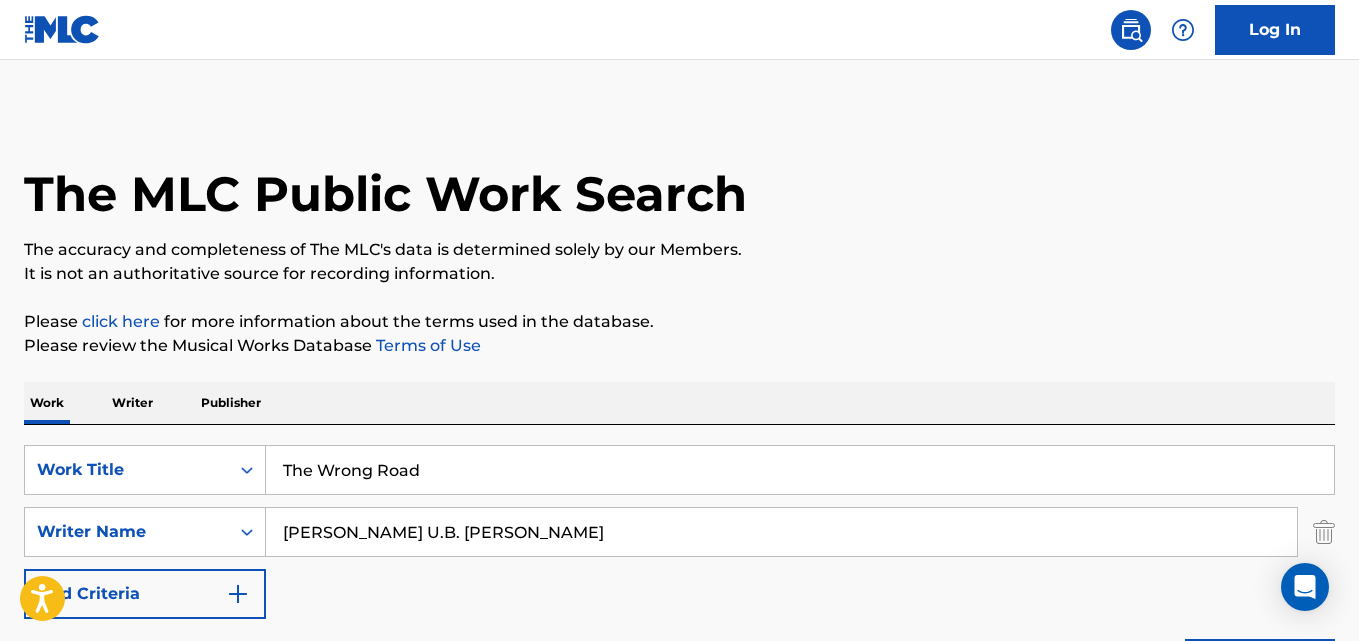 paste on "[PERSON_NAME]" 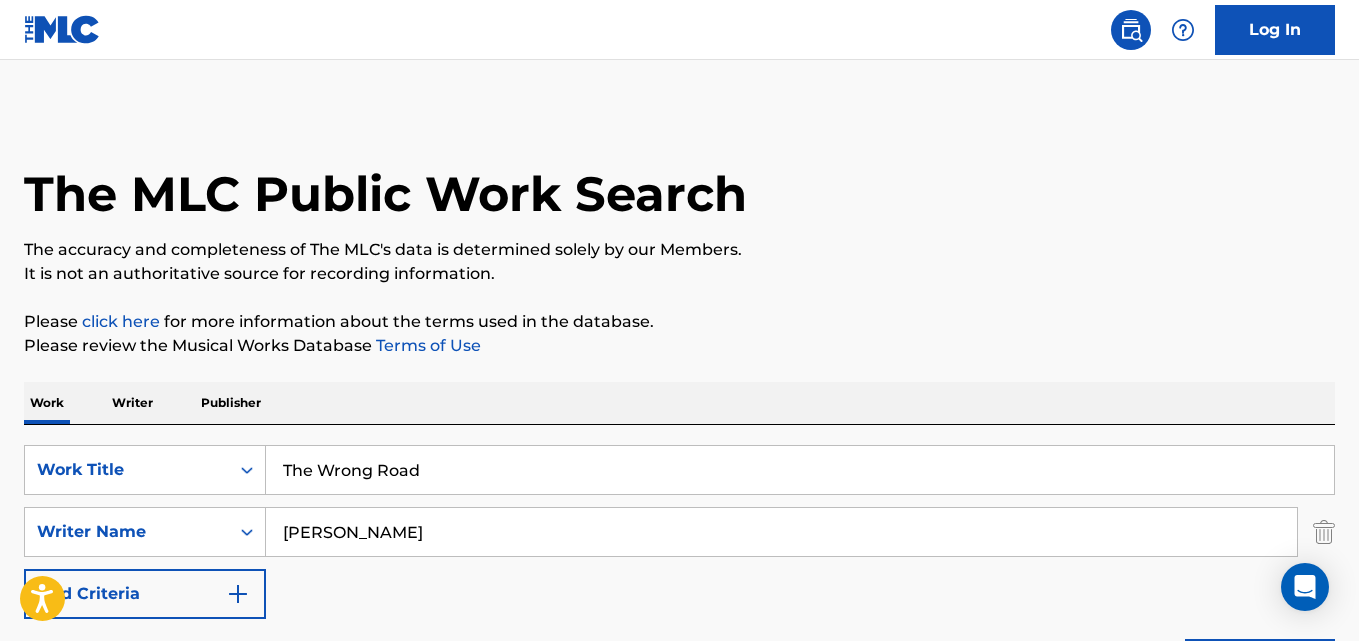 type on "[PERSON_NAME]" 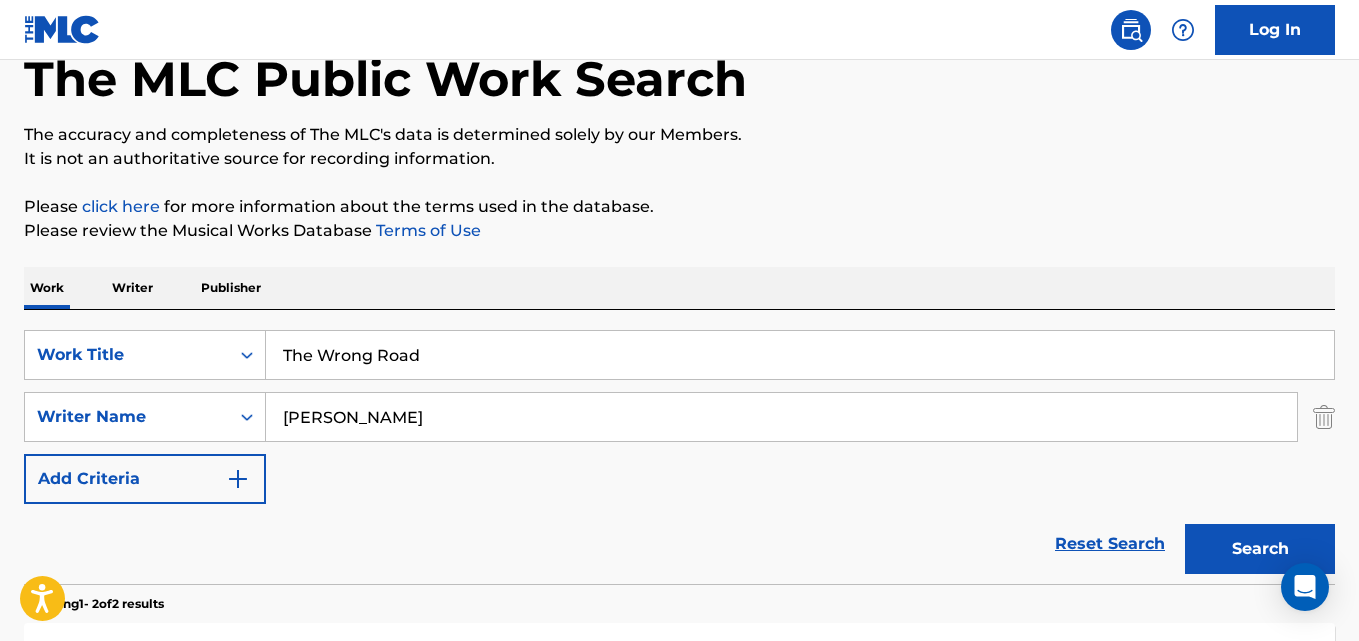 scroll, scrollTop: 292, scrollLeft: 0, axis: vertical 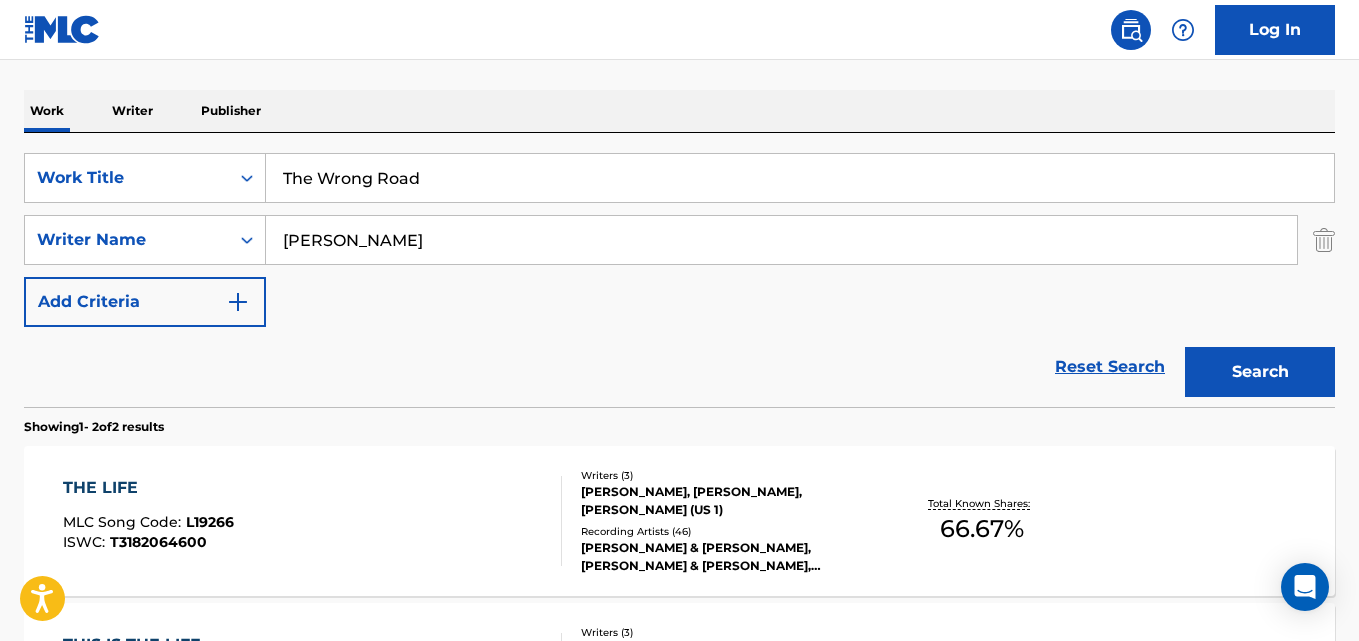 click on "Search" at bounding box center [1260, 372] 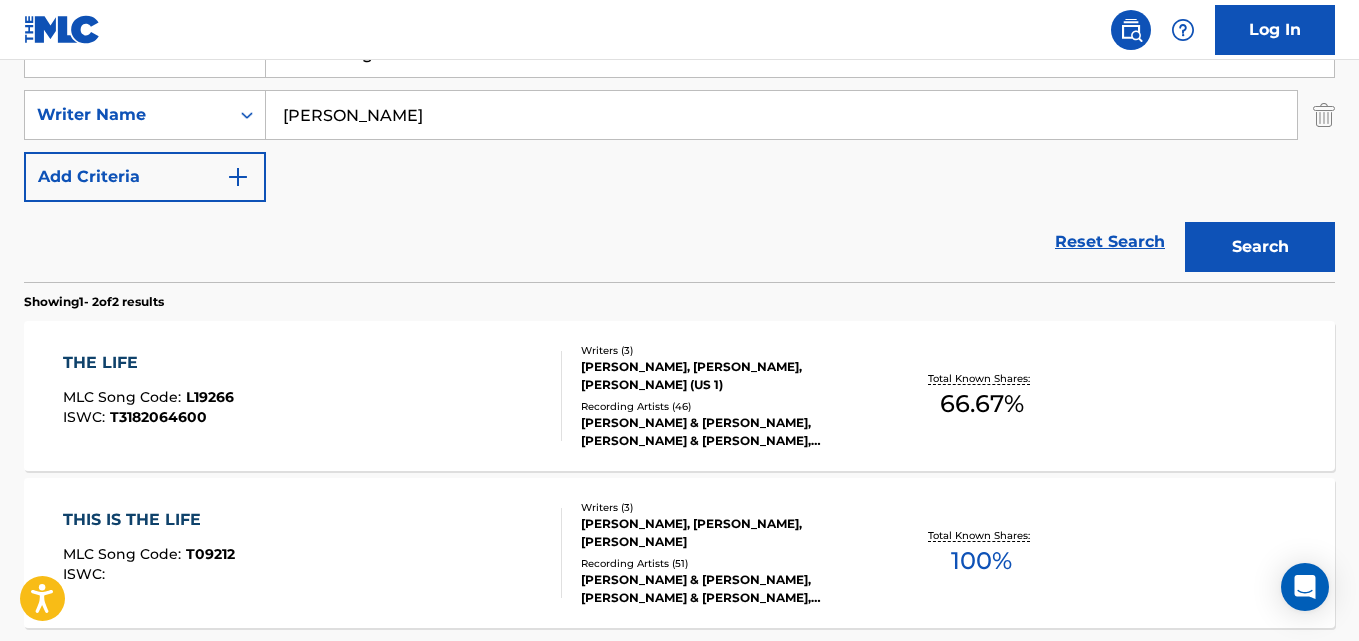 scroll, scrollTop: 304, scrollLeft: 0, axis: vertical 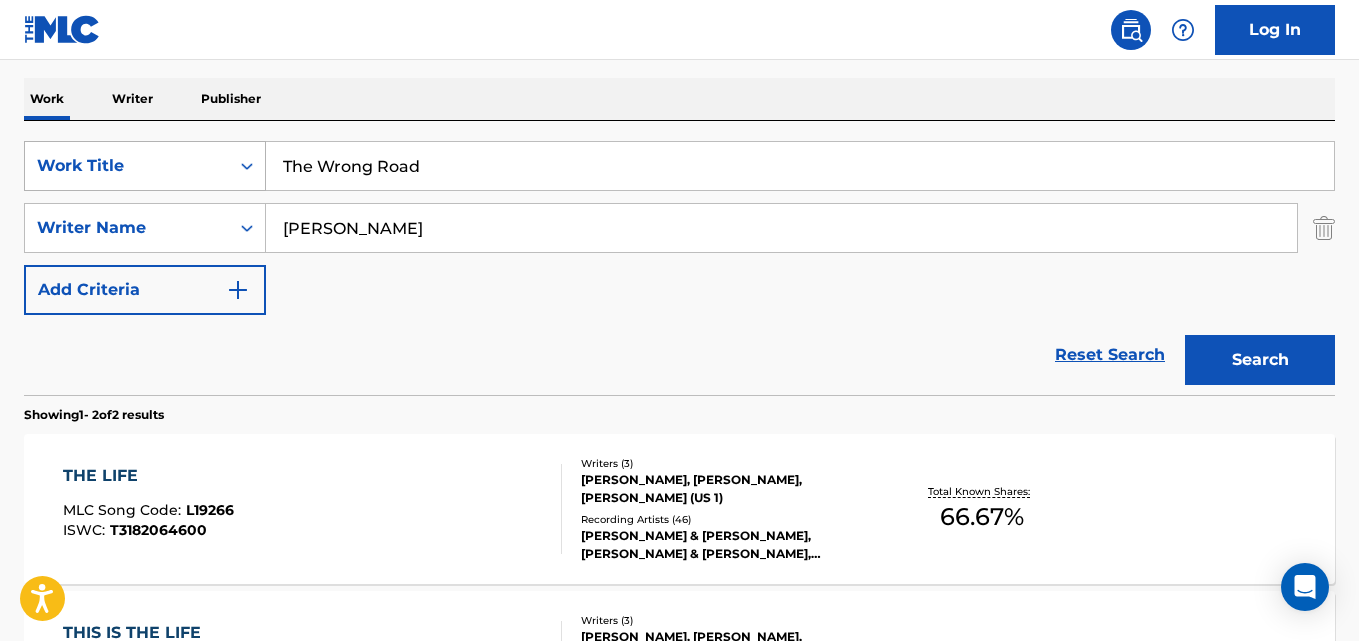 drag, startPoint x: 433, startPoint y: 170, endPoint x: 151, endPoint y: 168, distance: 282.00708 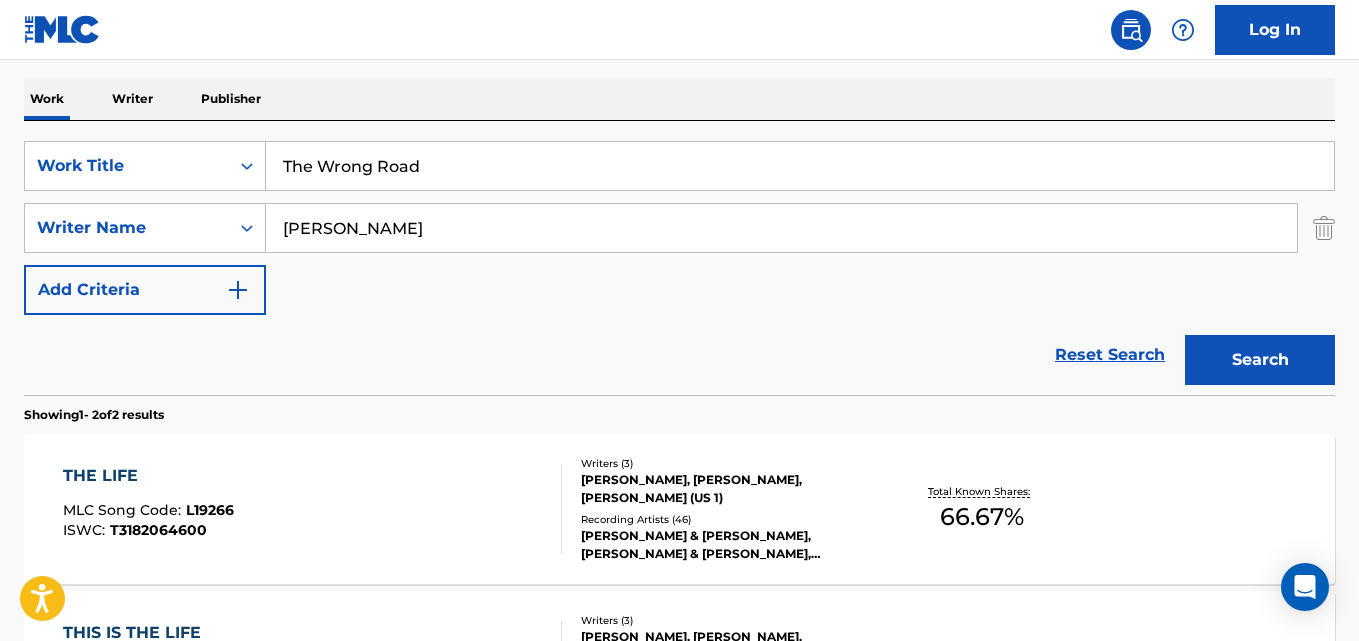paste on "Keep On Movin" 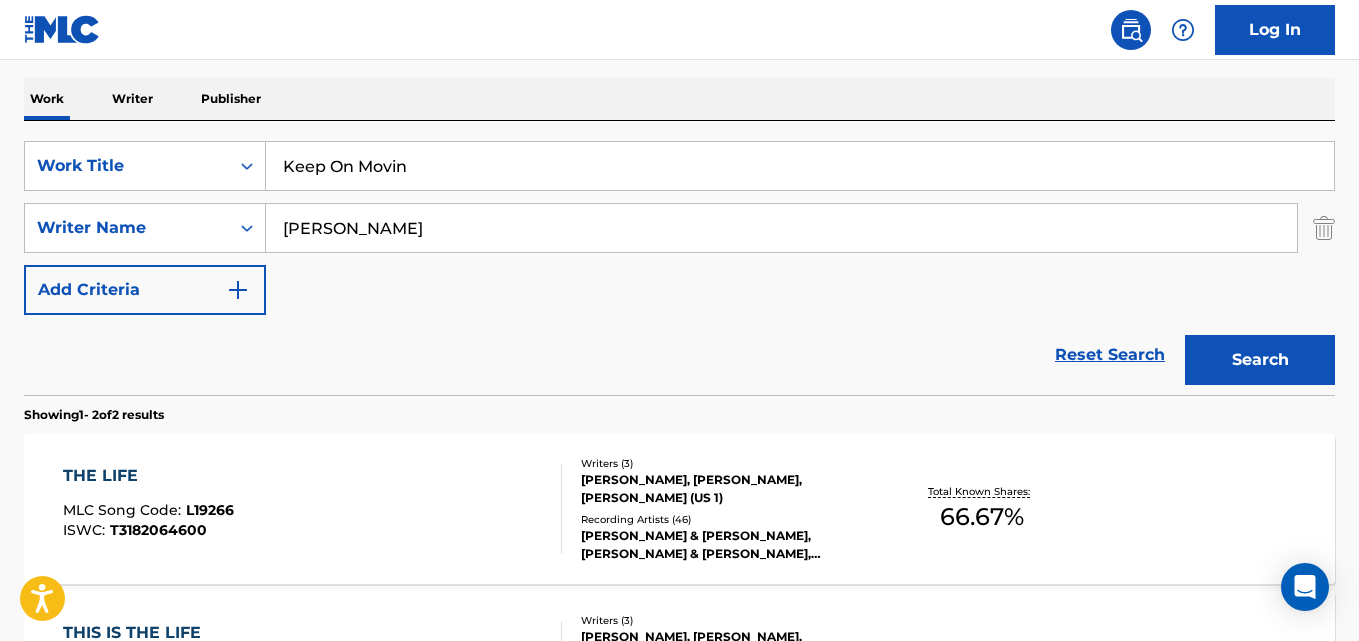 type on "Keep On Movin" 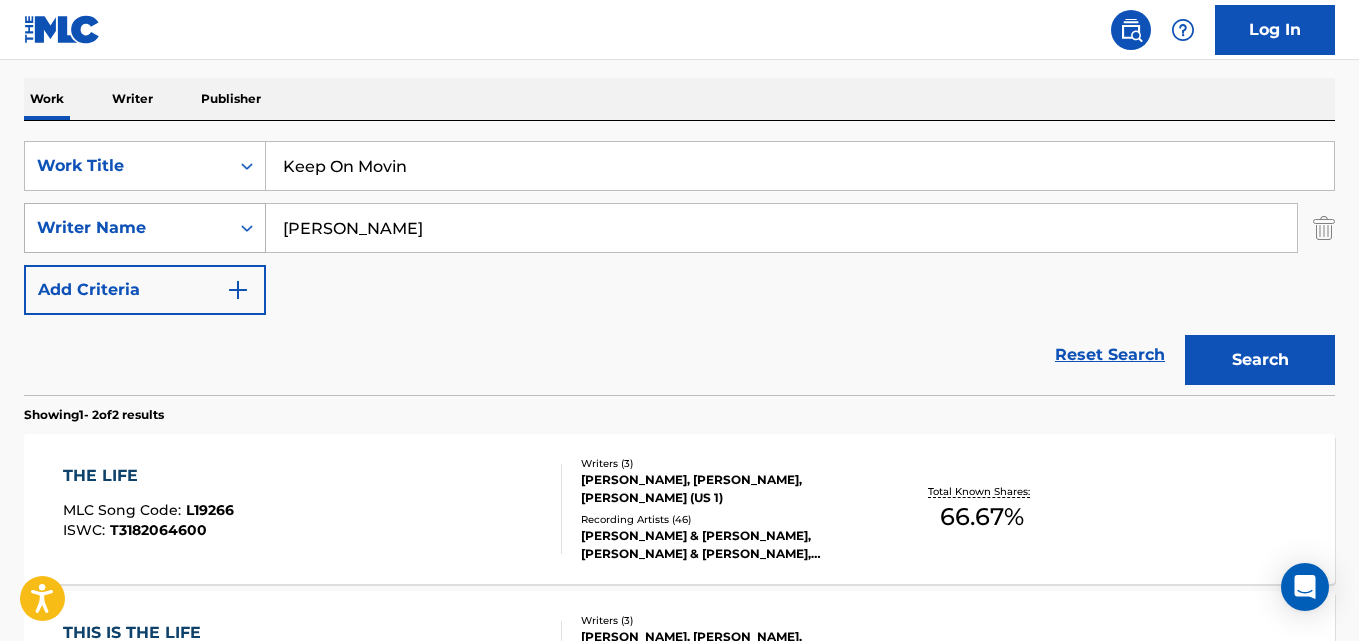 drag, startPoint x: 392, startPoint y: 234, endPoint x: 202, endPoint y: 231, distance: 190.02368 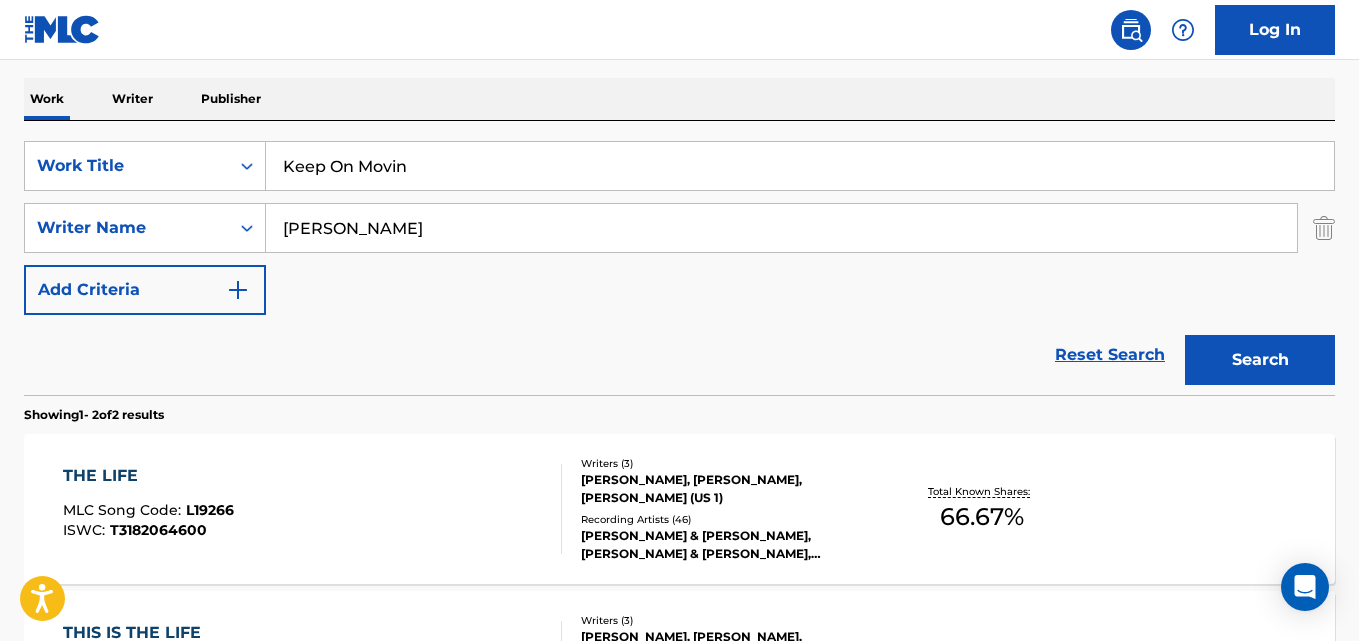 paste on "[PERSON_NAME]" 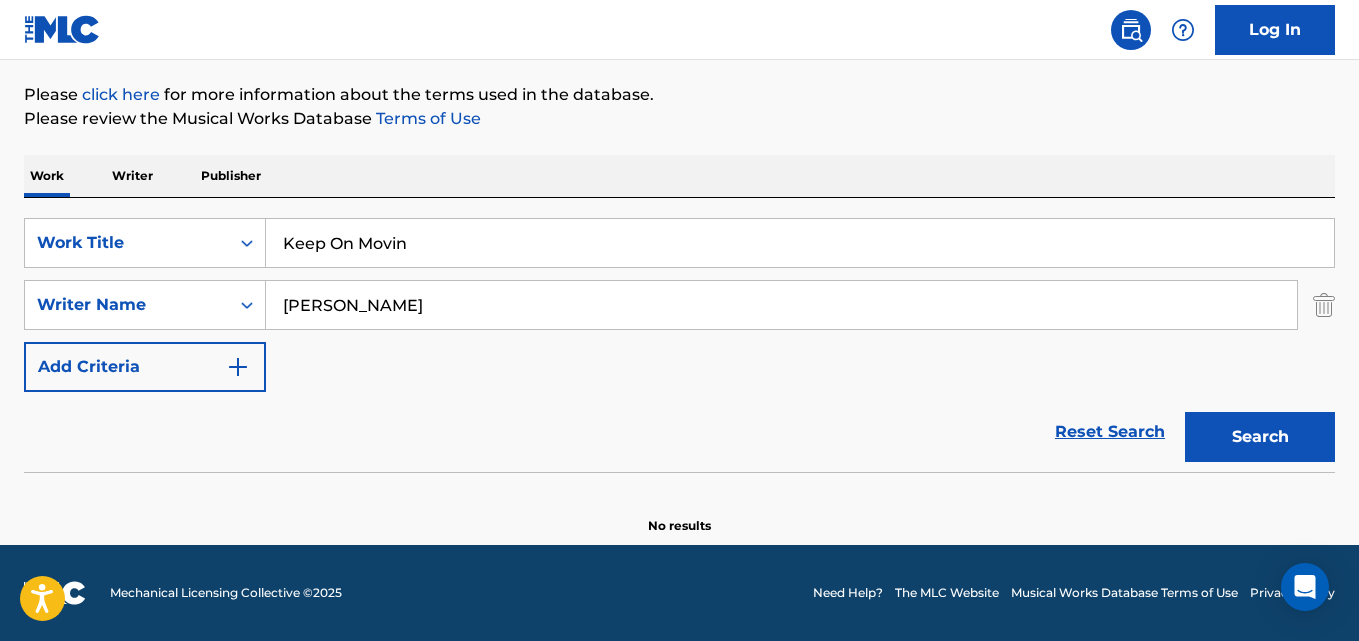 scroll, scrollTop: 227, scrollLeft: 0, axis: vertical 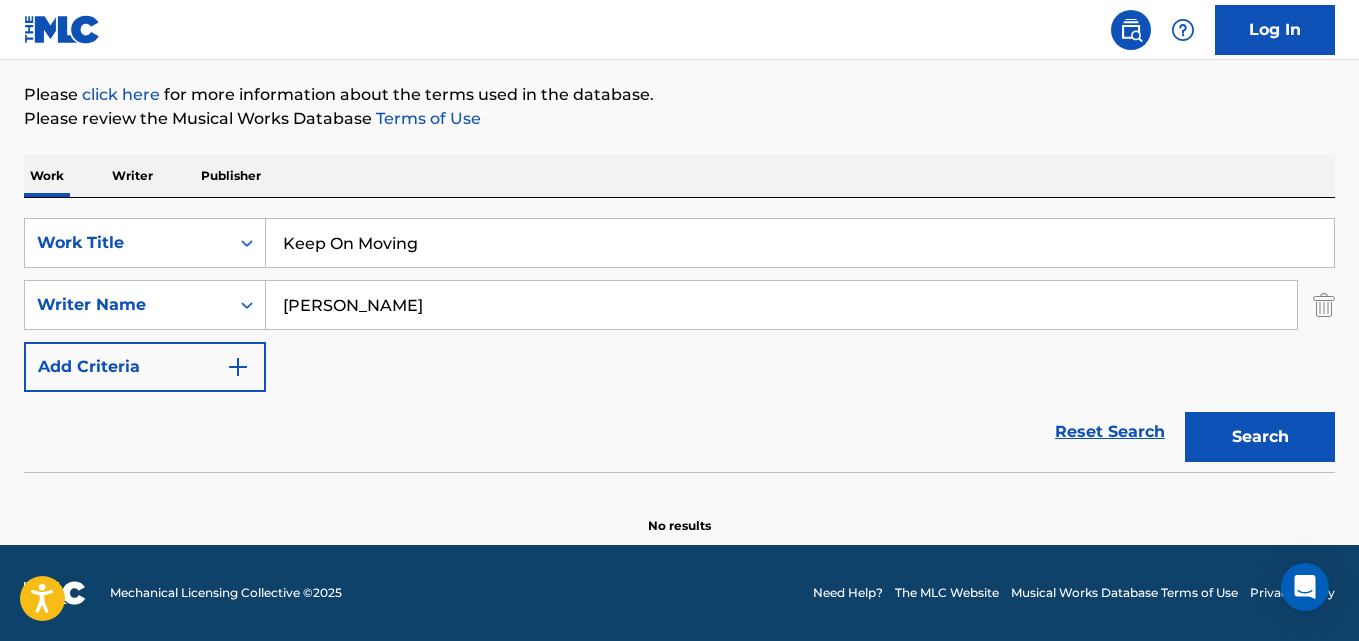 click on "Search" at bounding box center (1260, 437) 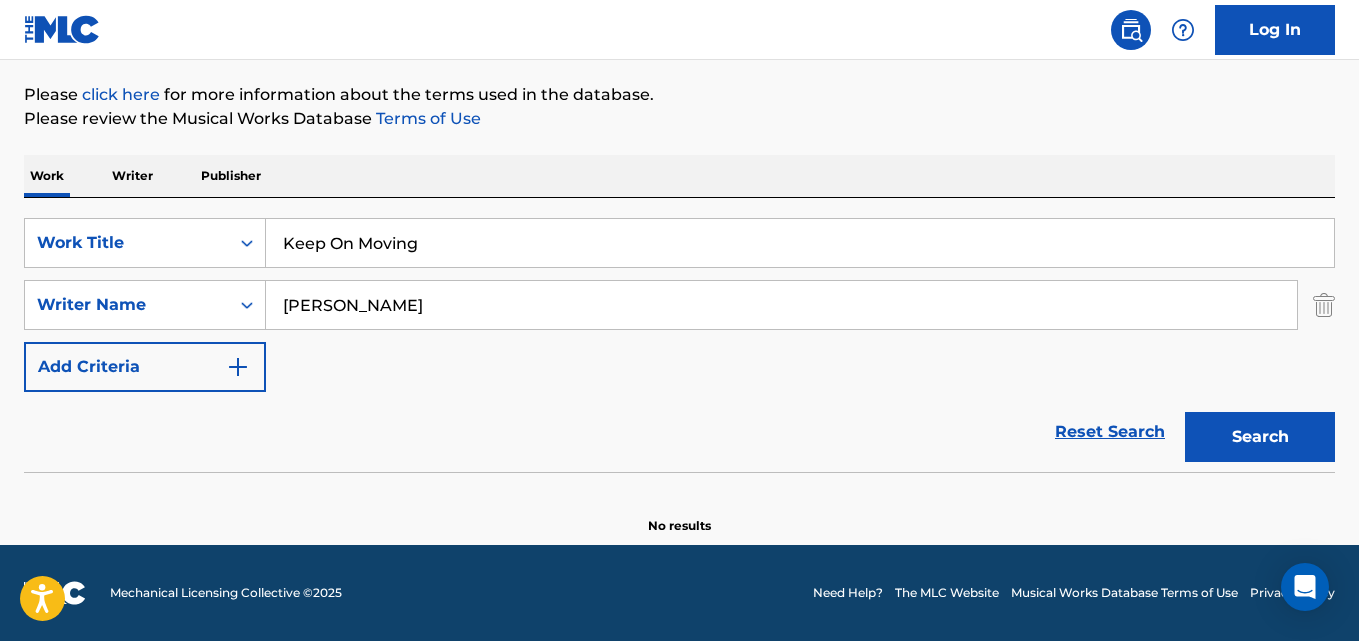 drag, startPoint x: 437, startPoint y: 241, endPoint x: 167, endPoint y: 207, distance: 272.13232 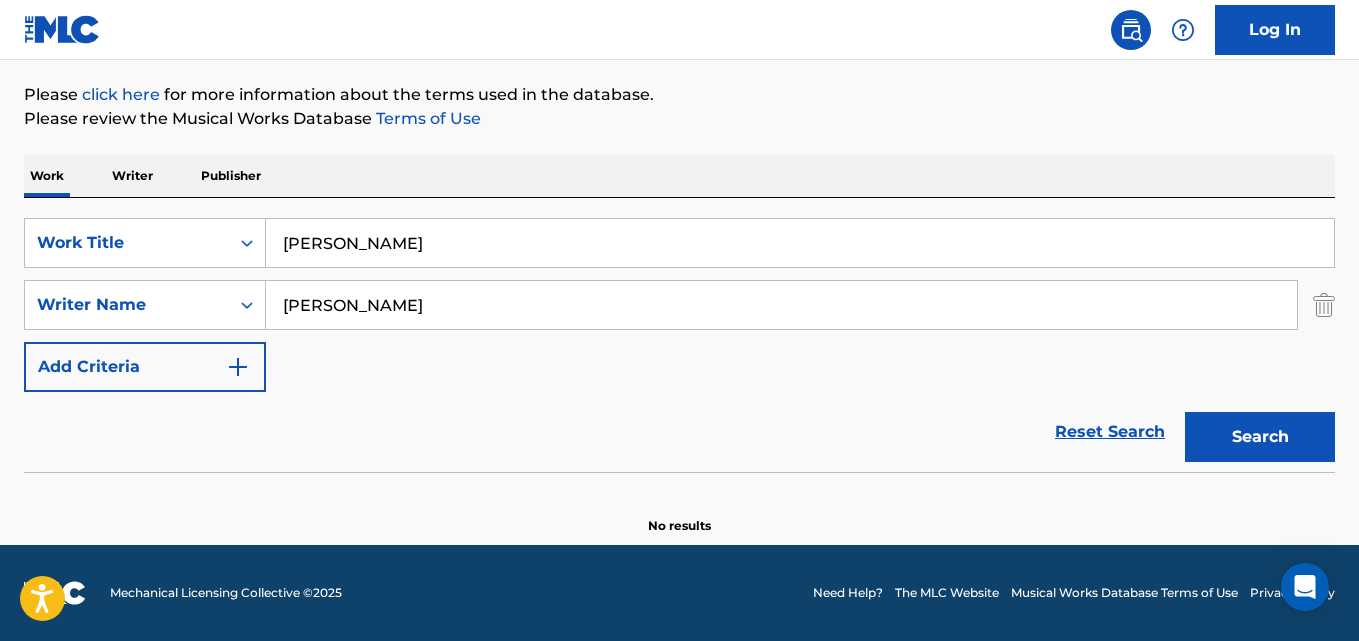 type on "[PERSON_NAME]" 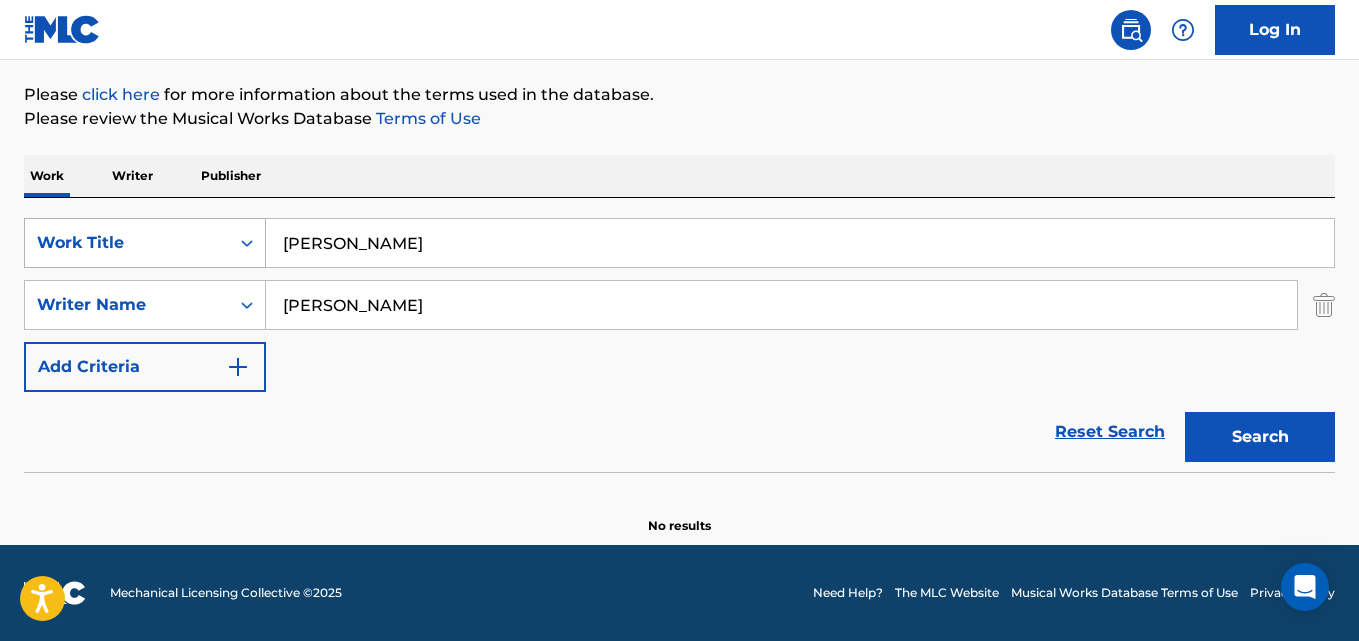 drag, startPoint x: 427, startPoint y: 303, endPoint x: 120, endPoint y: 256, distance: 310.57687 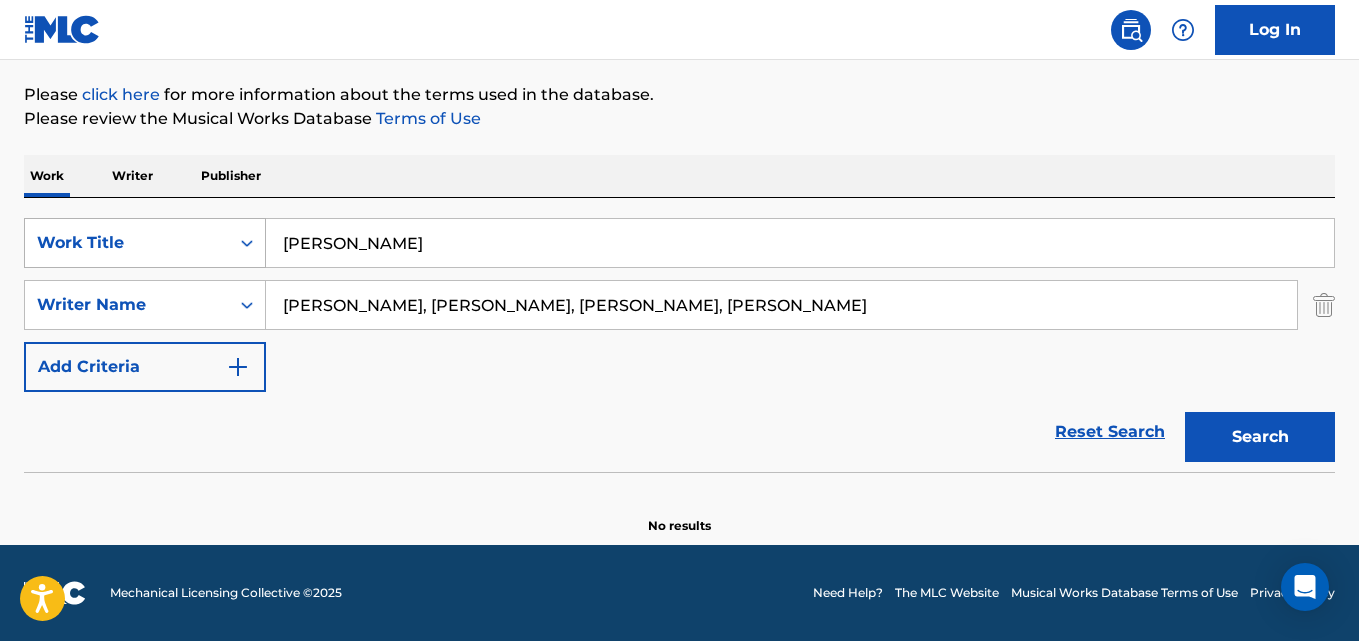click on "Search" at bounding box center [1260, 437] 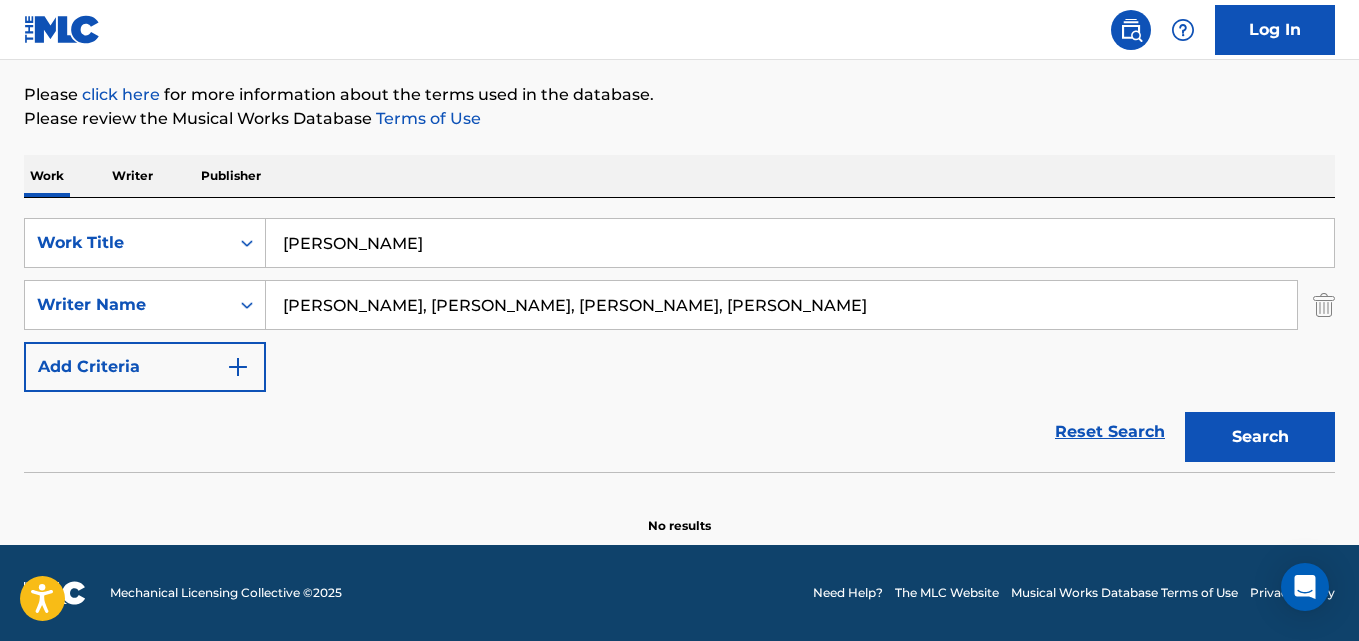 click on "[PERSON_NAME], [PERSON_NAME], [PERSON_NAME], [PERSON_NAME]" at bounding box center (781, 305) 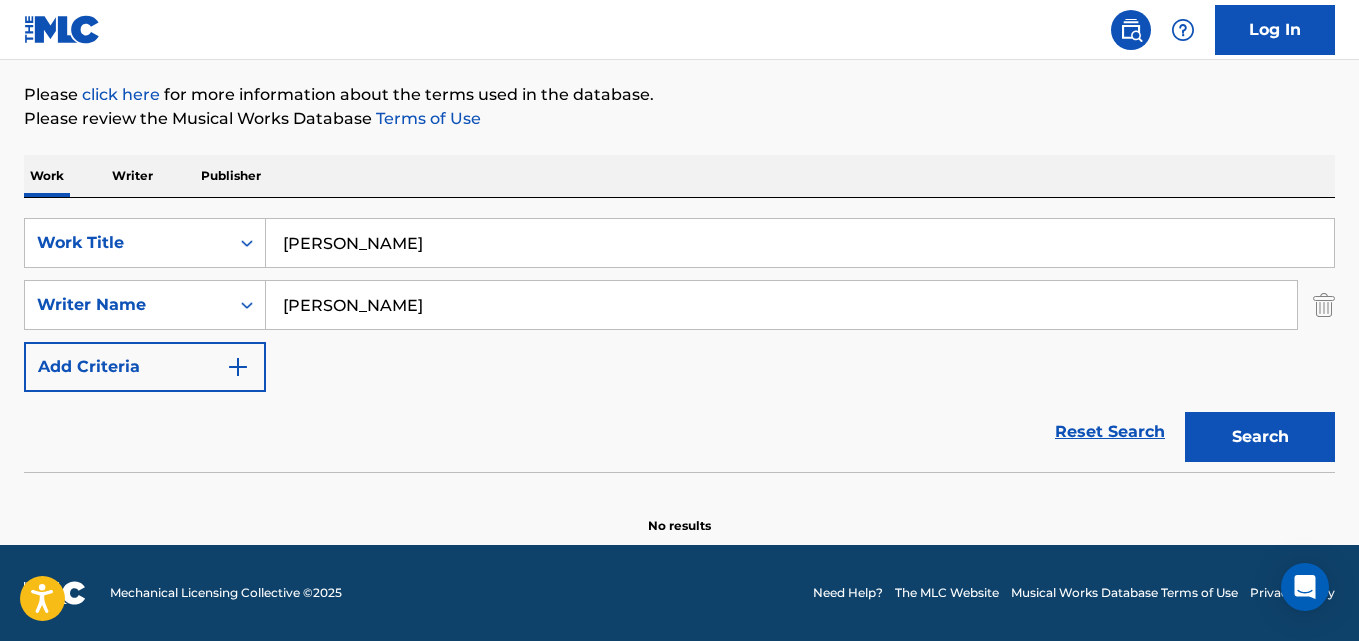 click on "Search" at bounding box center [1260, 437] 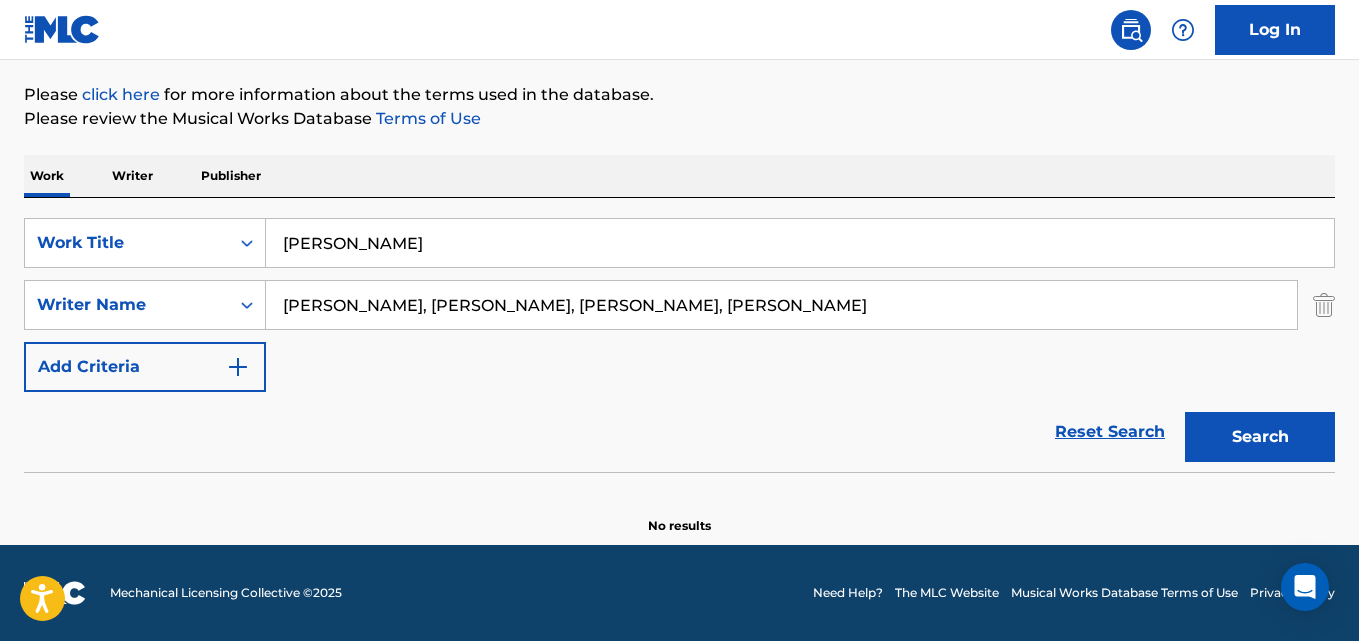 click on "[PERSON_NAME], [PERSON_NAME], [PERSON_NAME], [PERSON_NAME]" at bounding box center (781, 305) 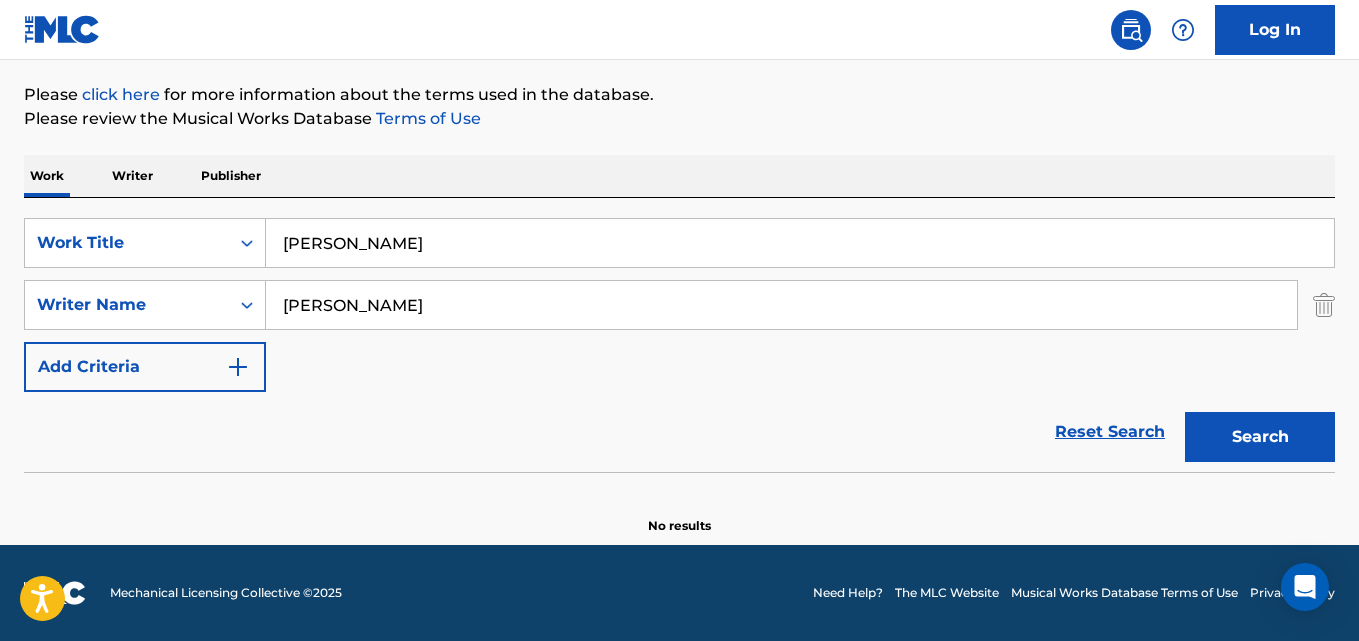 click on "Search" at bounding box center (1260, 437) 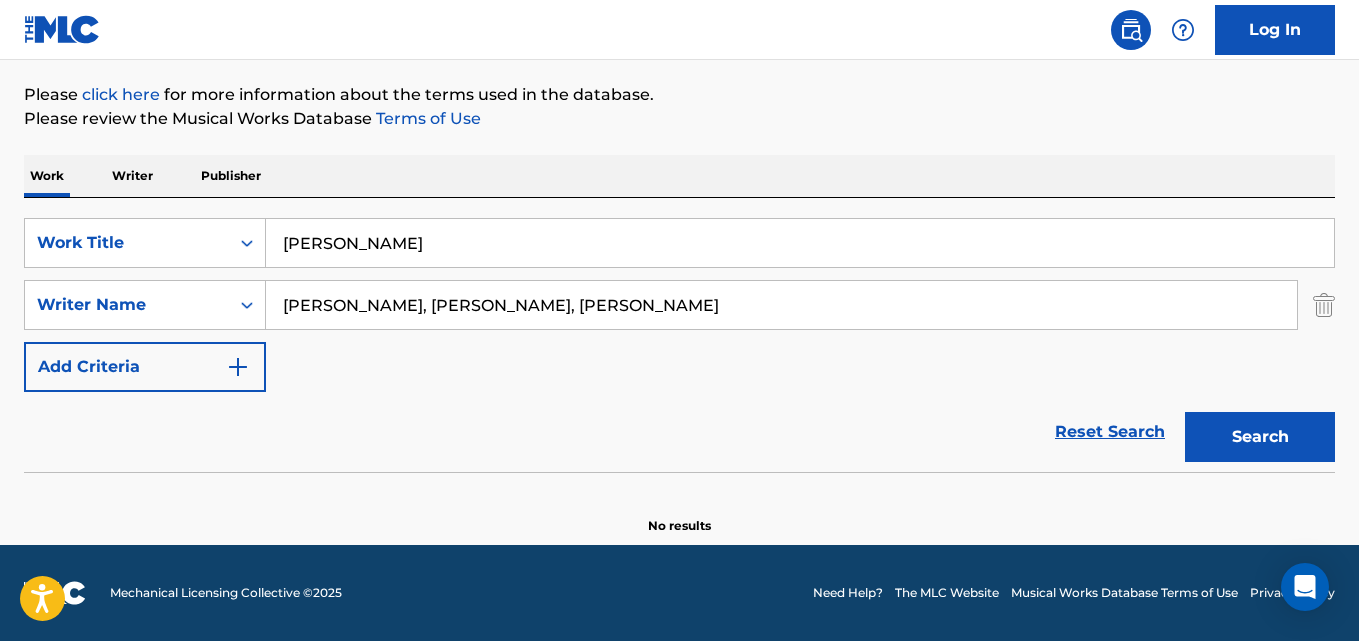 click on "[PERSON_NAME], [PERSON_NAME], [PERSON_NAME]" at bounding box center [781, 305] 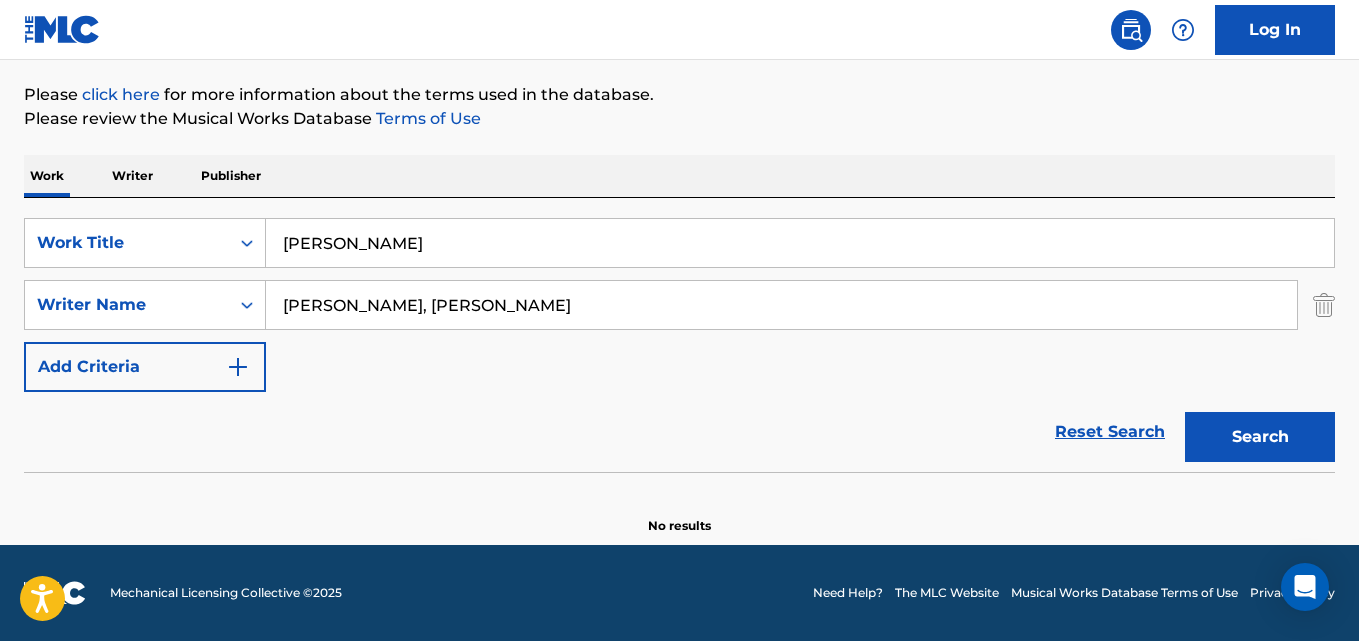 click on "[PERSON_NAME], [PERSON_NAME]" at bounding box center [781, 305] 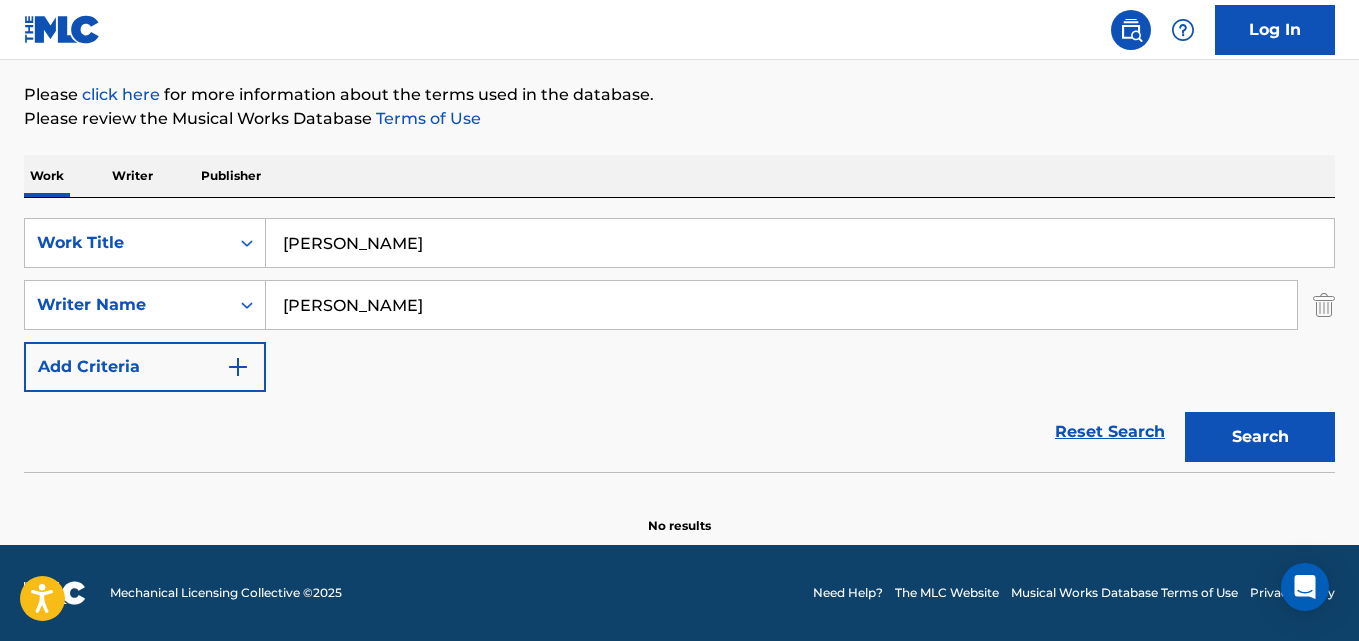 click on "Search" at bounding box center (1260, 437) 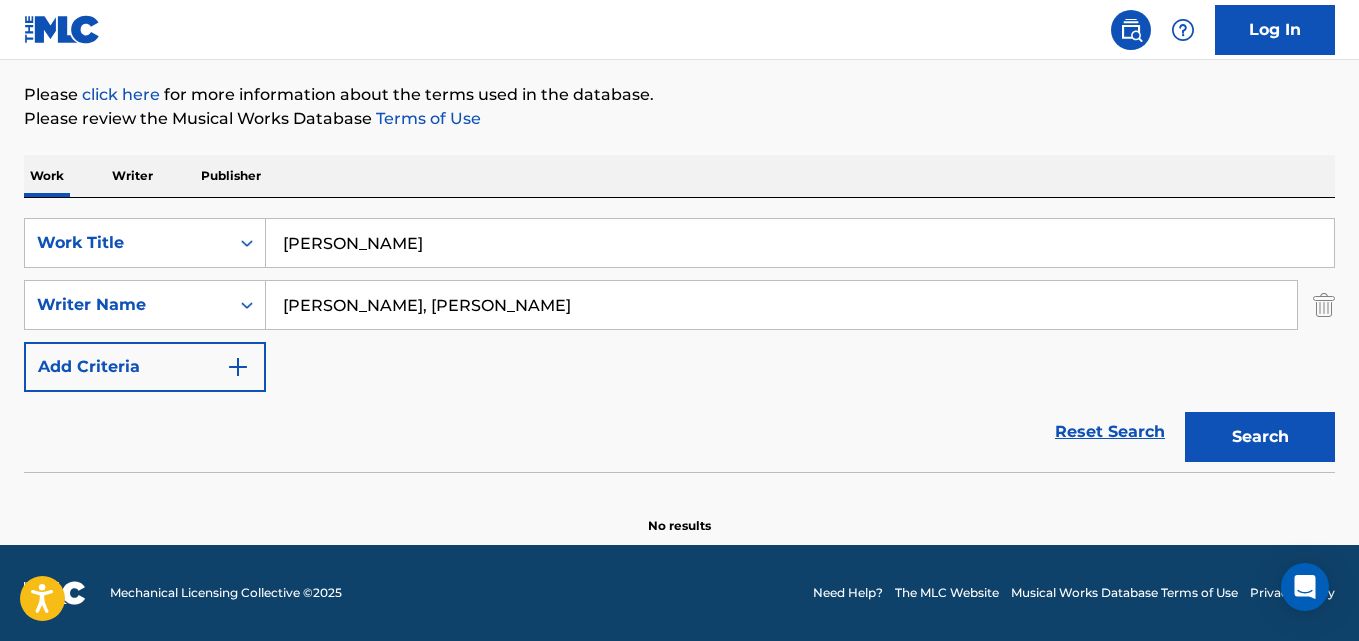 click on "[PERSON_NAME], [PERSON_NAME]" at bounding box center (781, 305) 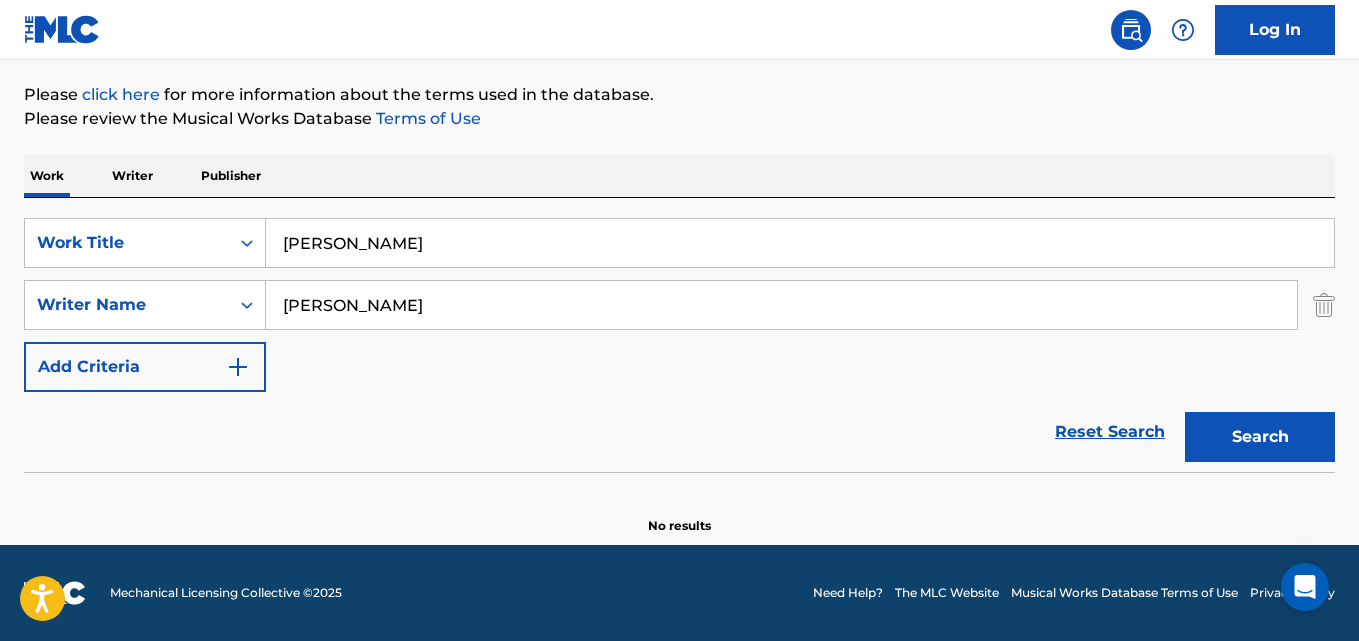 click on "Search" at bounding box center (1260, 437) 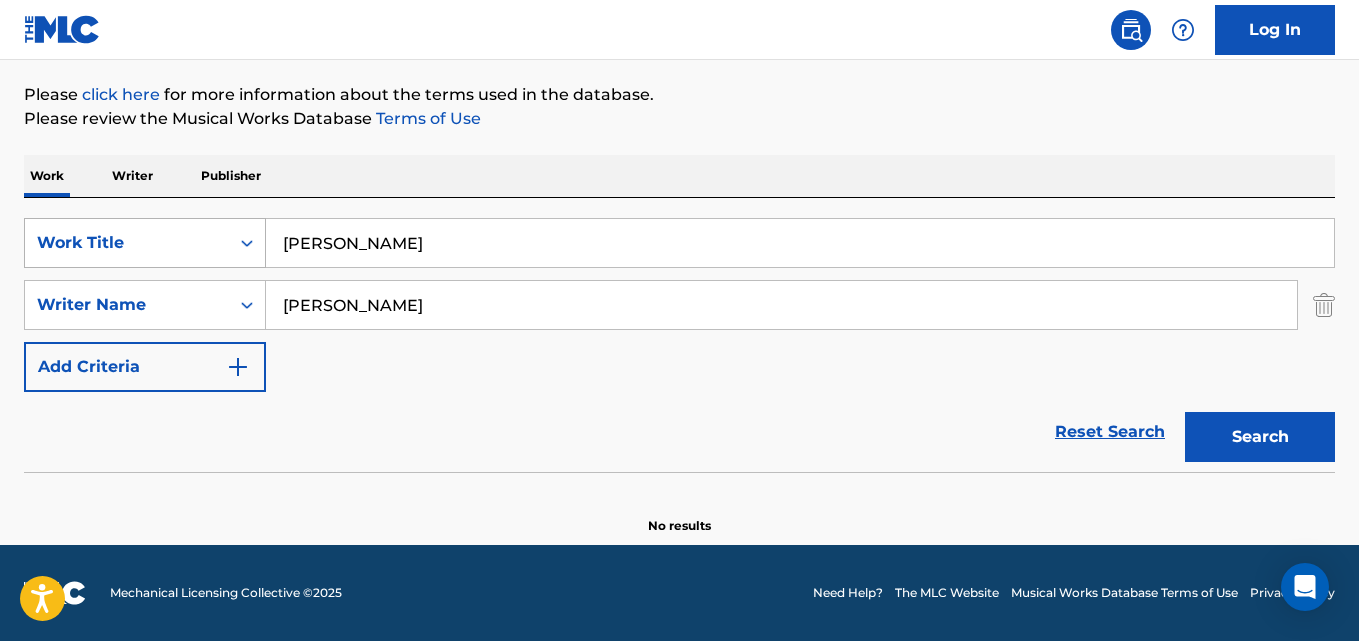 drag, startPoint x: 373, startPoint y: 232, endPoint x: 27, endPoint y: 229, distance: 346.013 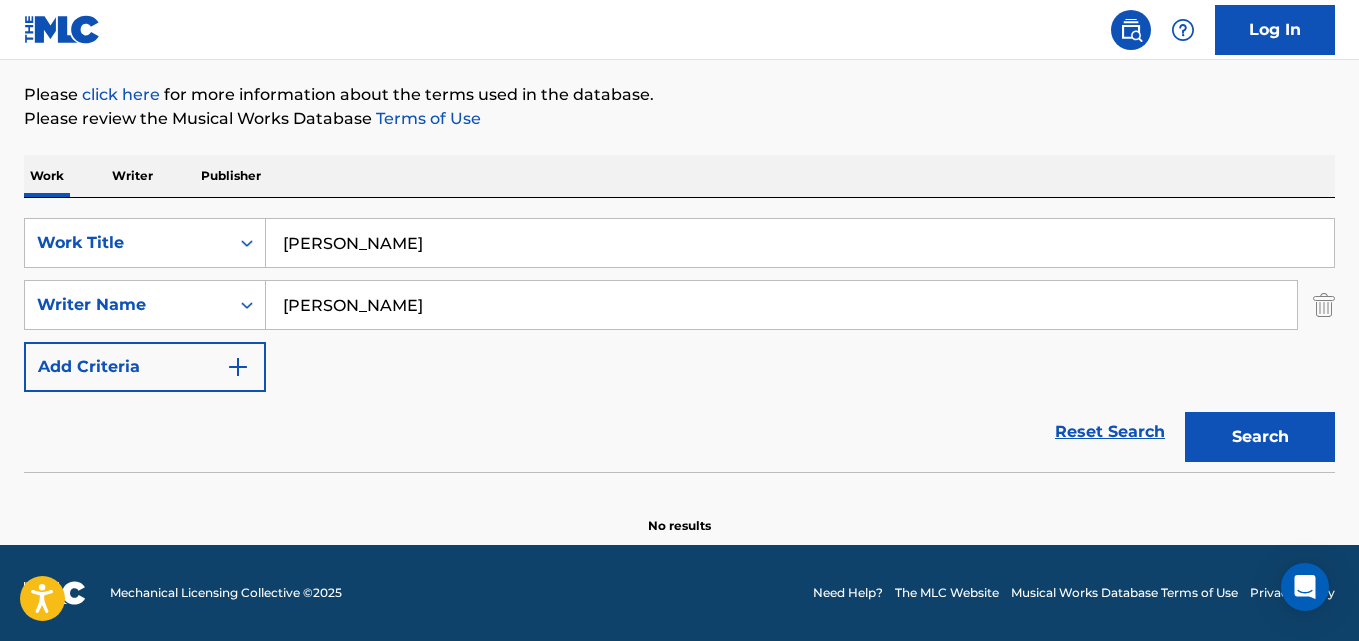 paste on "Good Times" 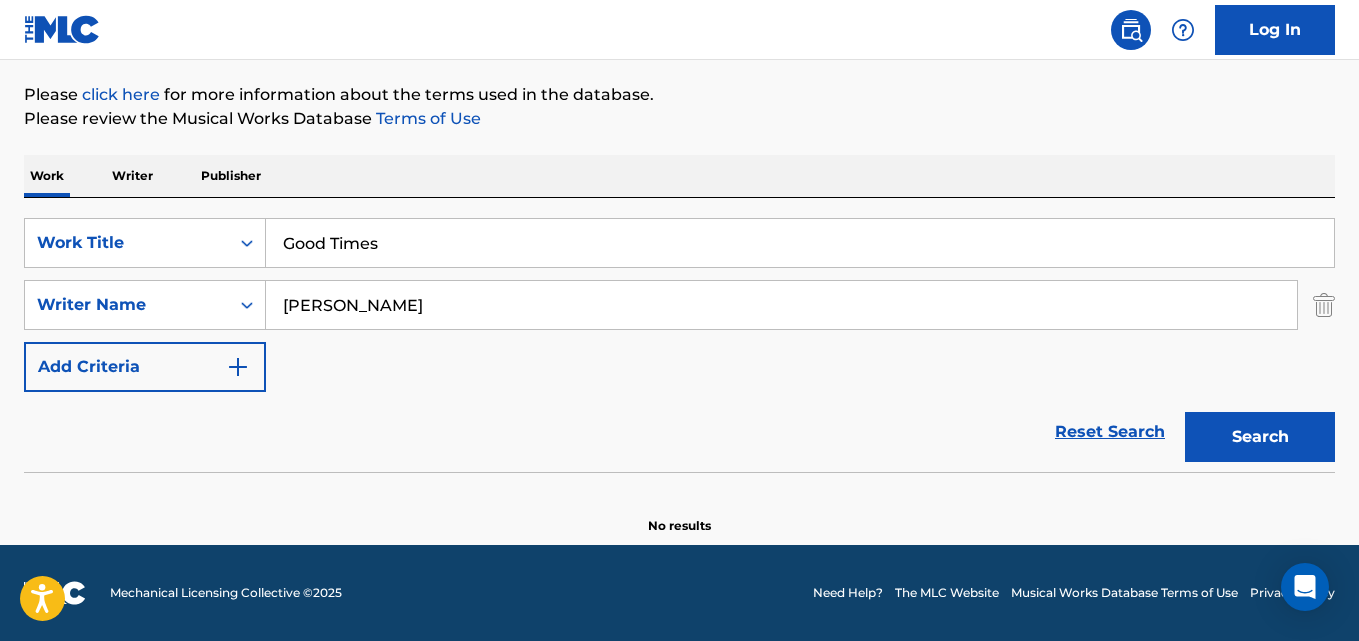 type on "Good Times" 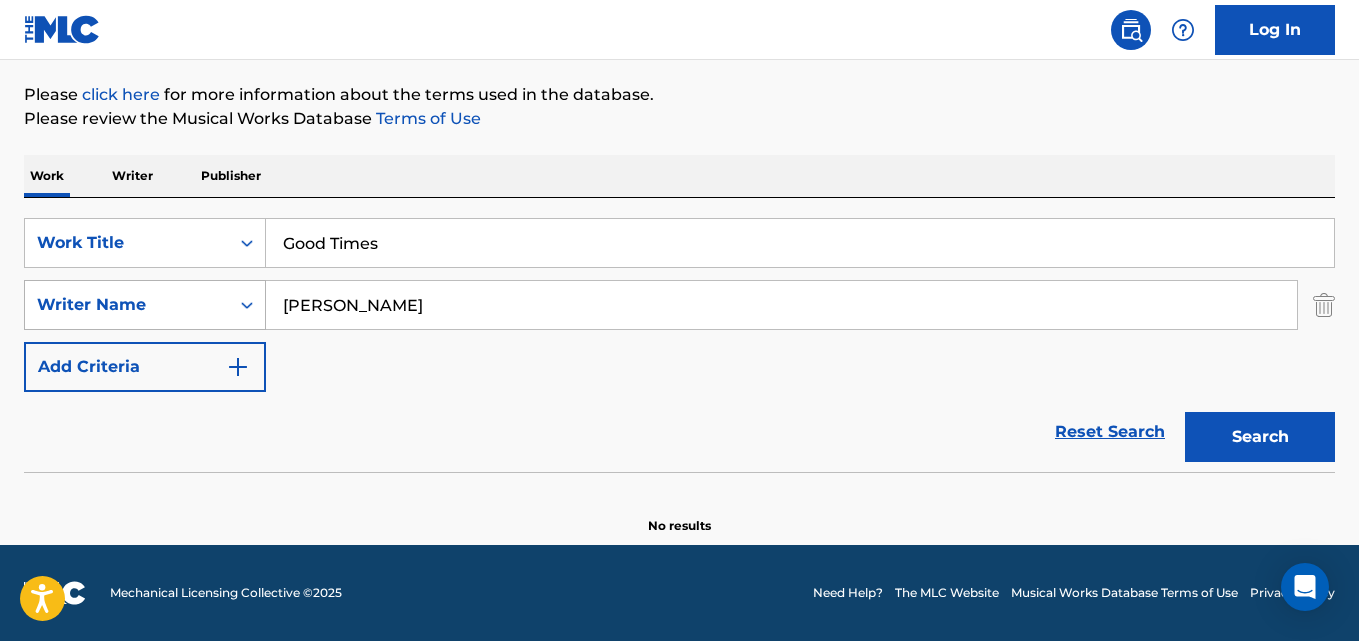 drag, startPoint x: 410, startPoint y: 300, endPoint x: 176, endPoint y: 304, distance: 234.03418 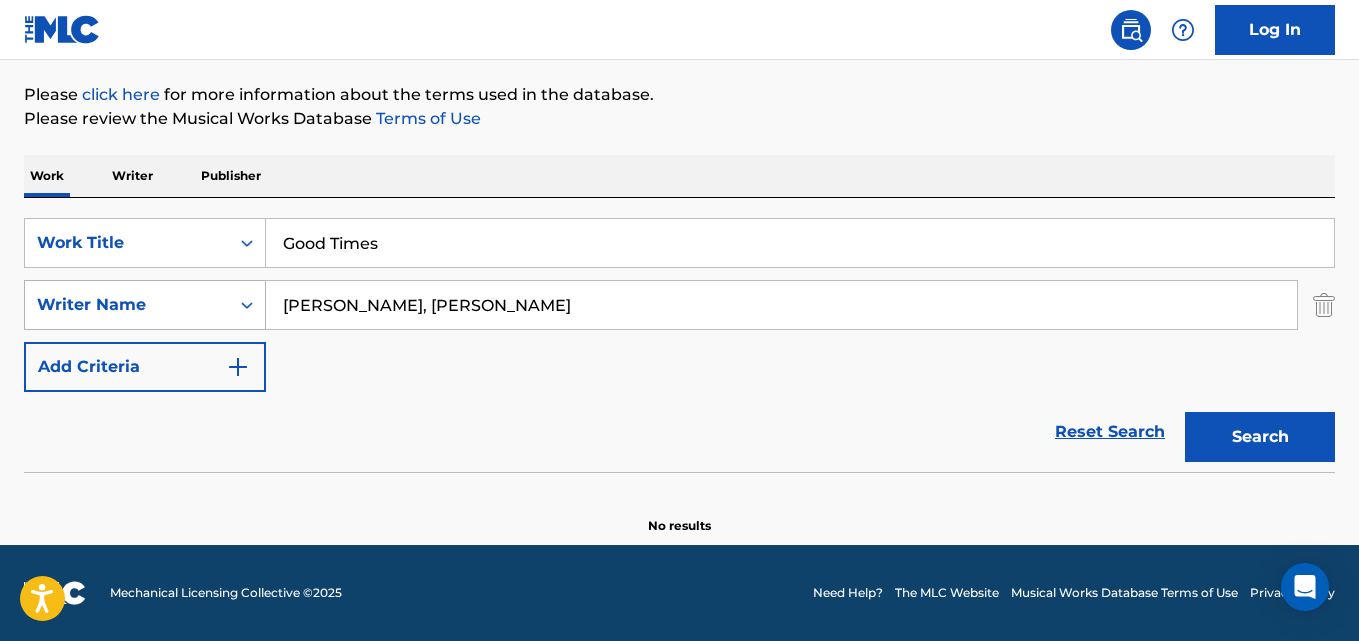 click on "Search" at bounding box center [1260, 437] 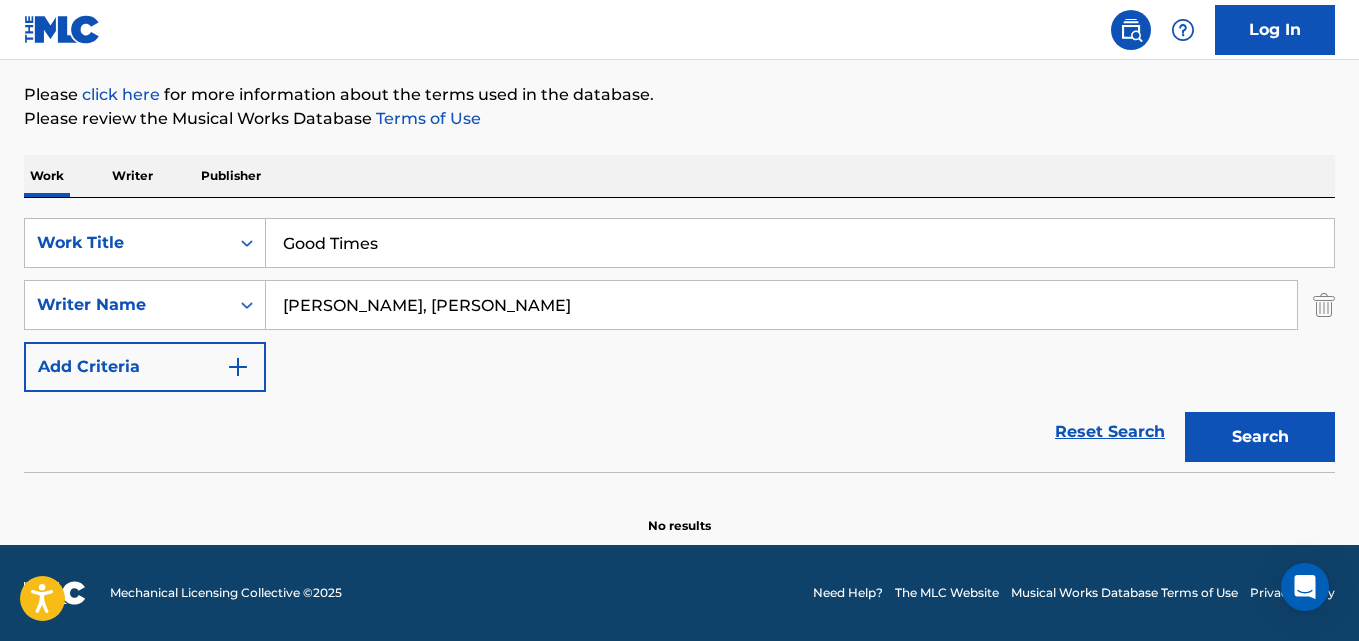 click on "[PERSON_NAME], [PERSON_NAME]" at bounding box center (781, 305) 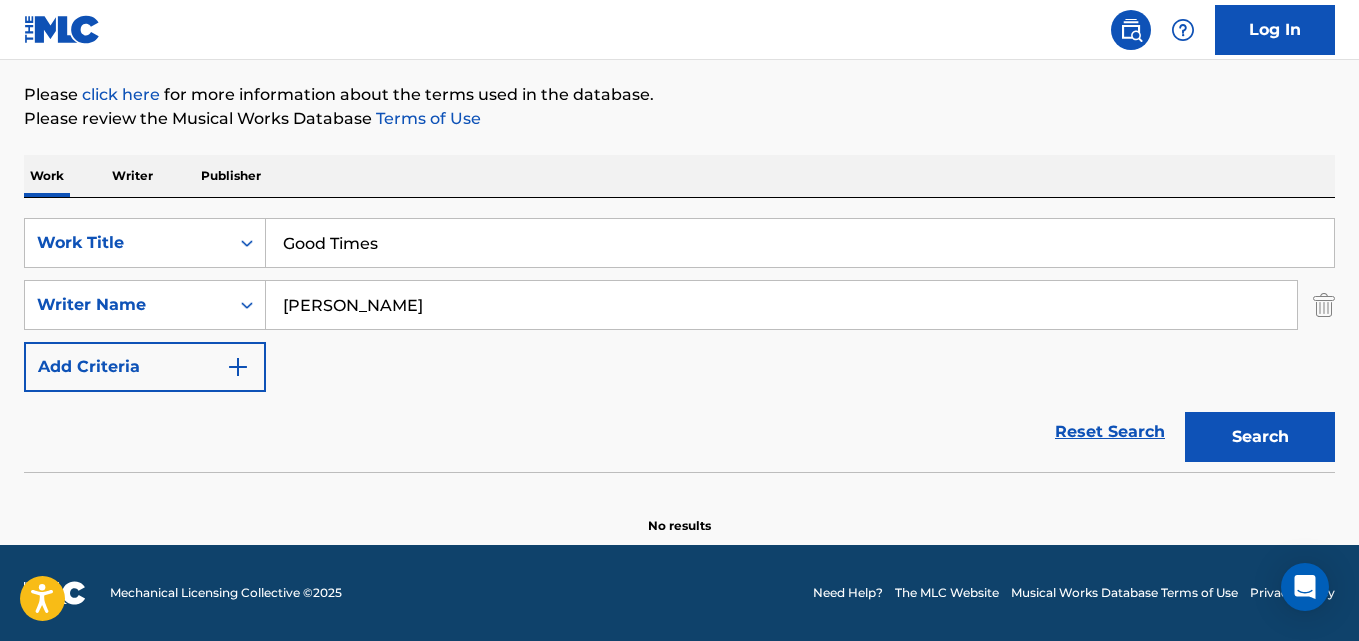 click on "Search" at bounding box center [1260, 437] 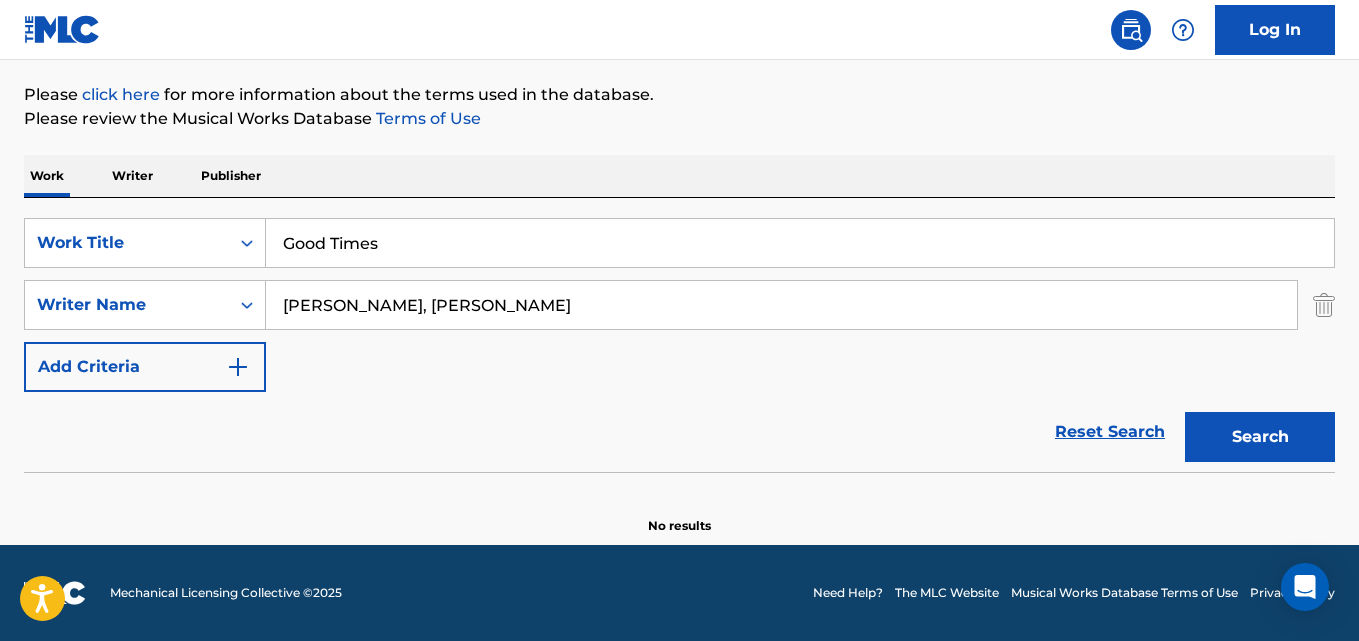 drag, startPoint x: 407, startPoint y: 294, endPoint x: 400, endPoint y: 327, distance: 33.734257 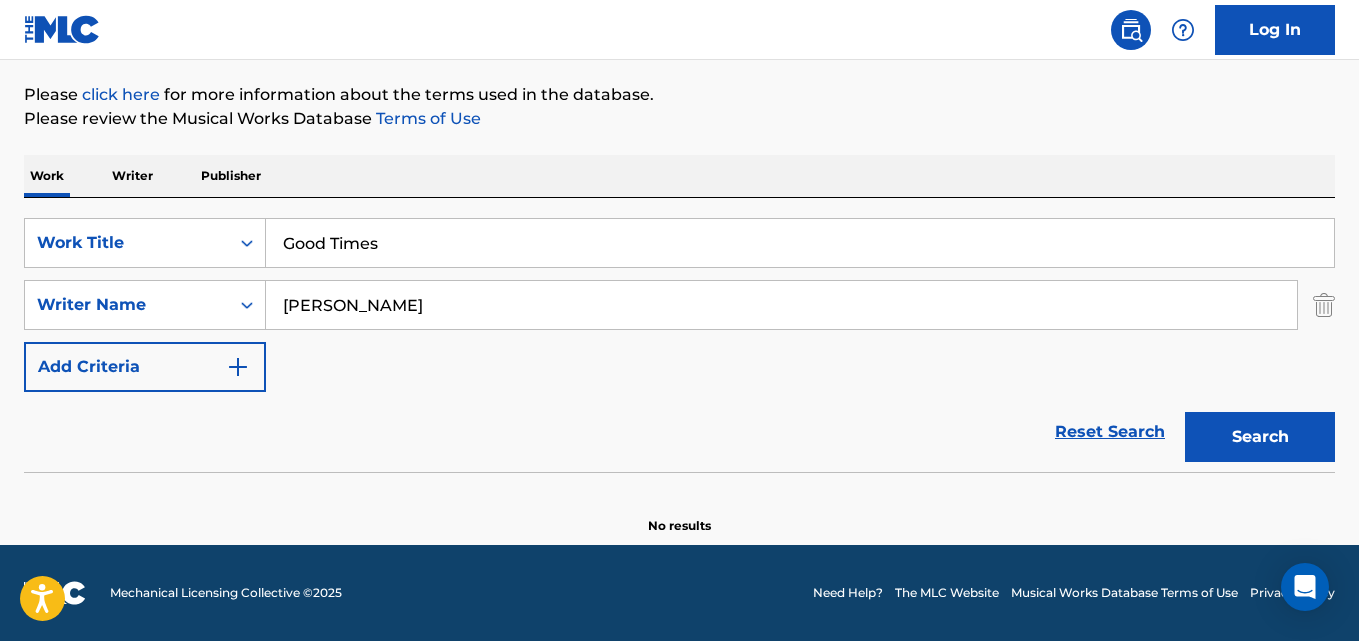 type on "[PERSON_NAME]" 